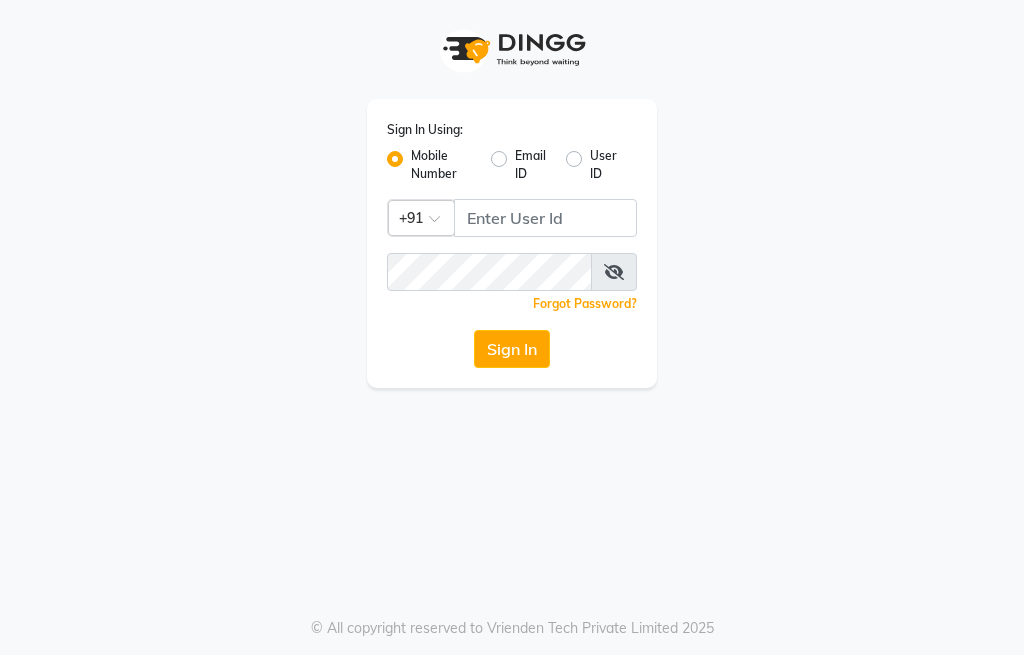 scroll, scrollTop: 0, scrollLeft: 0, axis: both 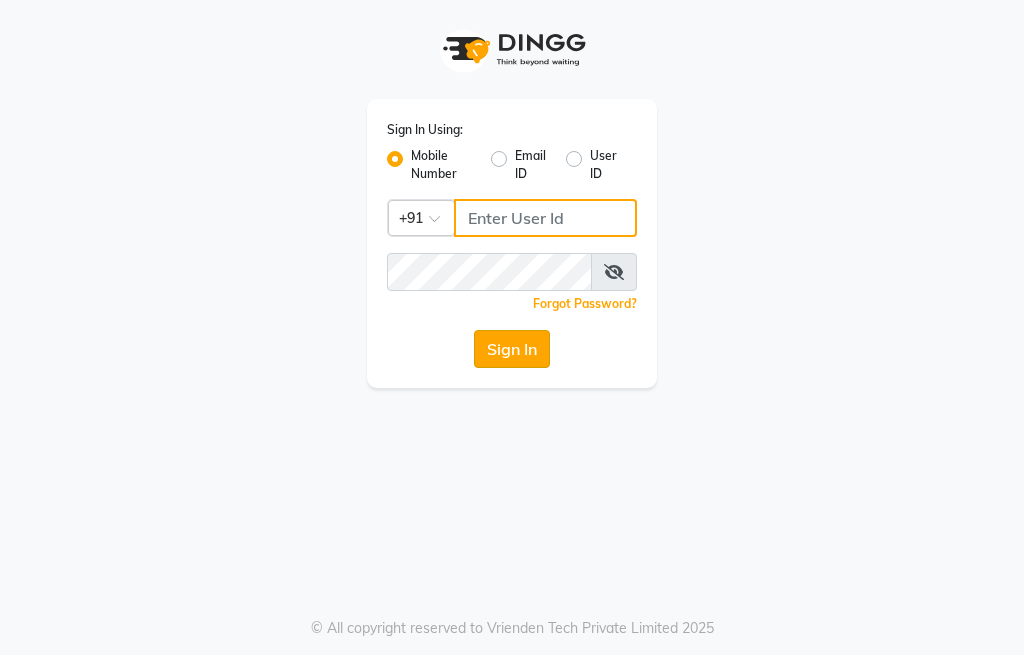 type on "9906242701" 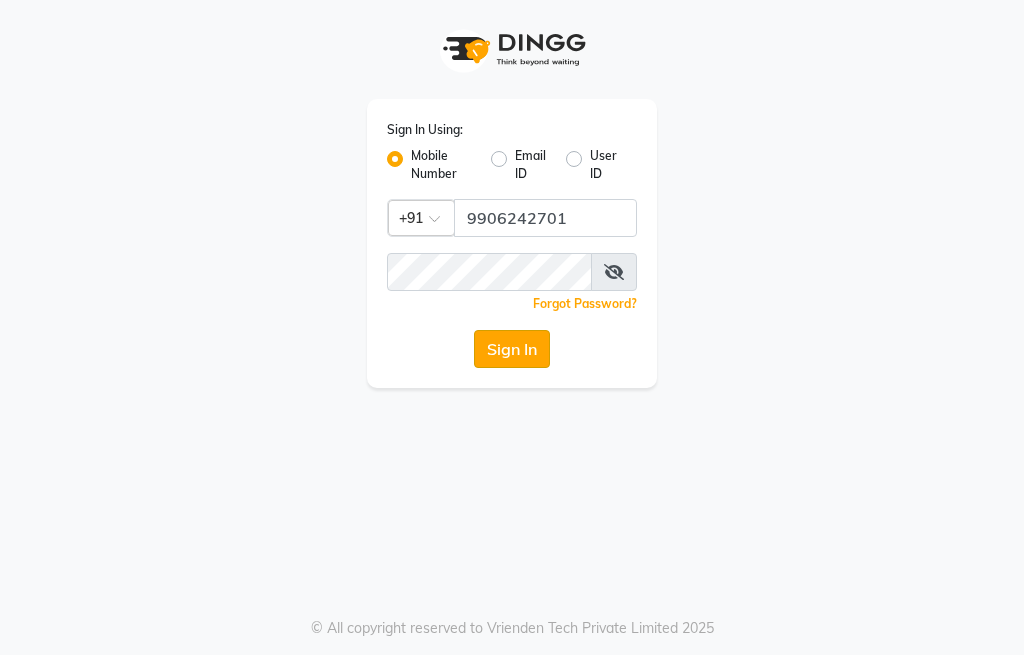 click on "Sign In" 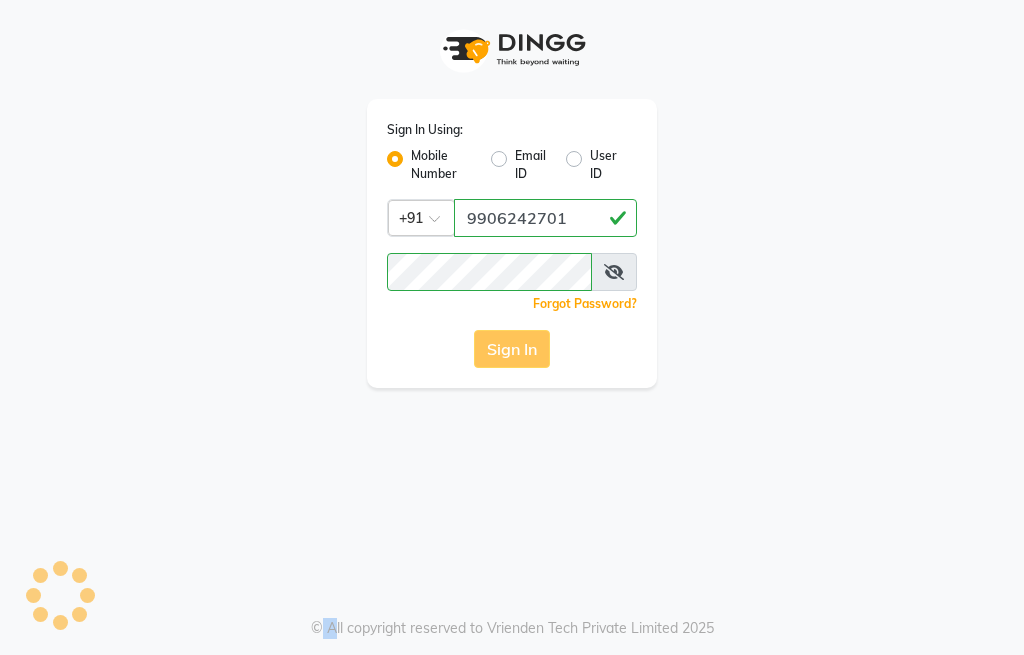 click on "Sign In" 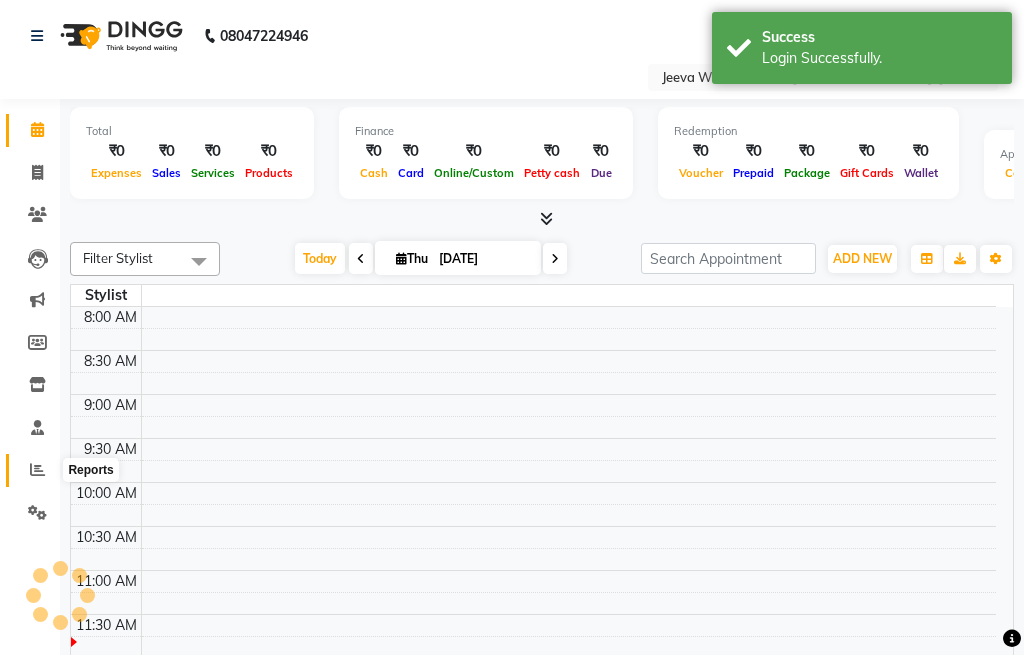 select on "en" 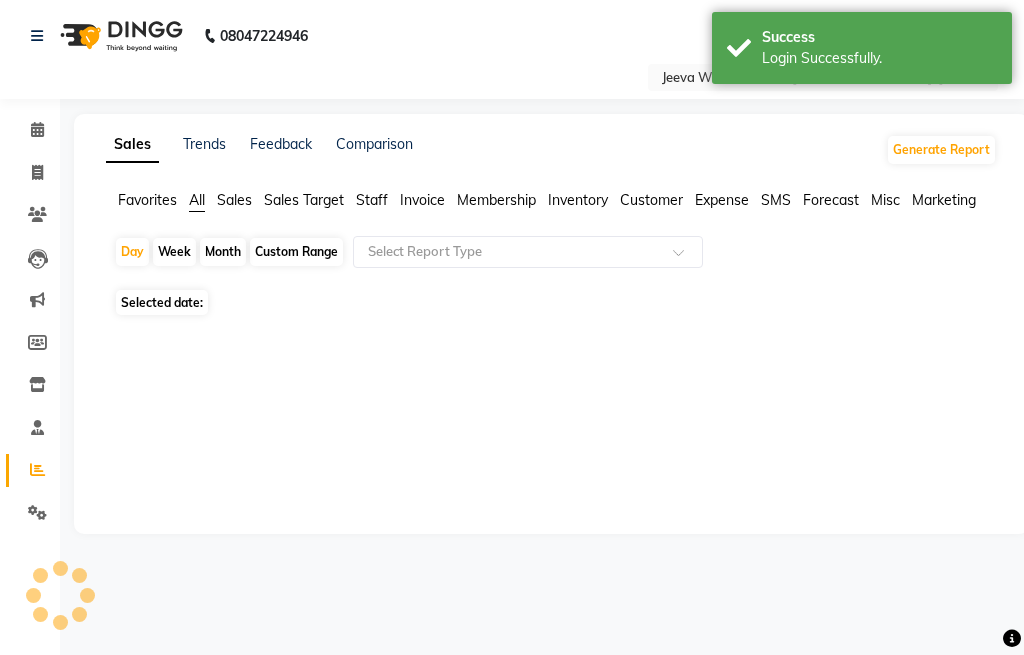 click on "Month" 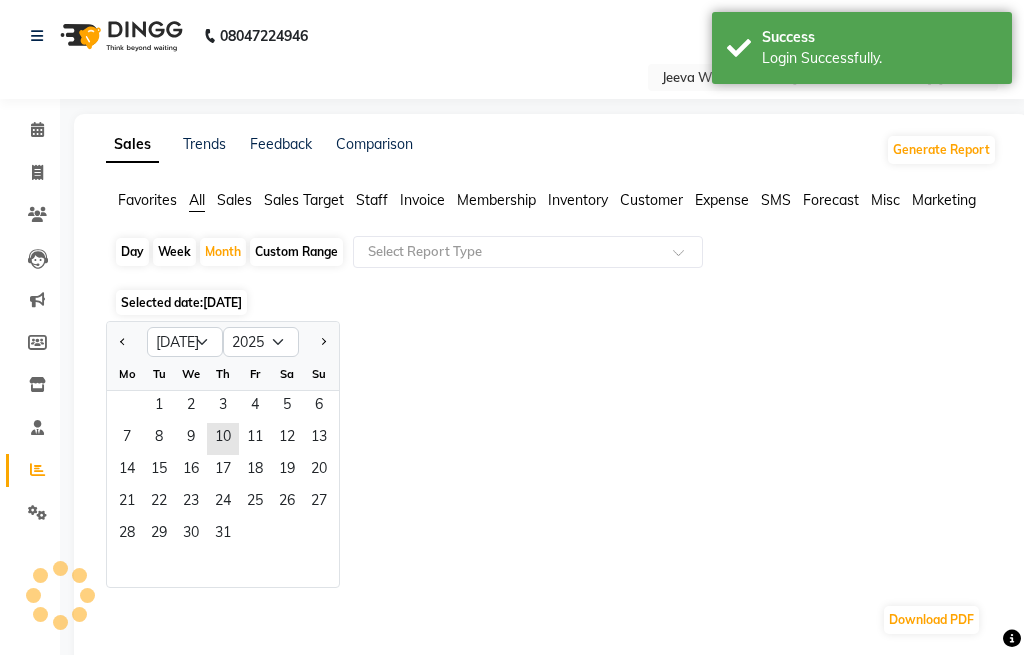 click on "Staff" 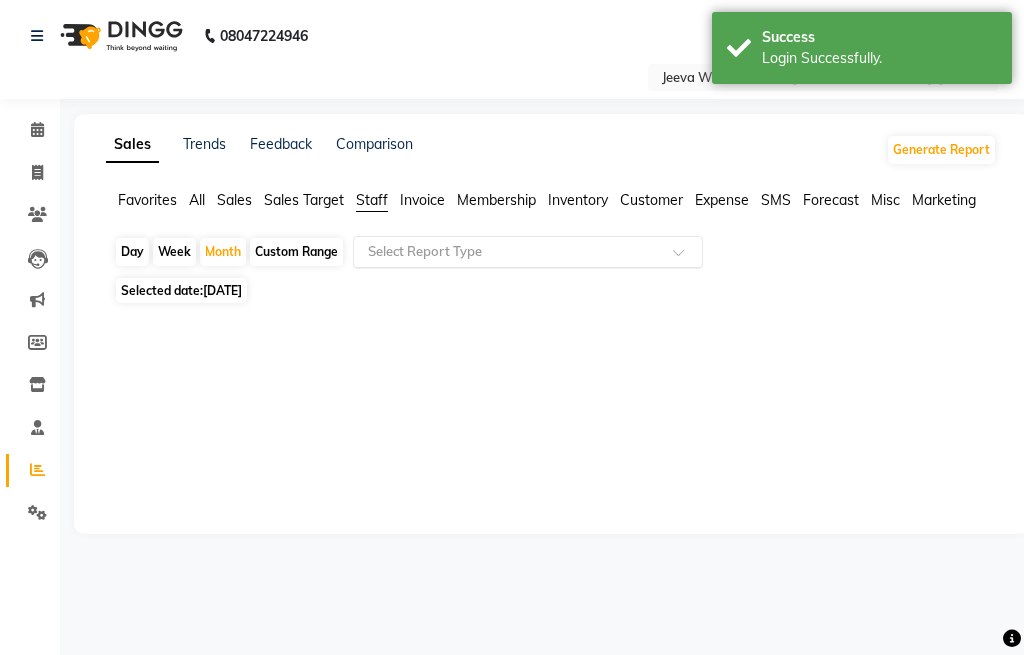 click 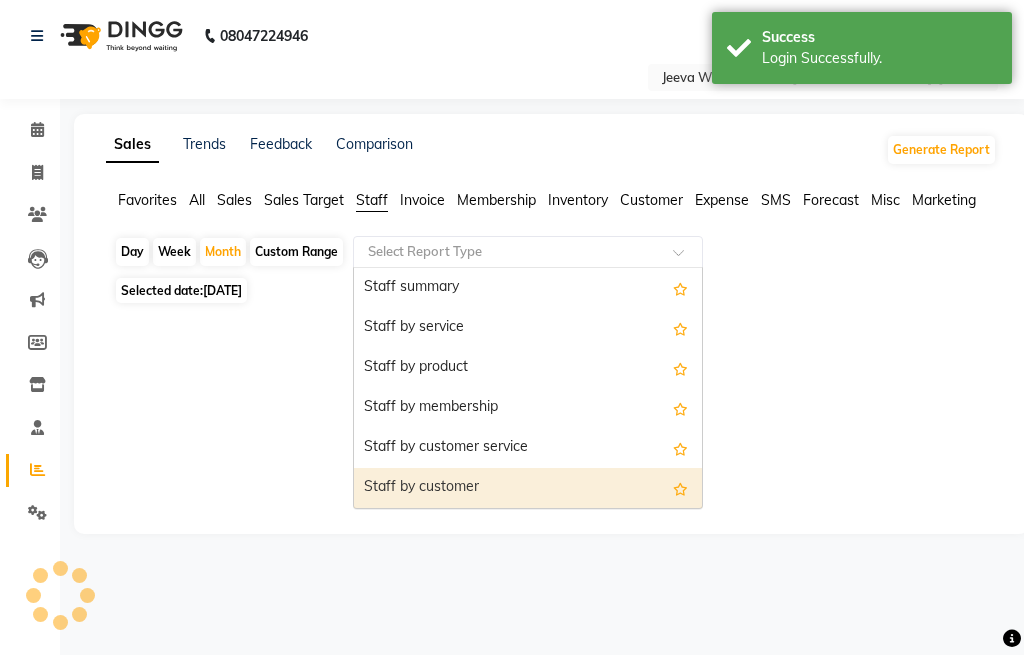 click on "Staff by customer" at bounding box center [528, 488] 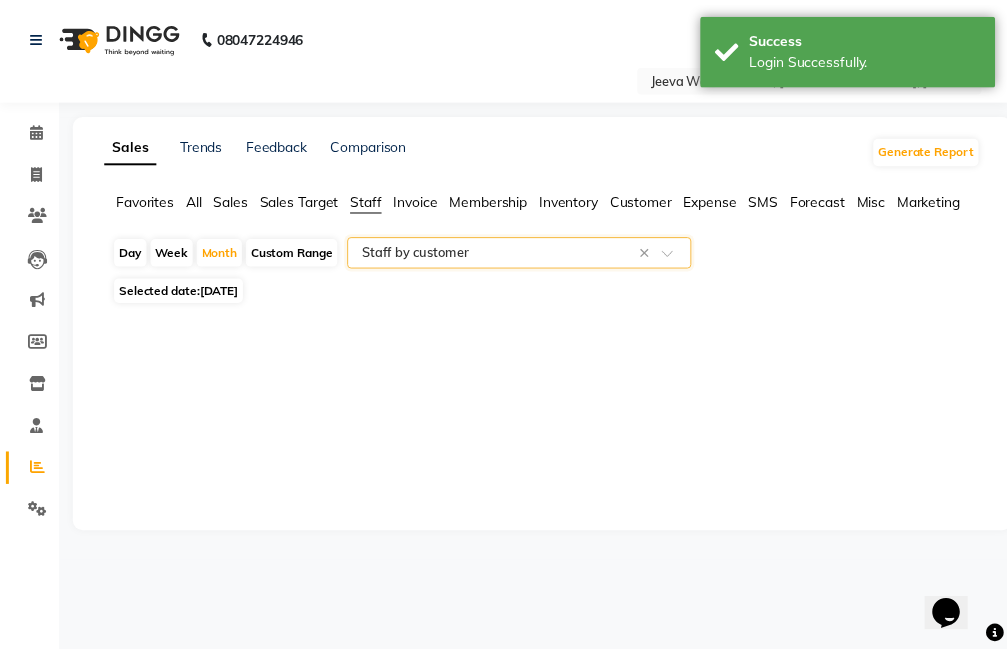 scroll, scrollTop: 0, scrollLeft: 0, axis: both 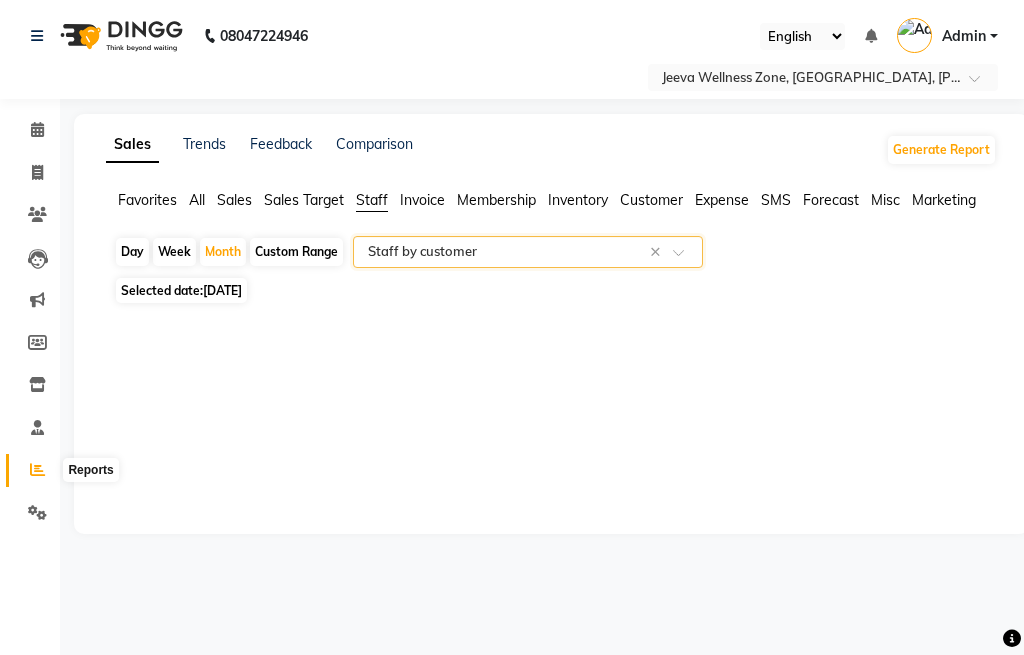 click 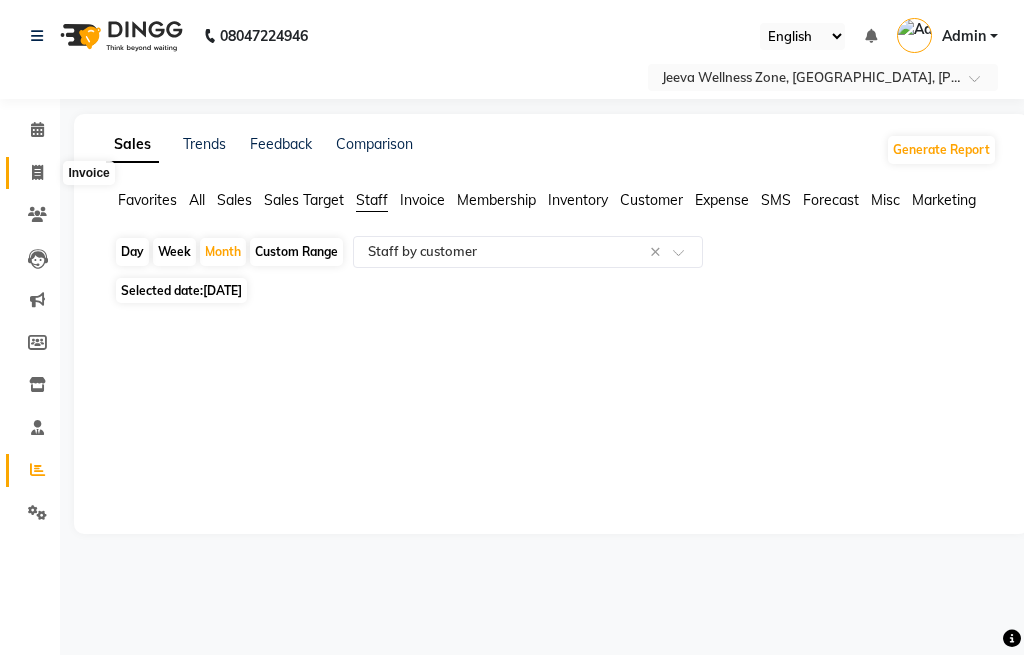click 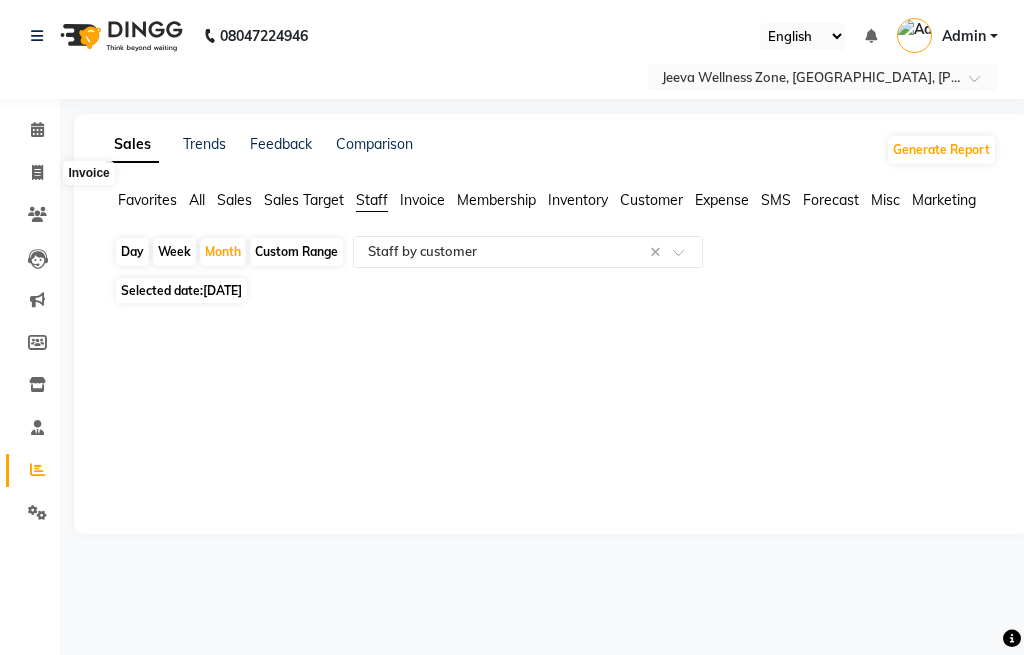 select on "service" 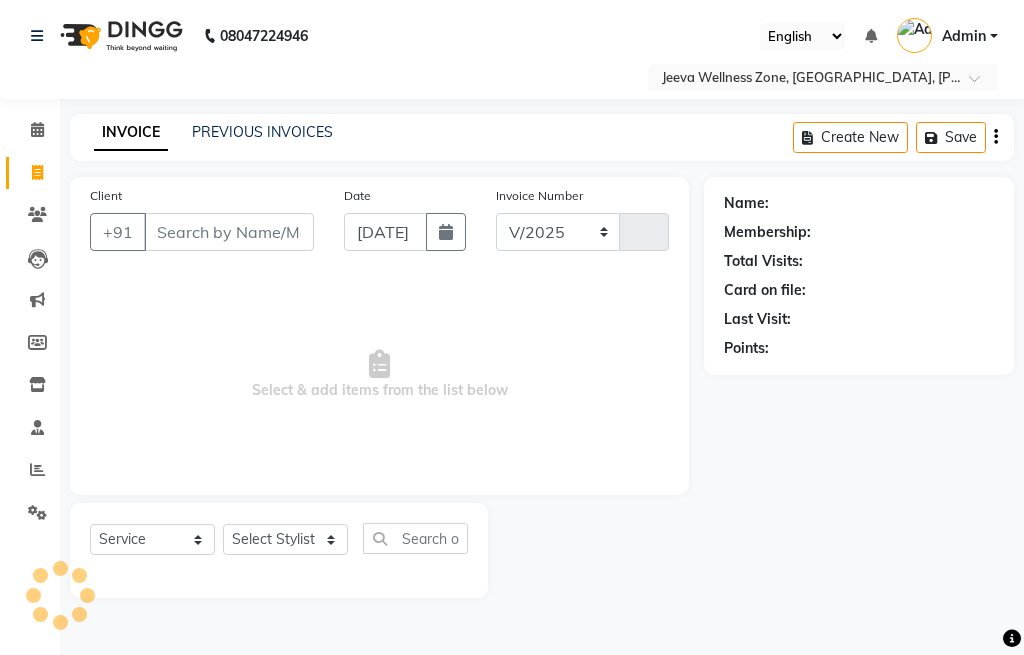 select on "6899" 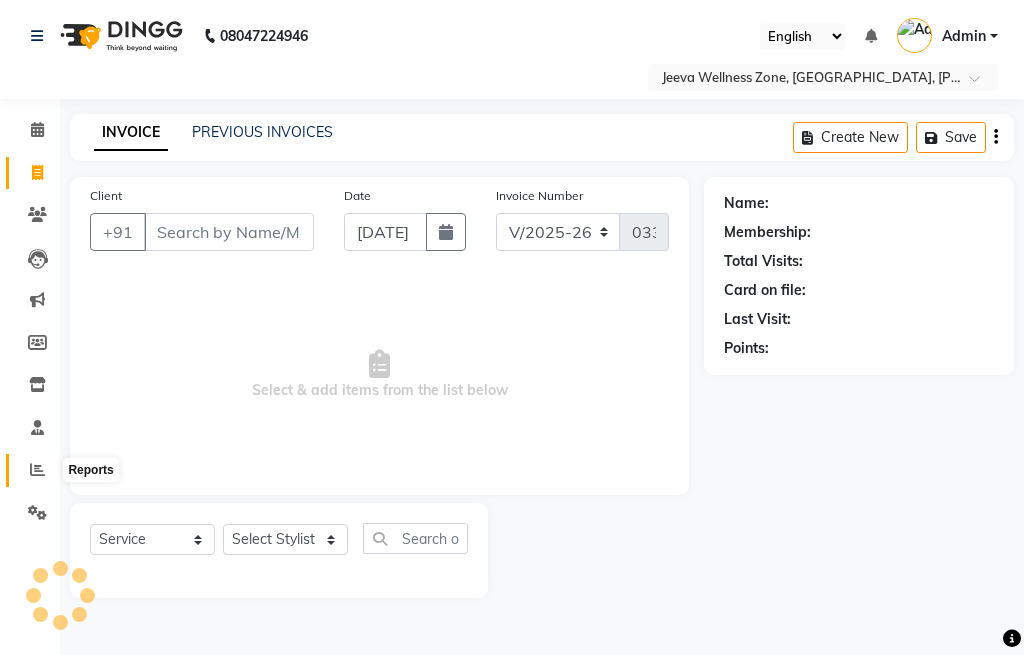 click 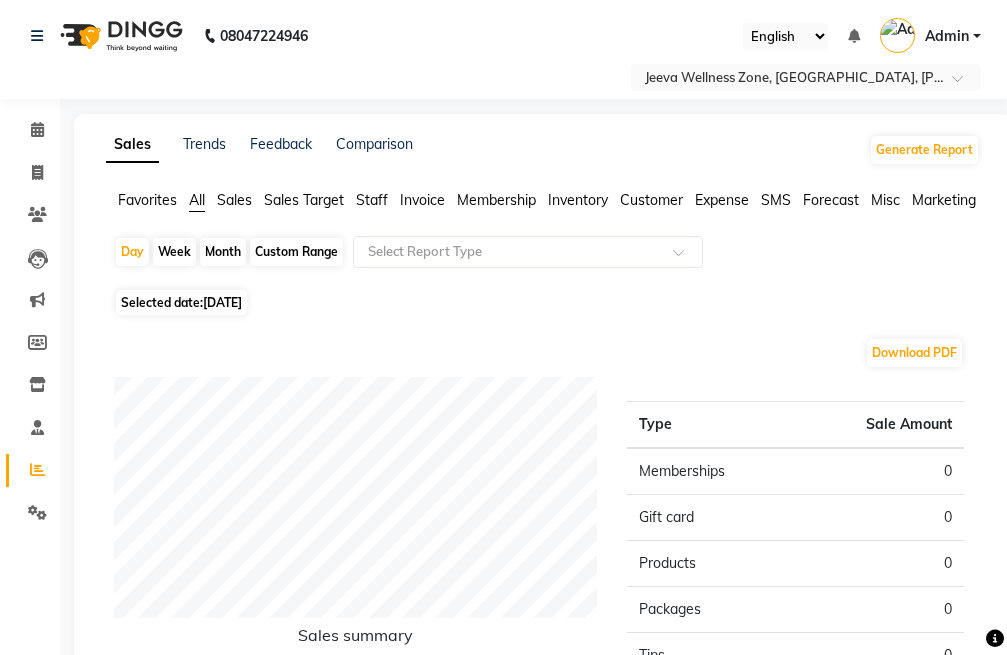 click on "Month" 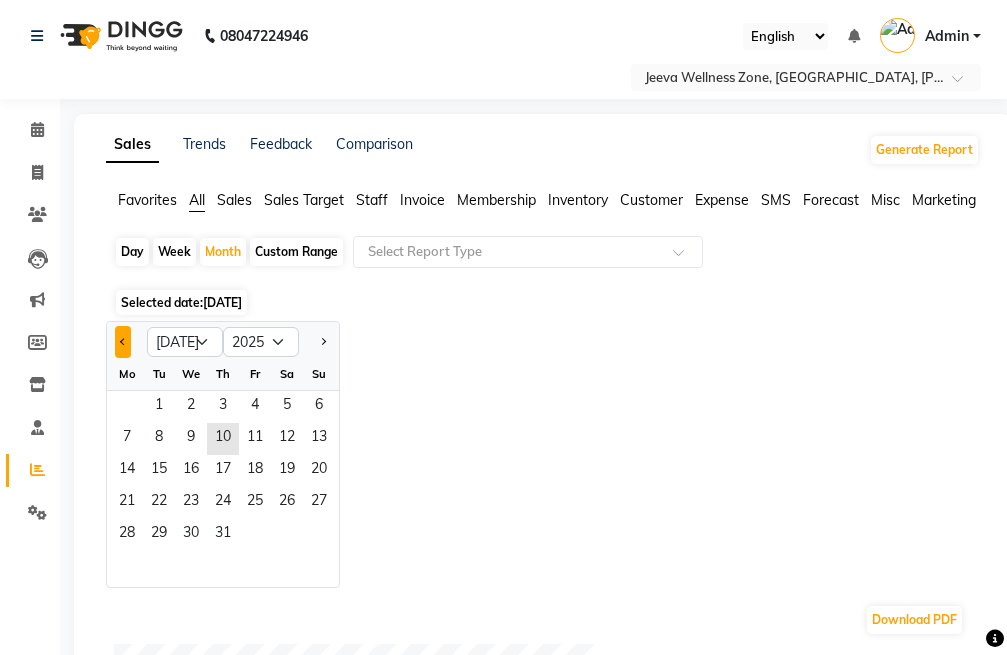 click 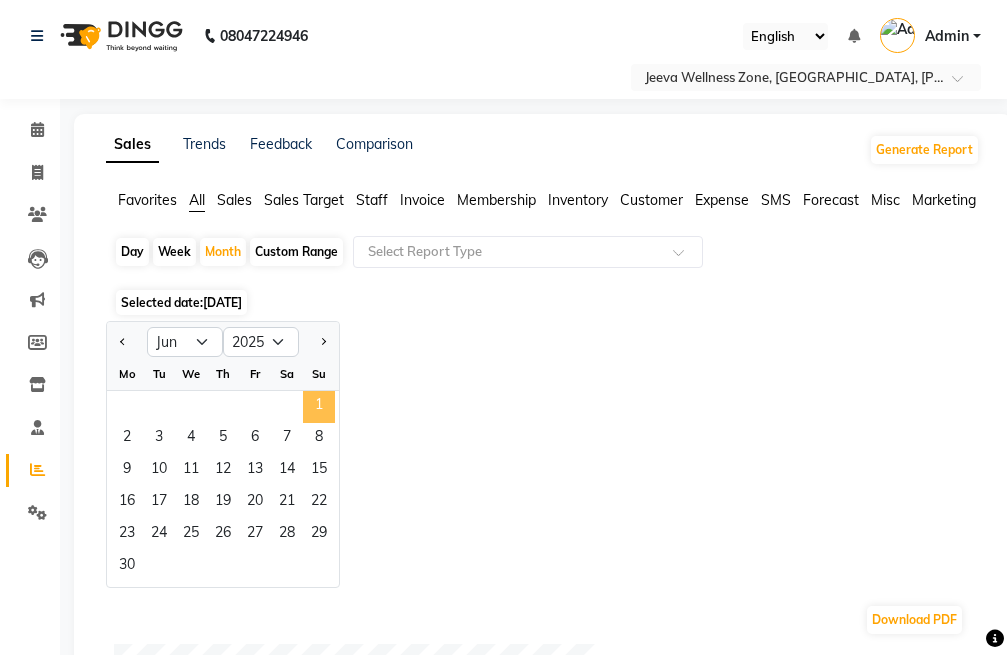 click on "1" 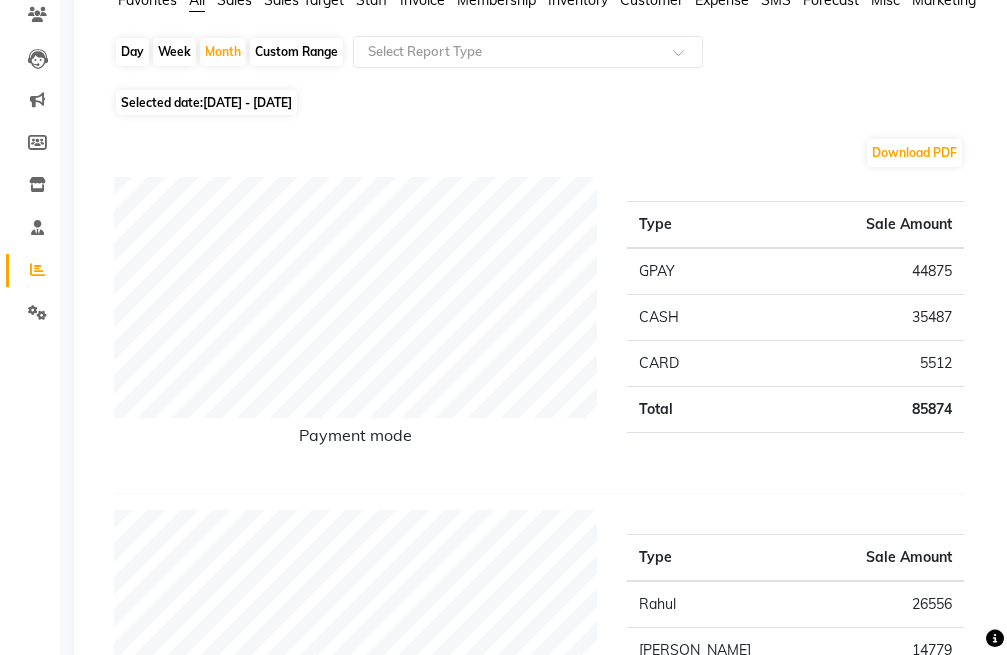 scroll, scrollTop: 0, scrollLeft: 0, axis: both 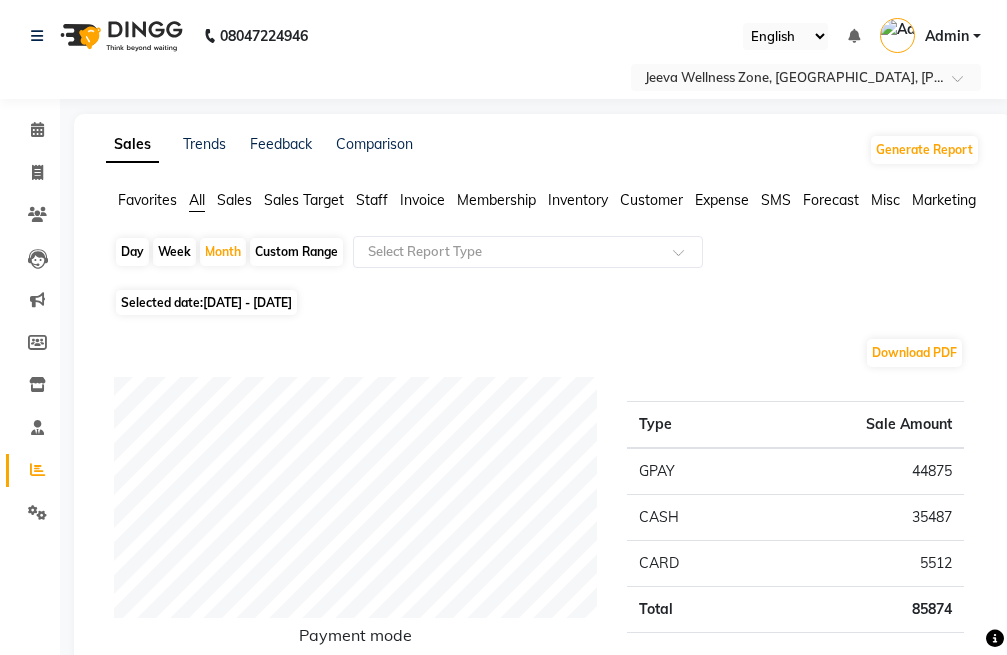 click on "Staff" 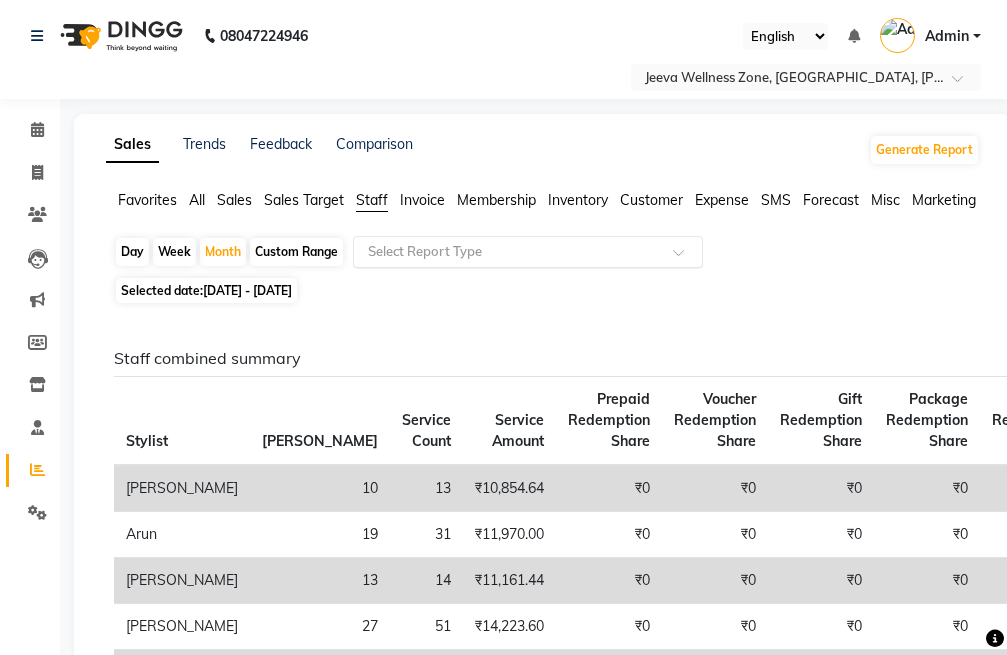 drag, startPoint x: 428, startPoint y: 247, endPoint x: 441, endPoint y: 263, distance: 20.615528 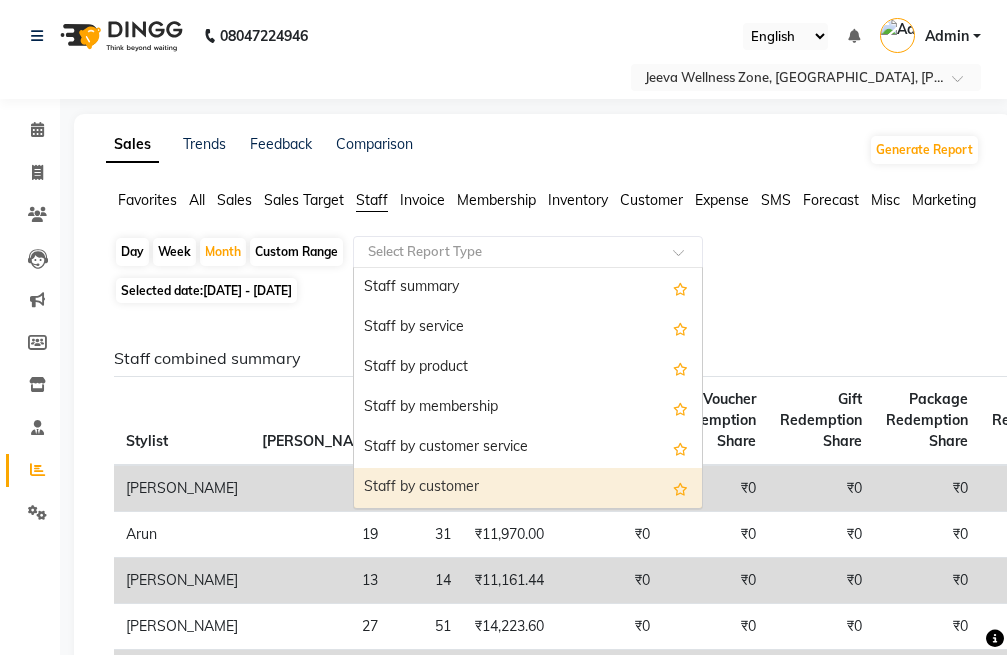 click on "Staff by customer" at bounding box center (528, 488) 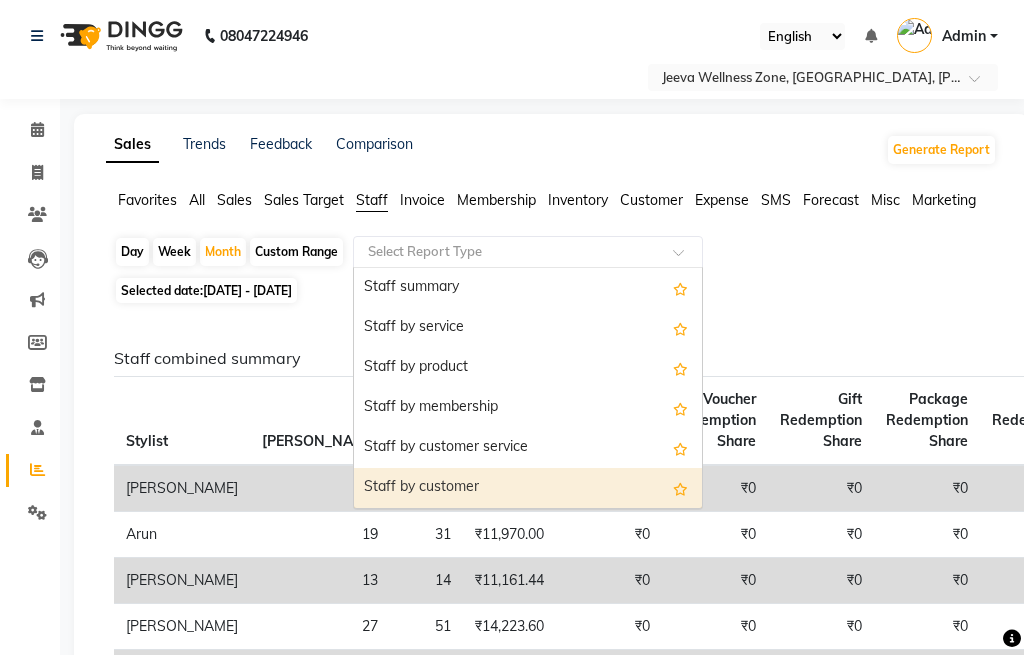 select on "full_report" 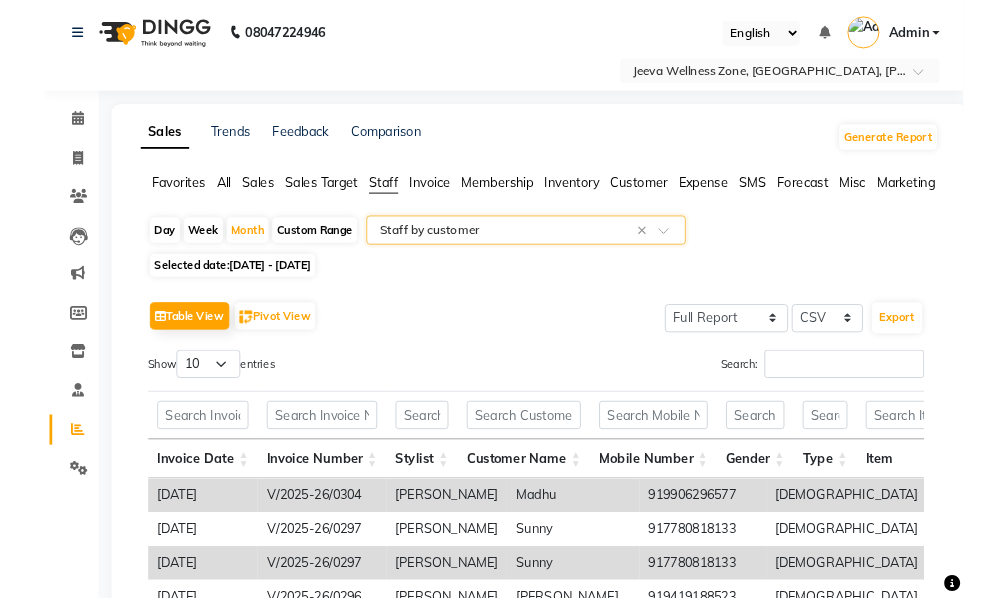 scroll, scrollTop: 100, scrollLeft: 0, axis: vertical 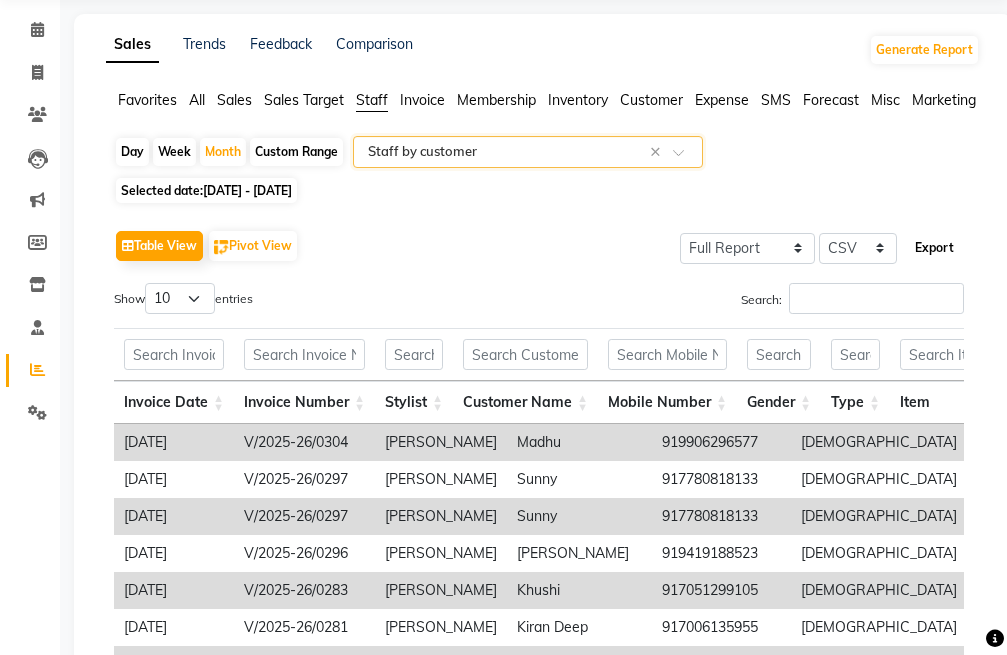 click on "Export" 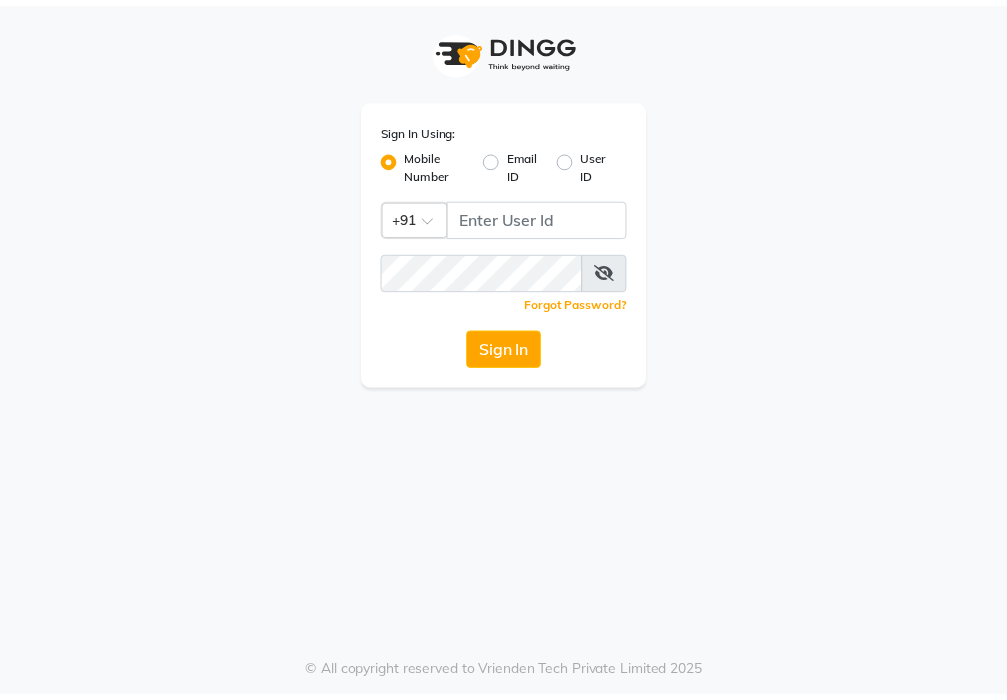 scroll, scrollTop: 0, scrollLeft: 0, axis: both 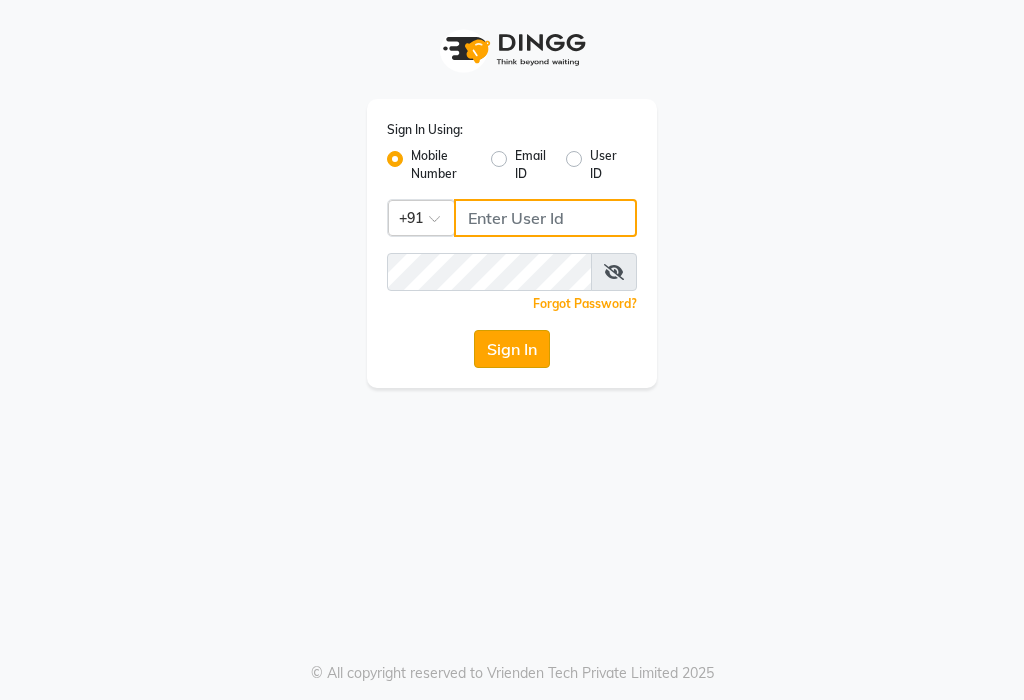 type on "9906242701" 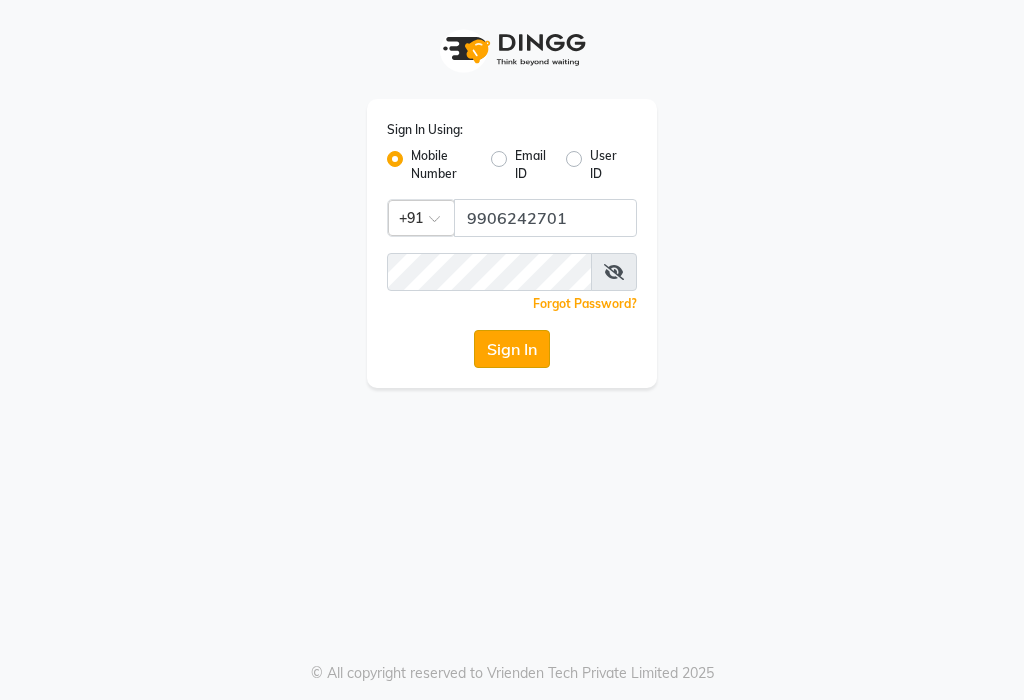 click on "Sign In" 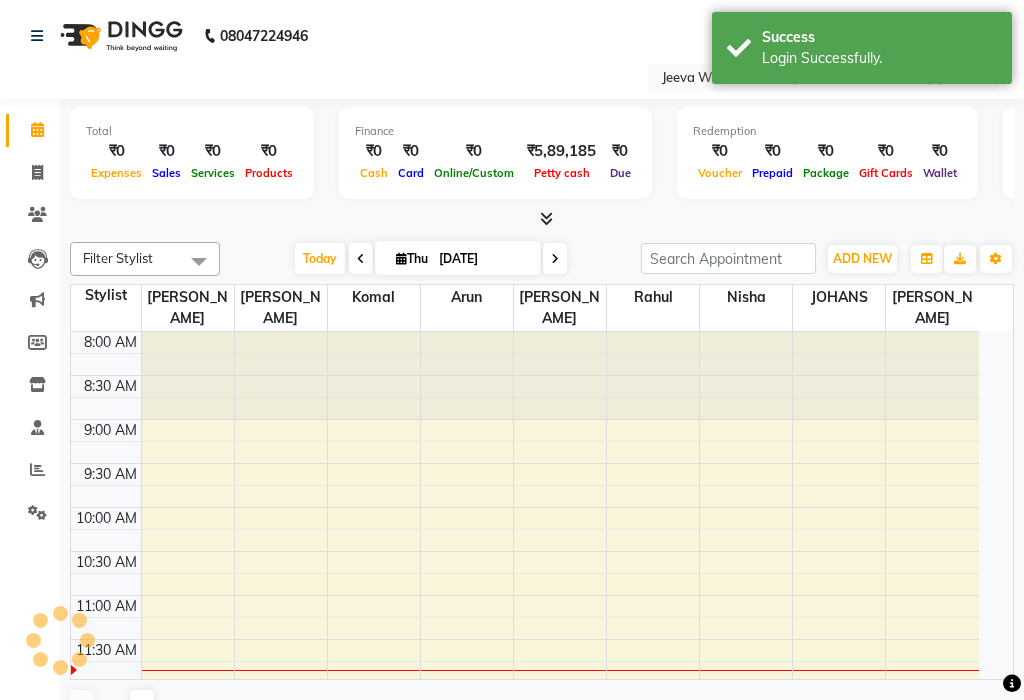 select on "en" 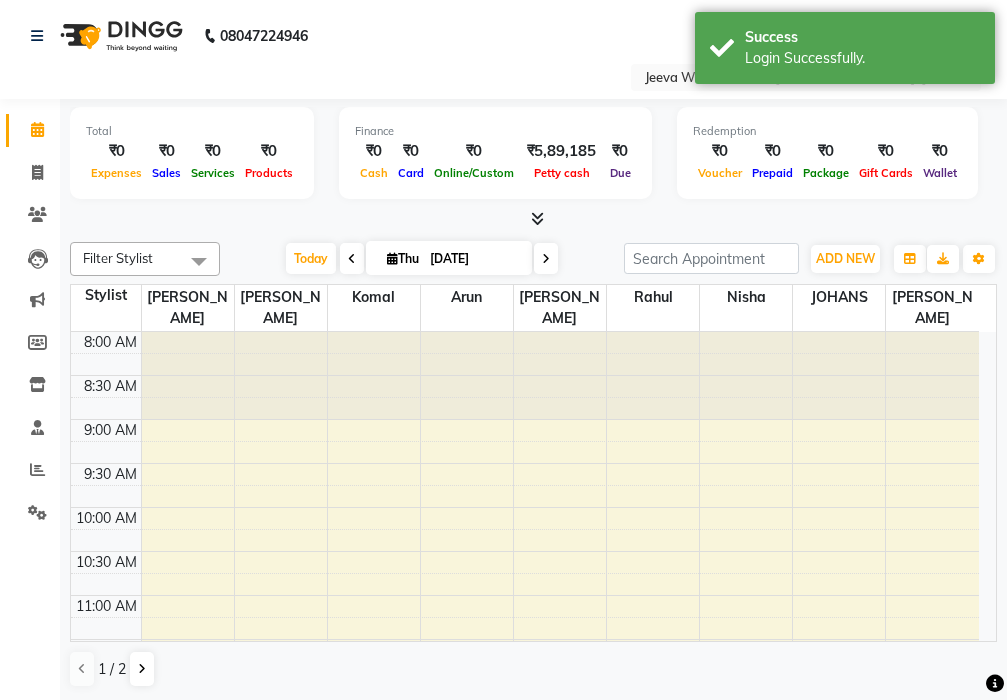 scroll, scrollTop: 0, scrollLeft: 0, axis: both 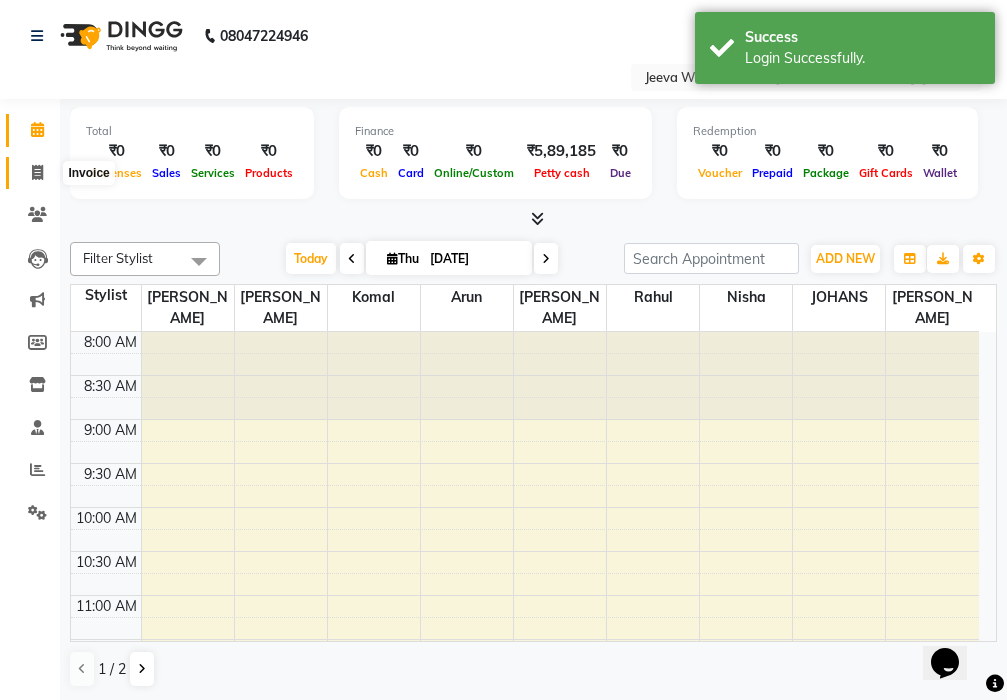 click 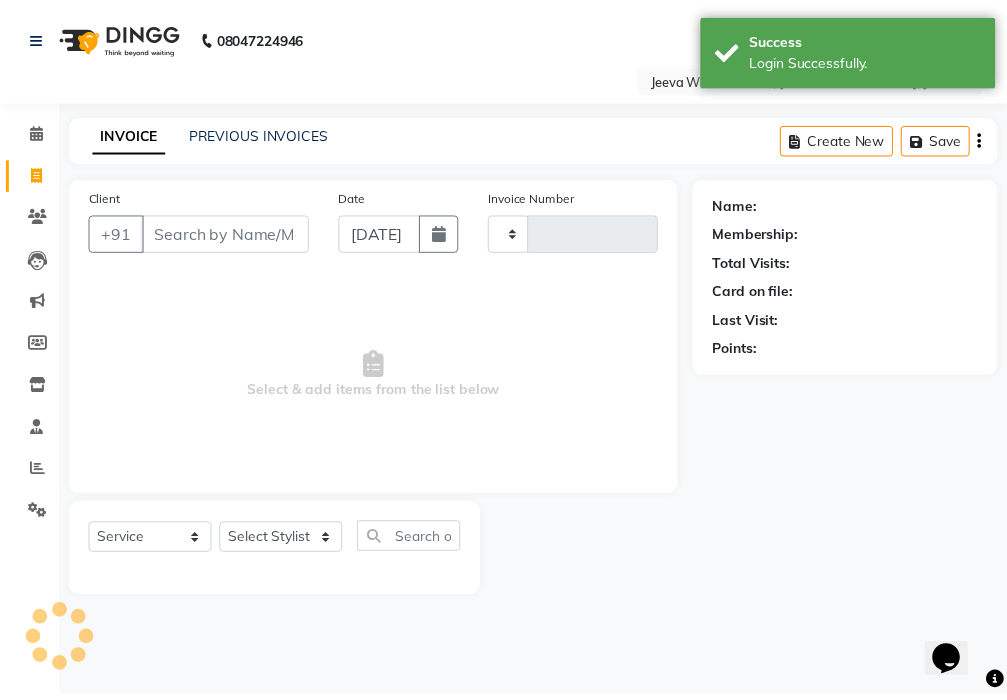 scroll, scrollTop: 0, scrollLeft: 0, axis: both 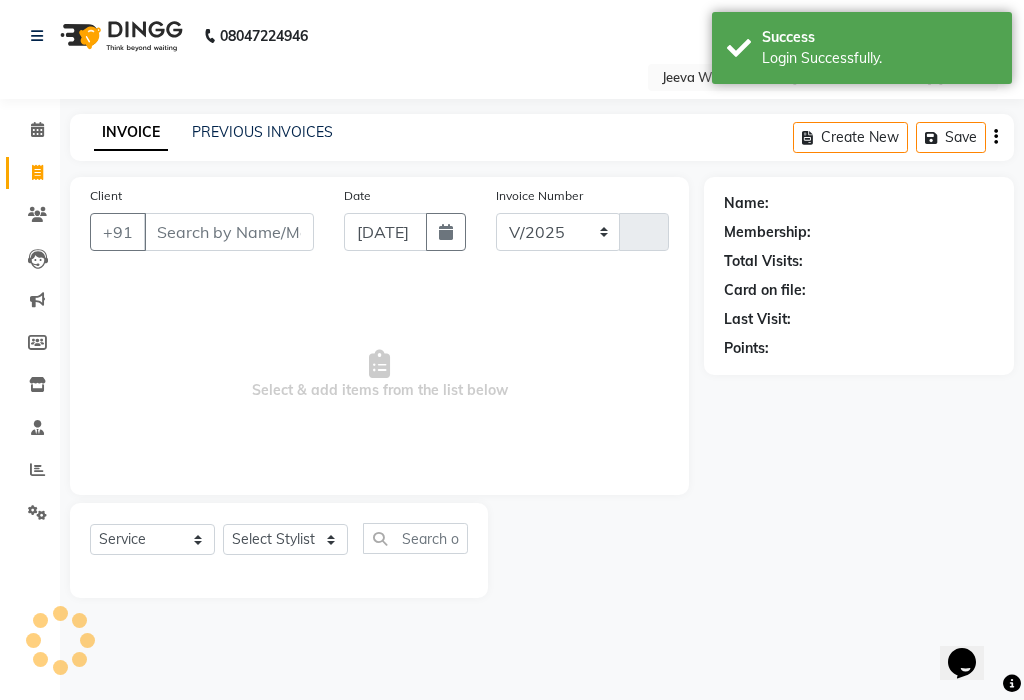 select on "6899" 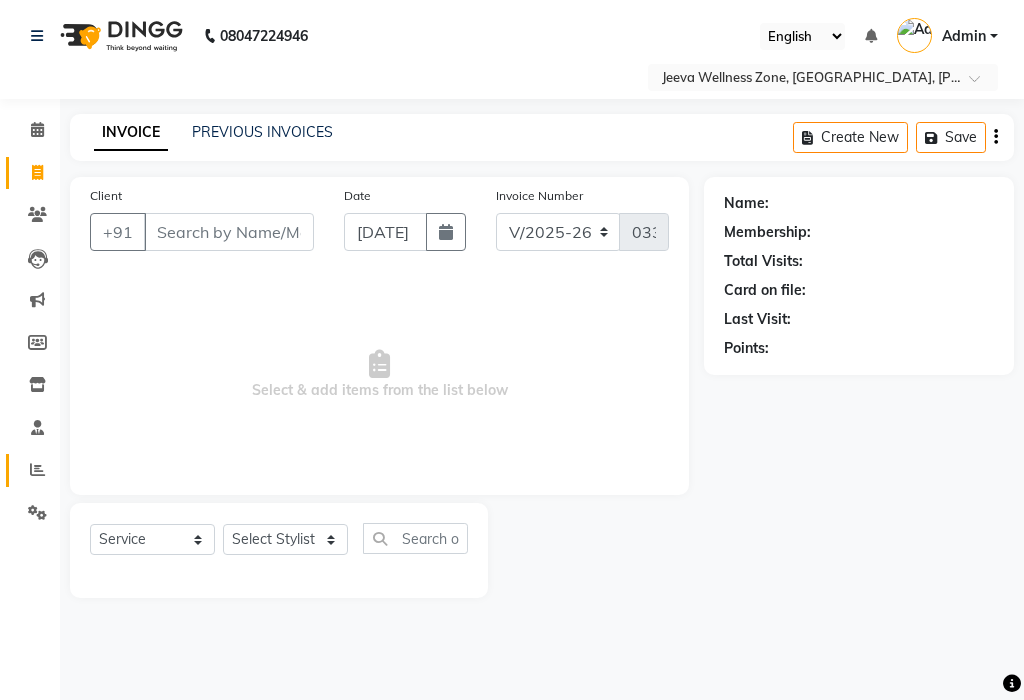 click 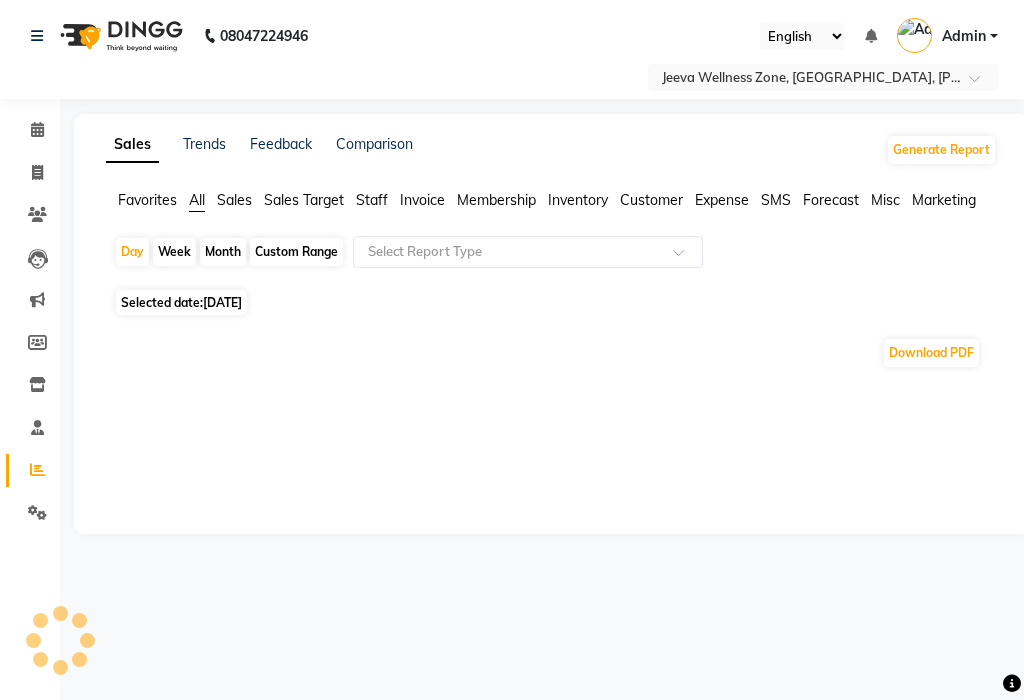 click on "Month" 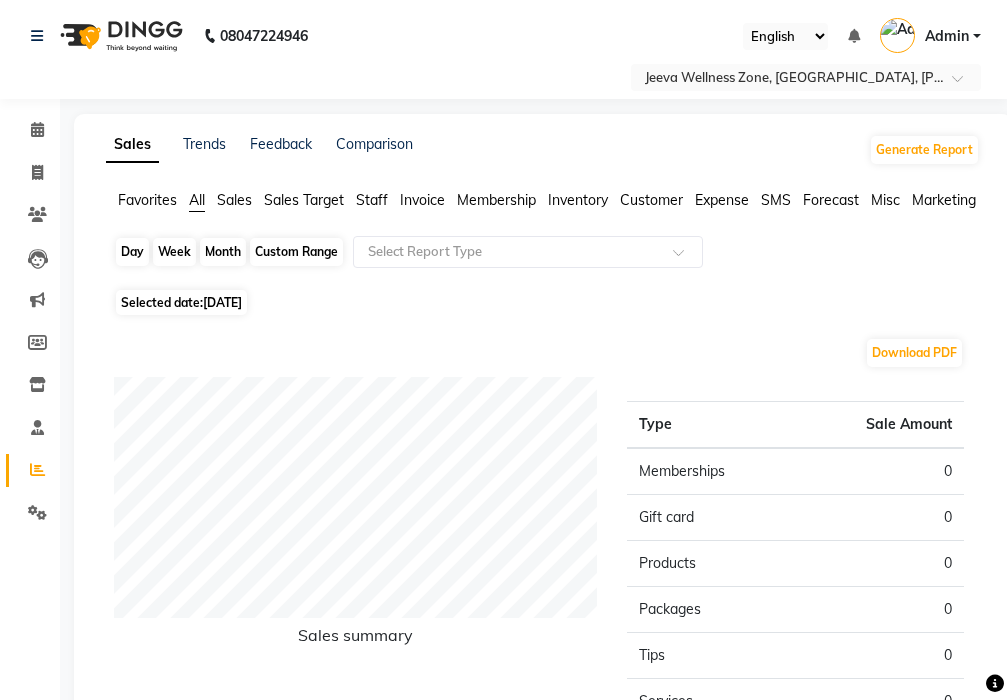 click on "Month" 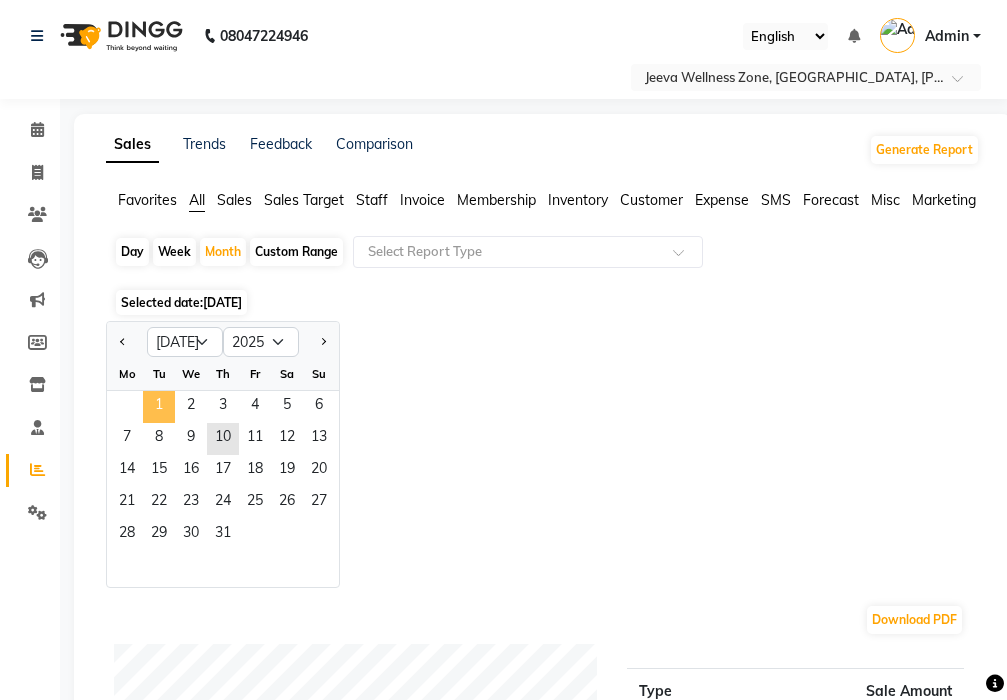 click on "1" 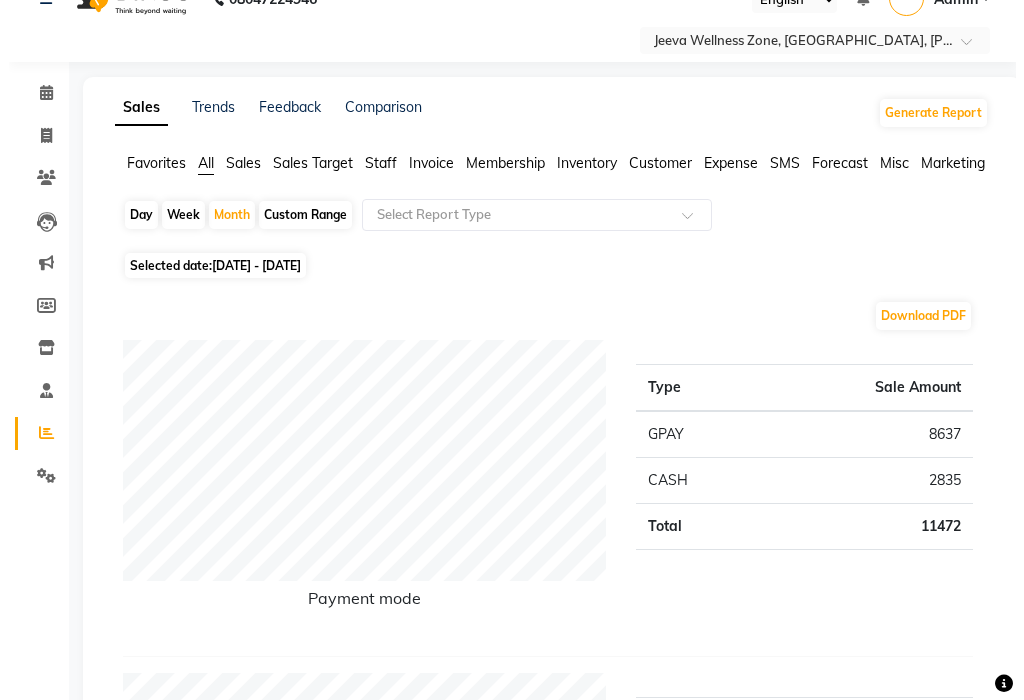 scroll, scrollTop: 0, scrollLeft: 0, axis: both 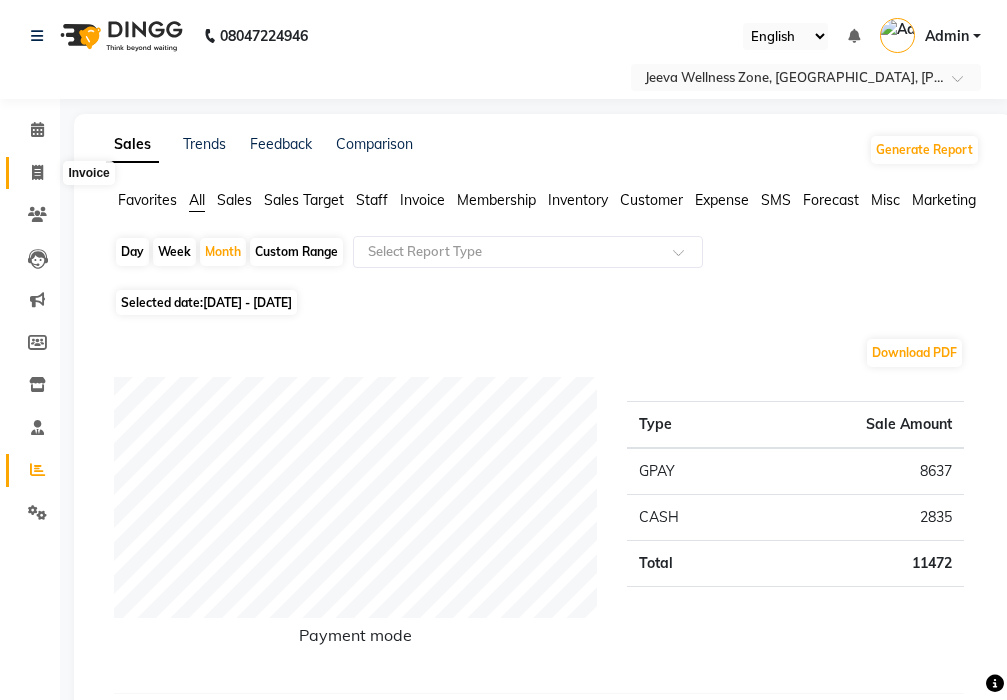 drag, startPoint x: 42, startPoint y: 168, endPoint x: 491, endPoint y: 109, distance: 452.8598 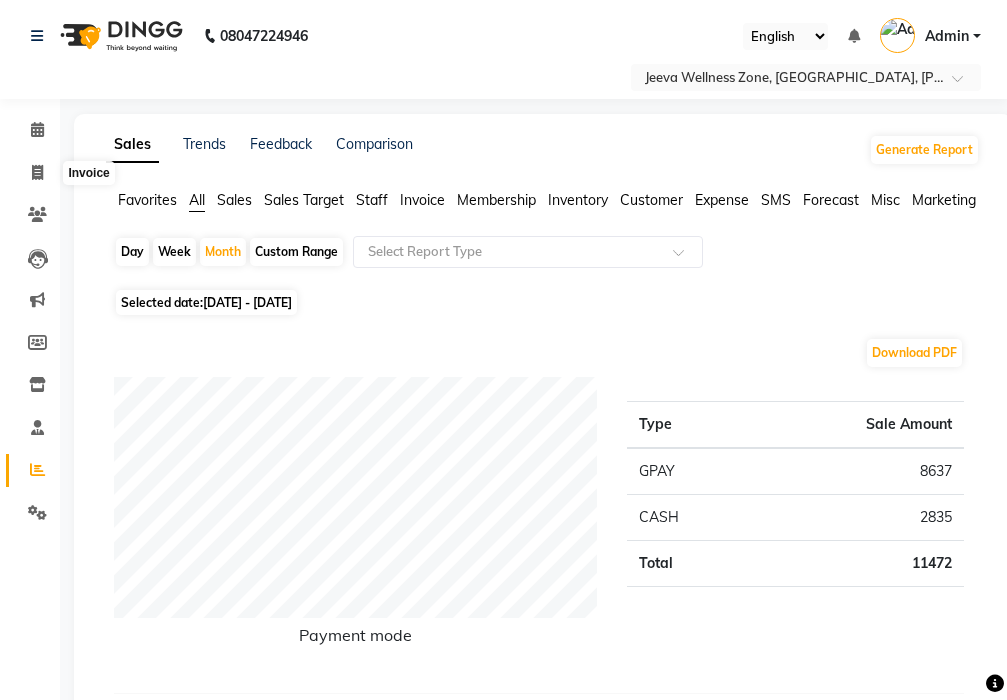 select on "service" 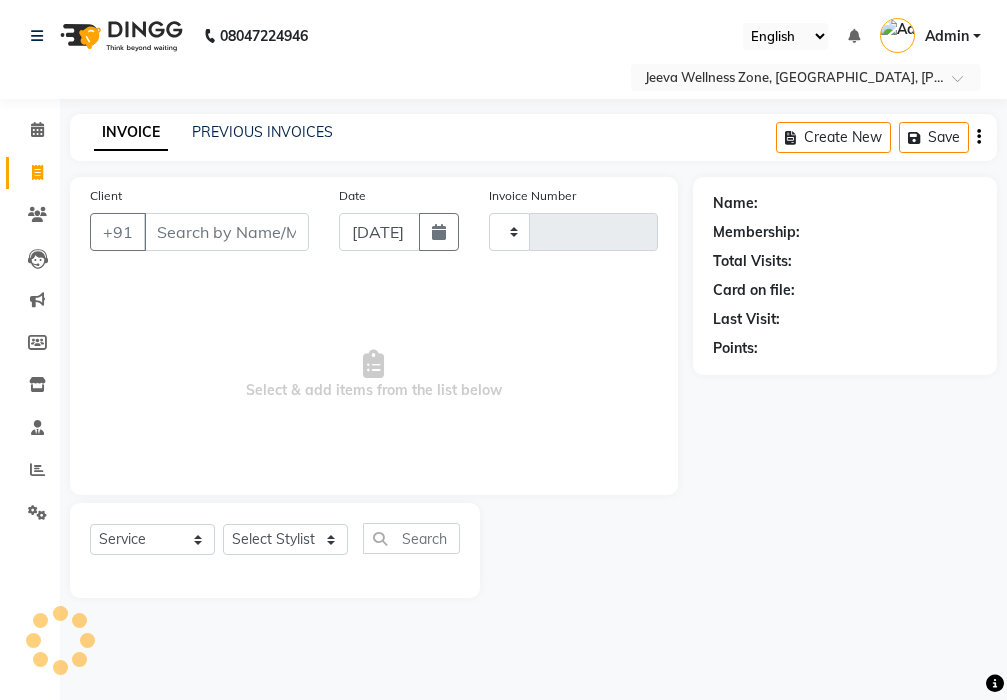 type on "0335" 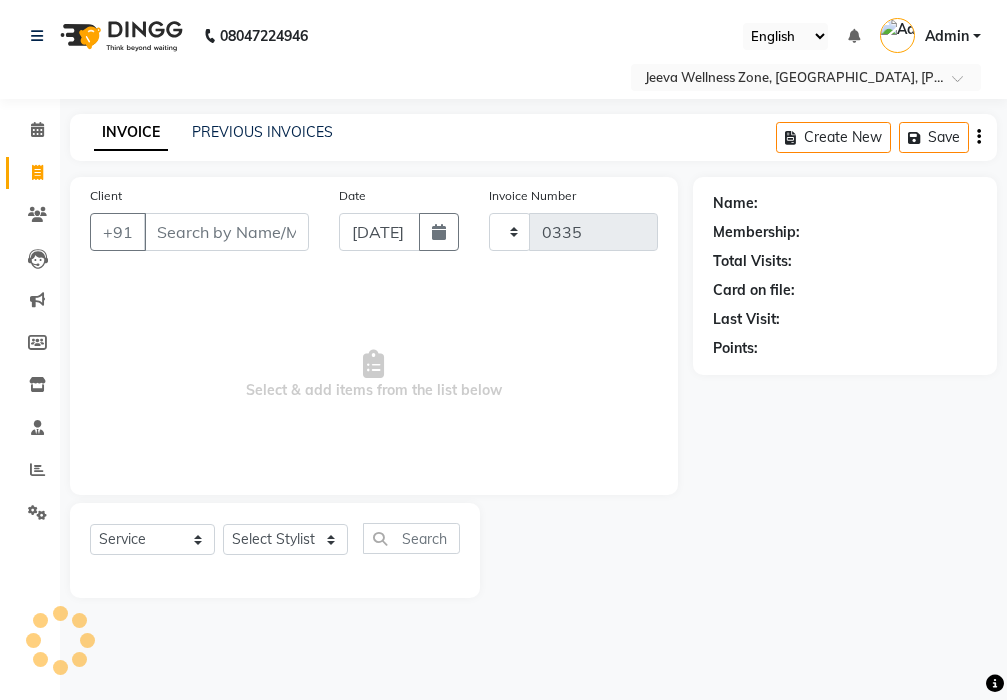 select on "6899" 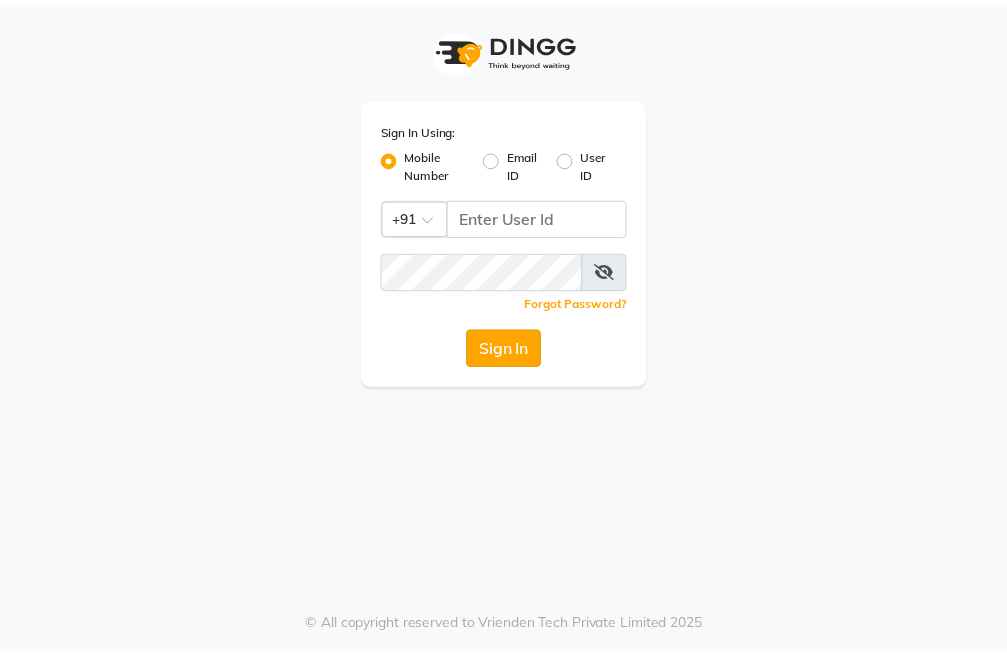 scroll, scrollTop: 0, scrollLeft: 0, axis: both 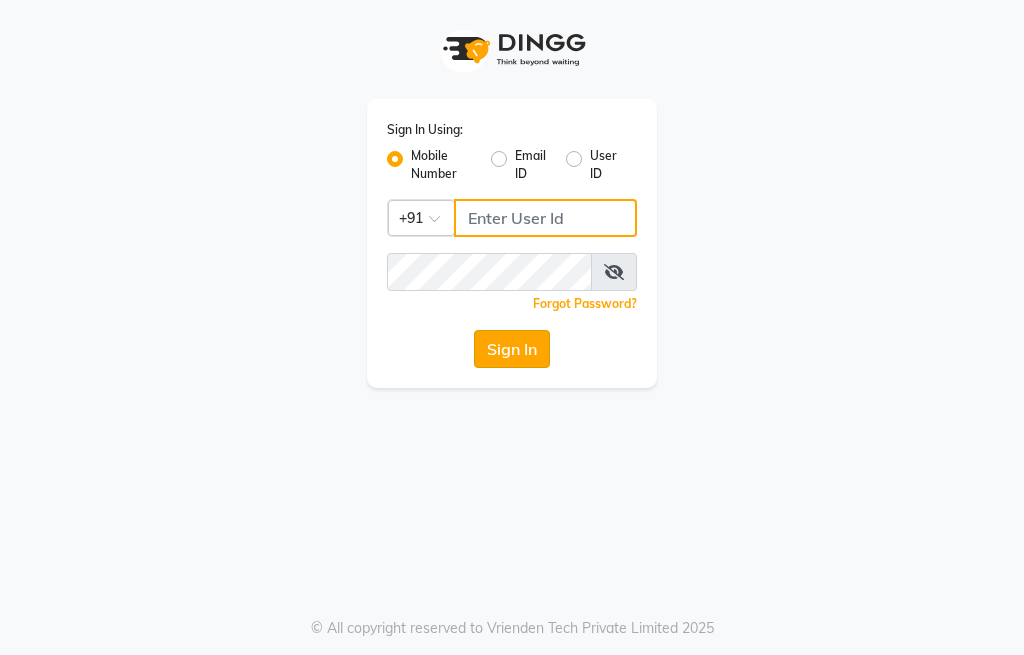 type on "9906242701" 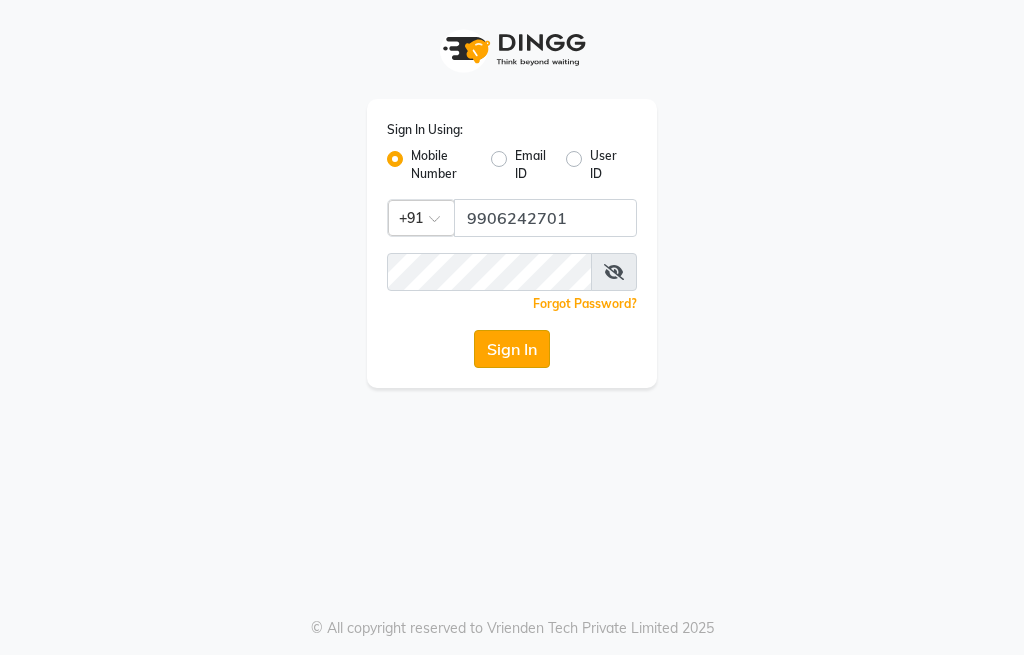 click on "Sign In" 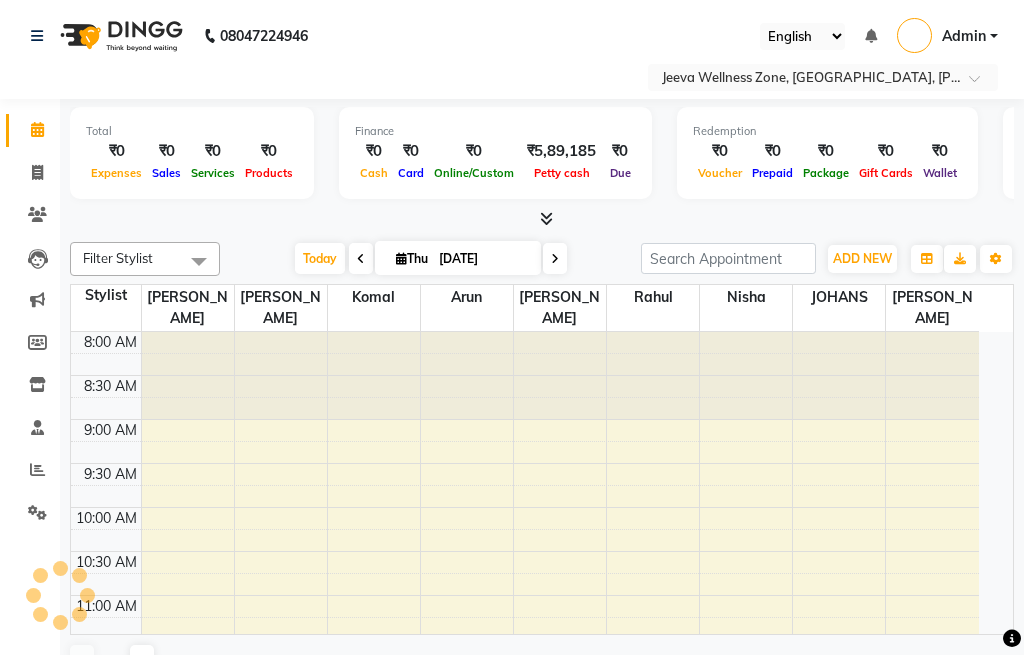 select on "en" 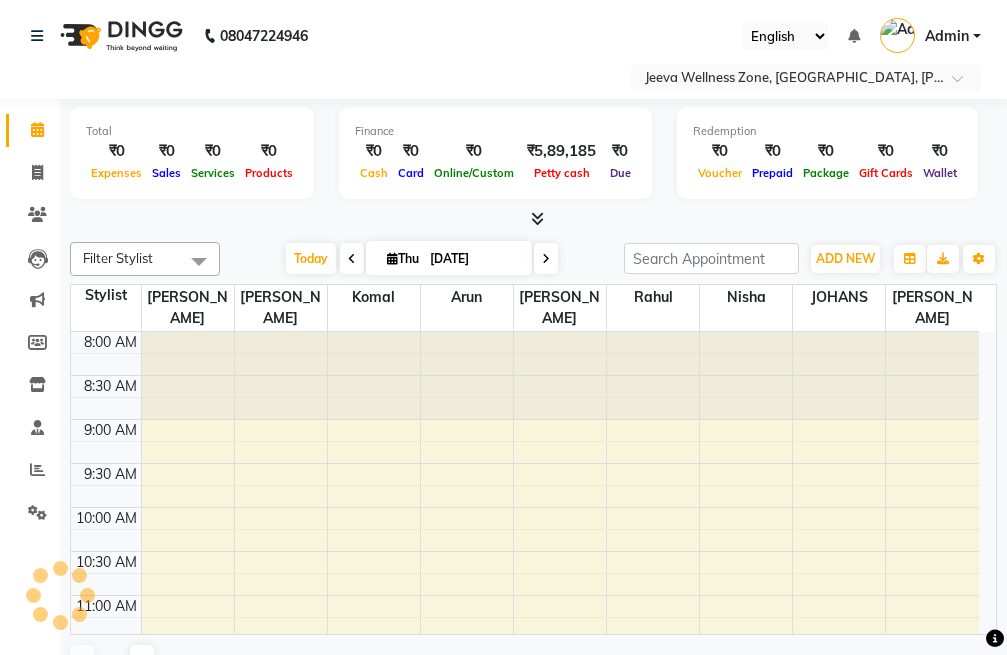 scroll, scrollTop: 0, scrollLeft: 0, axis: both 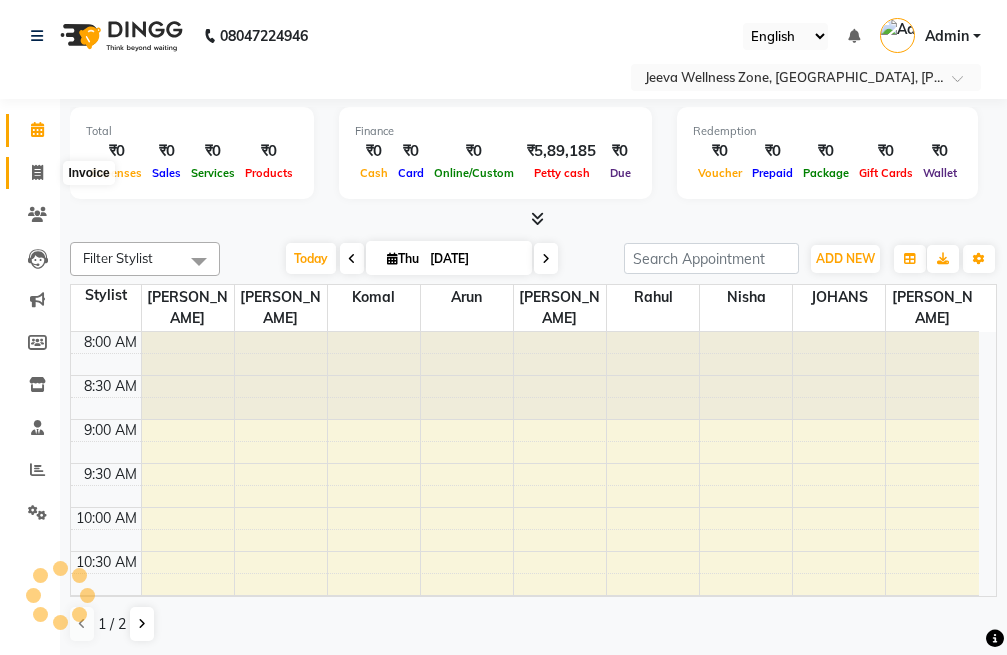 click 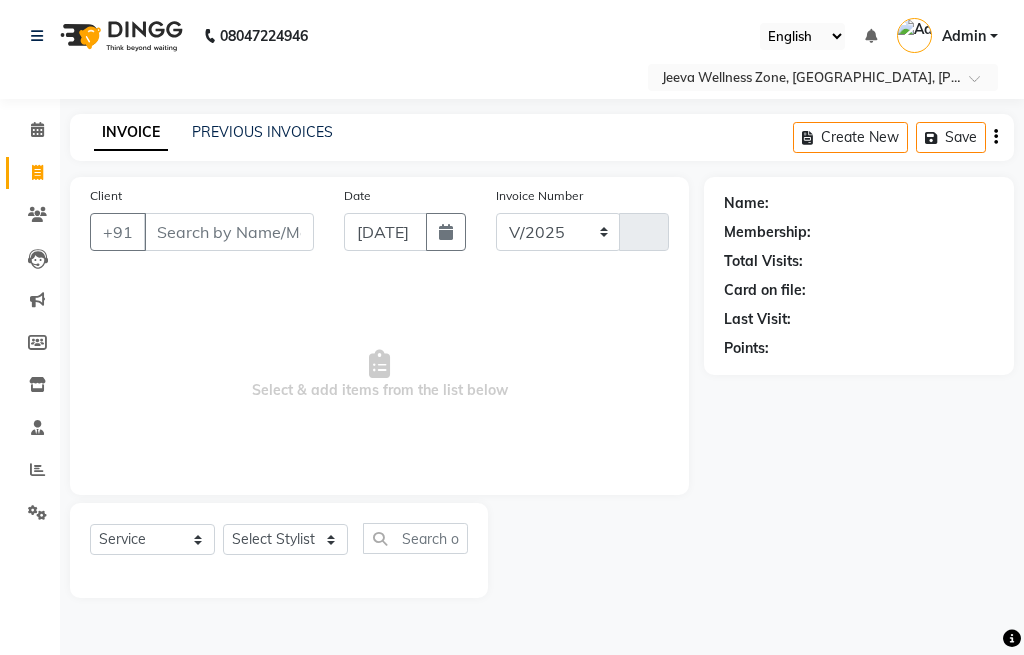 select on "6899" 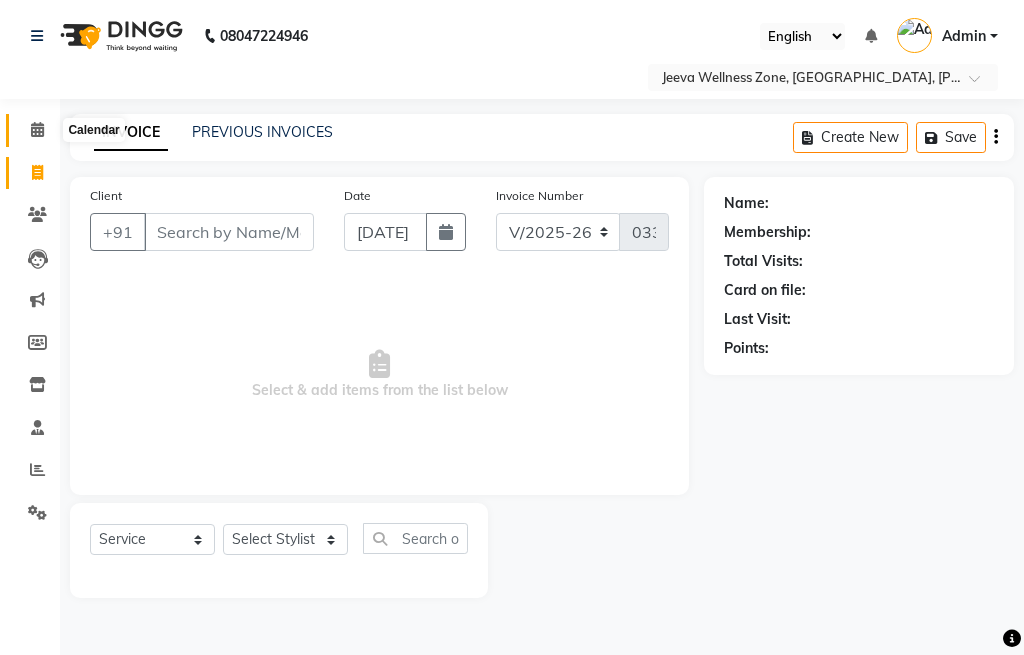 click 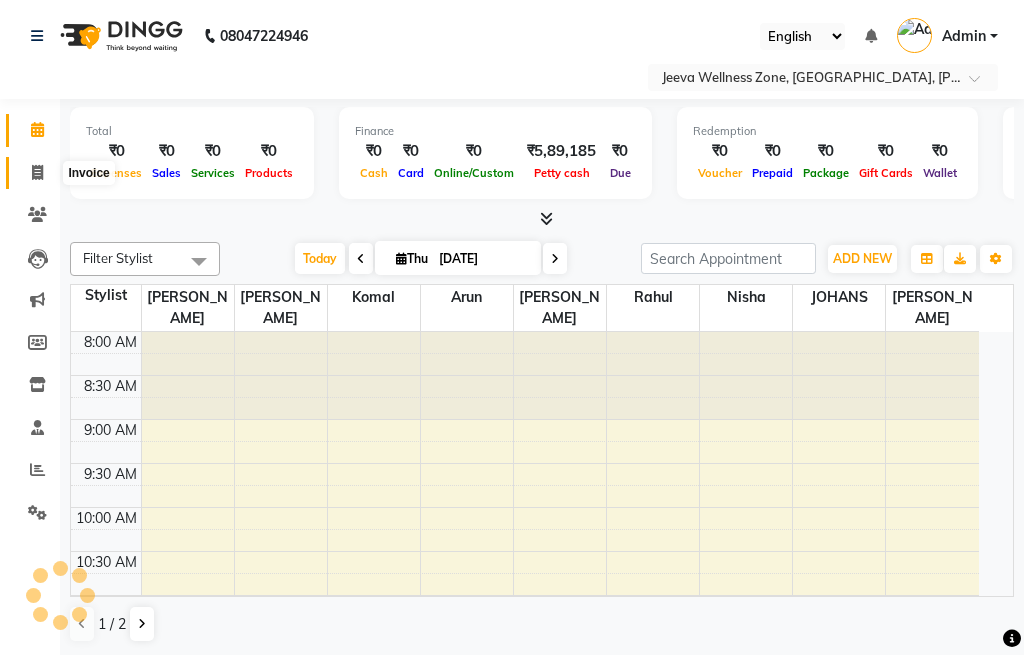 click 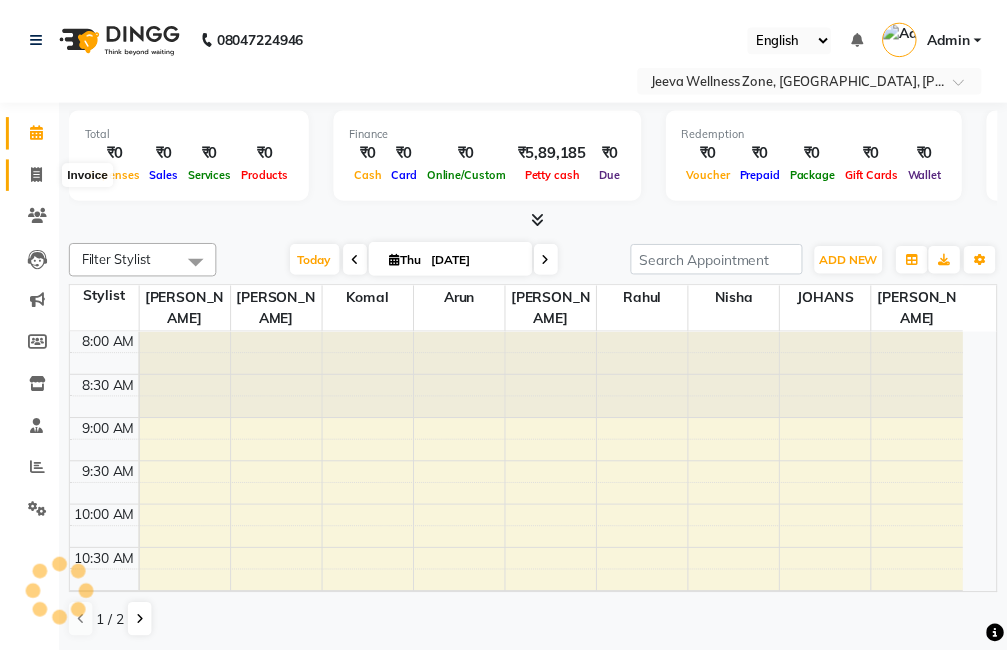 scroll, scrollTop: 0, scrollLeft: 0, axis: both 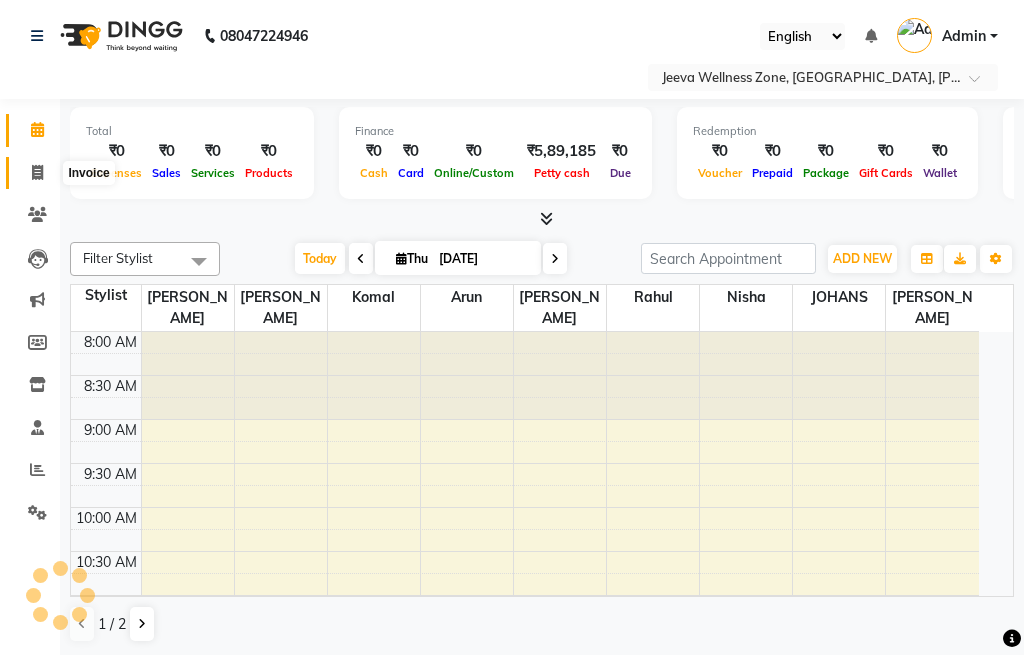 select on "service" 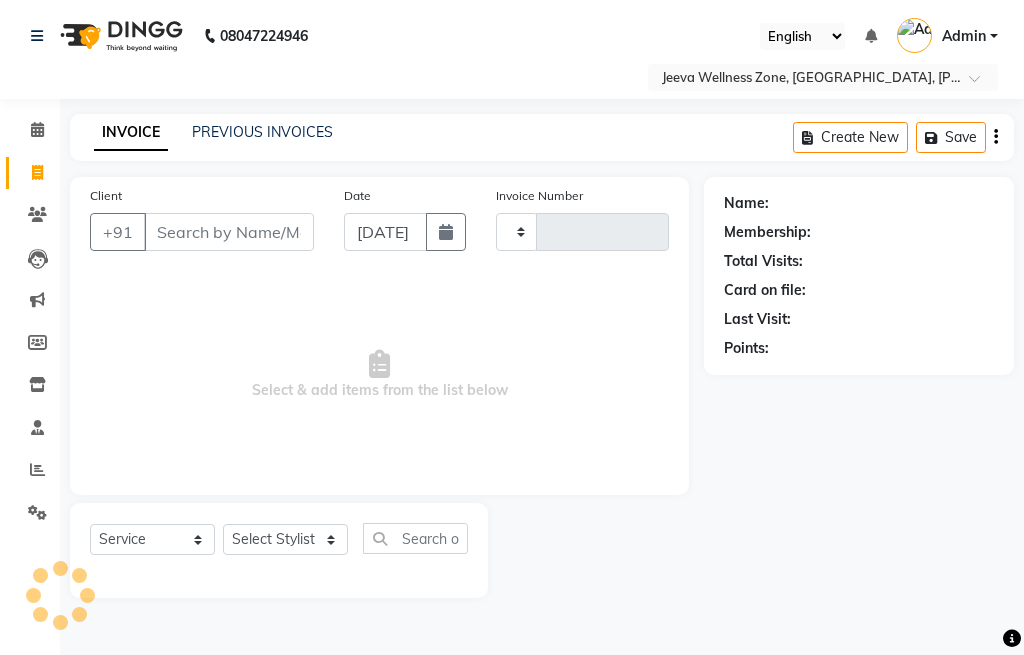 type on "0335" 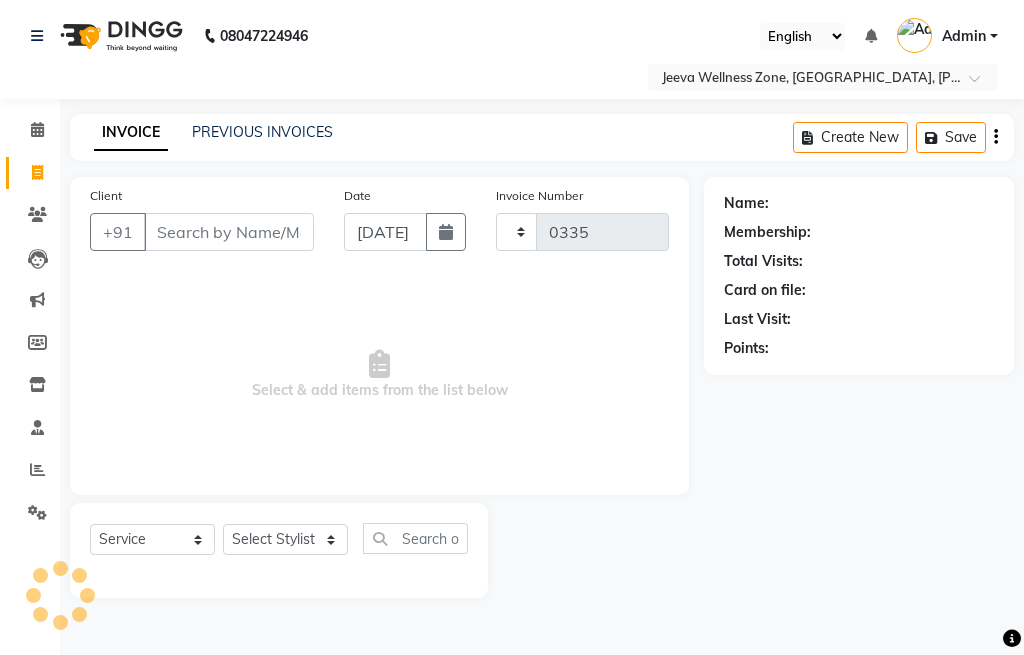 select on "6899" 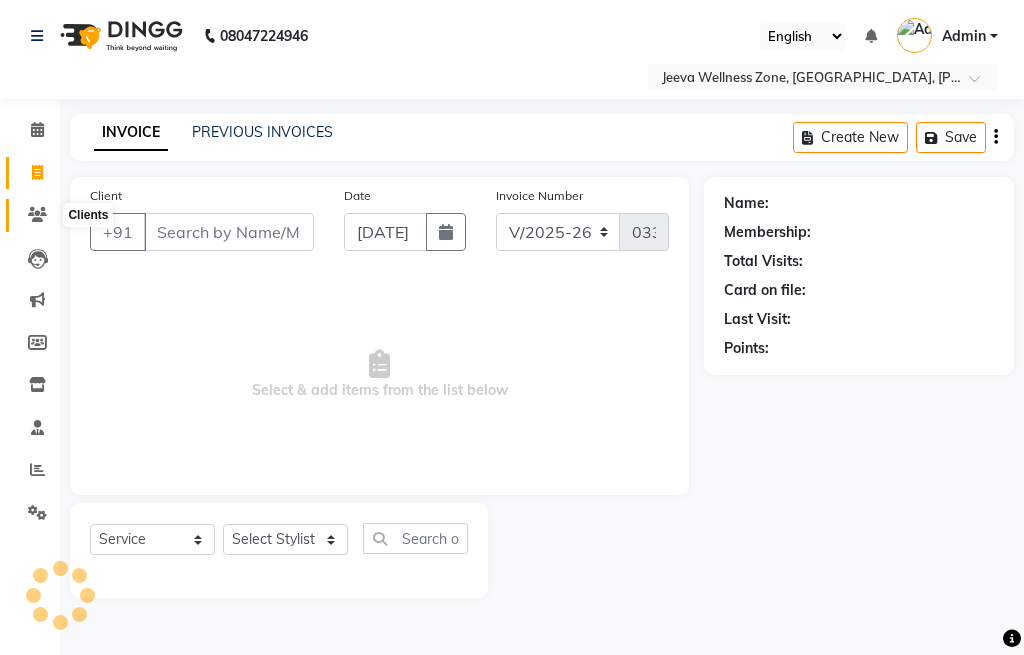 click 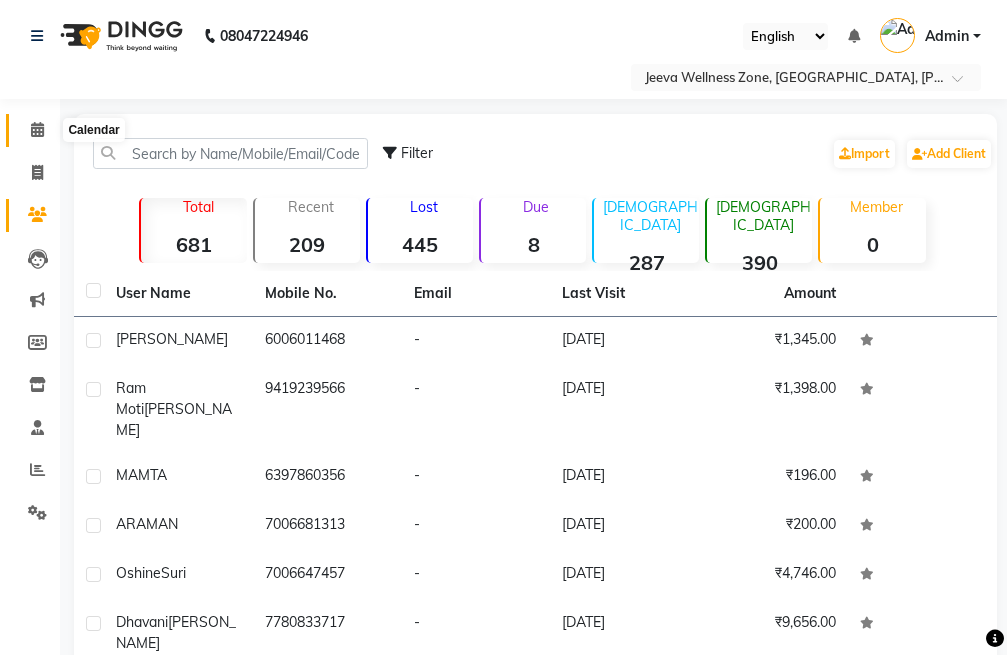 click 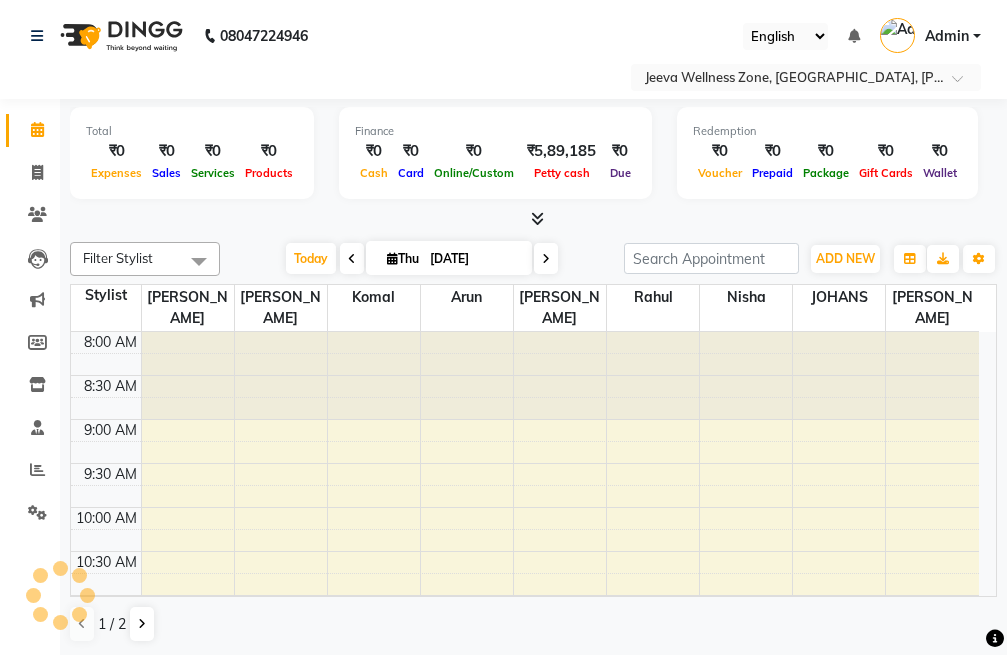 scroll, scrollTop: 0, scrollLeft: 0, axis: both 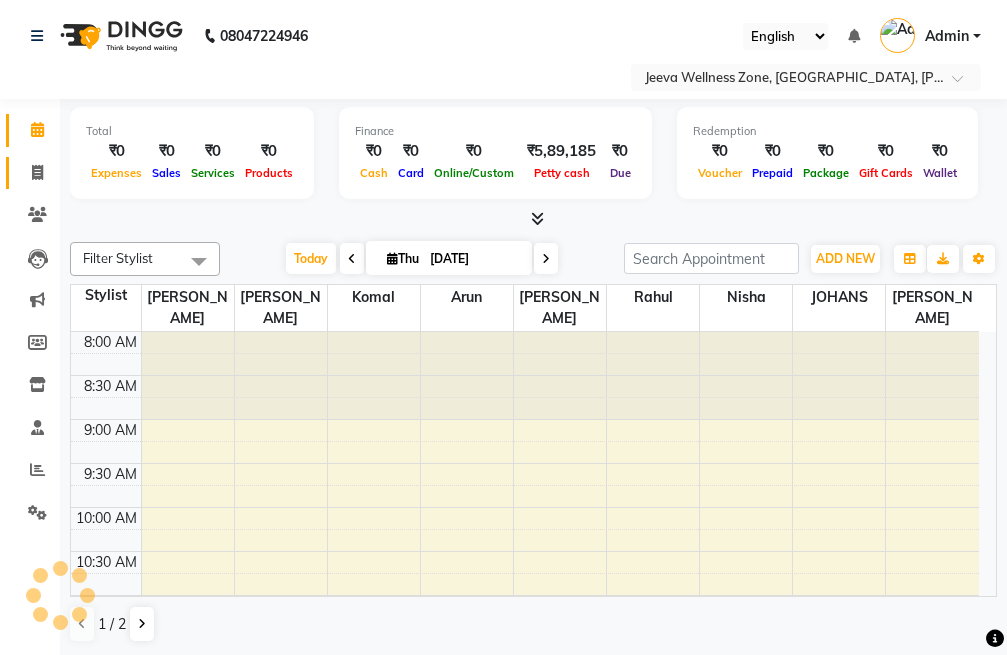 click 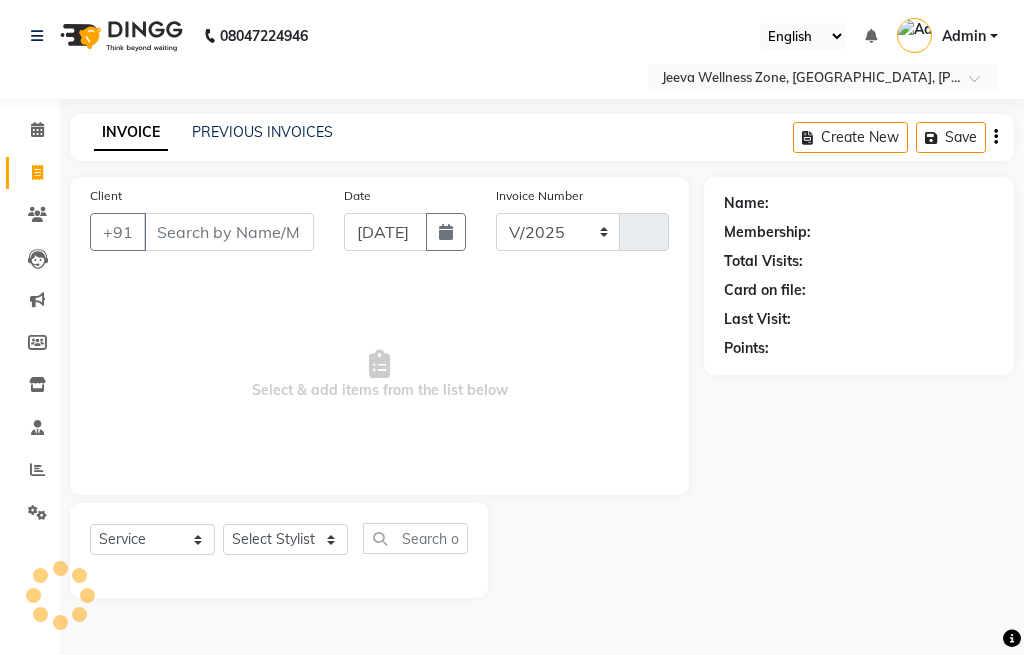 select on "6899" 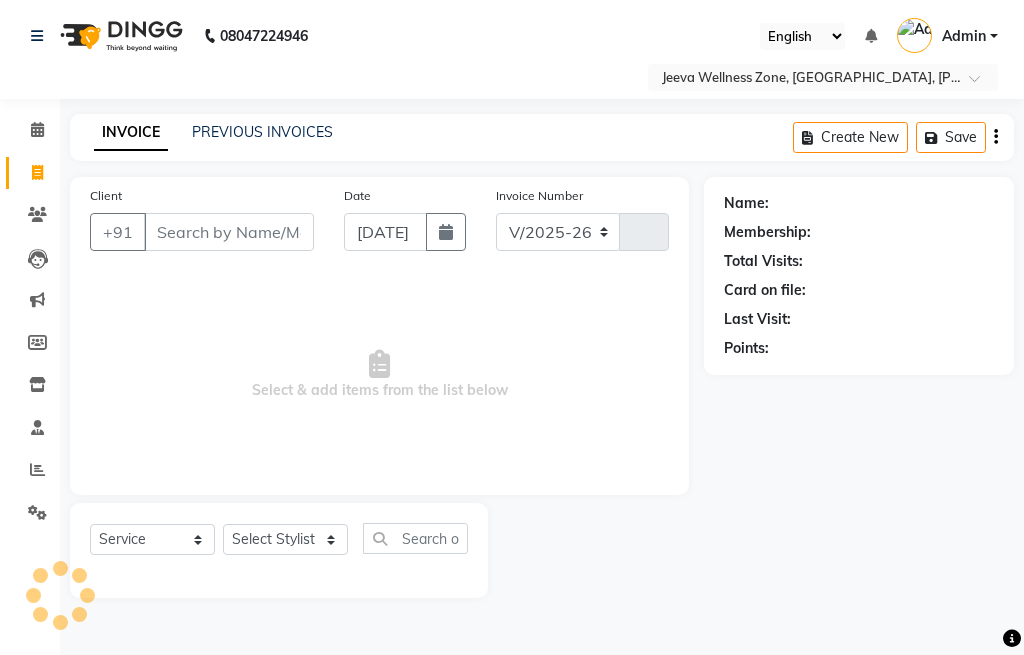 type on "0335" 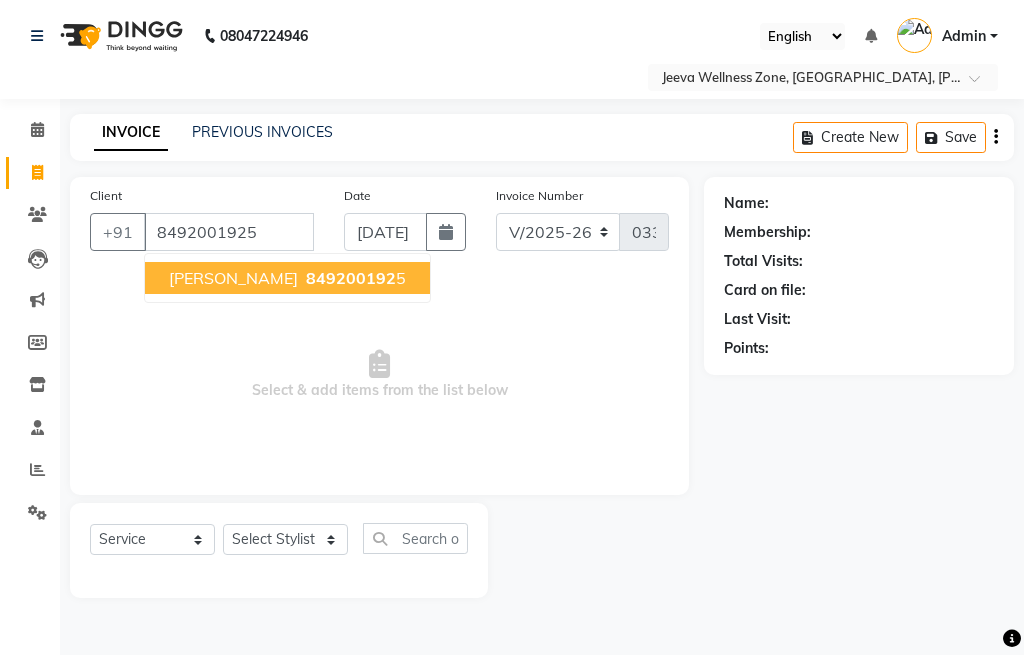 type on "8492001925" 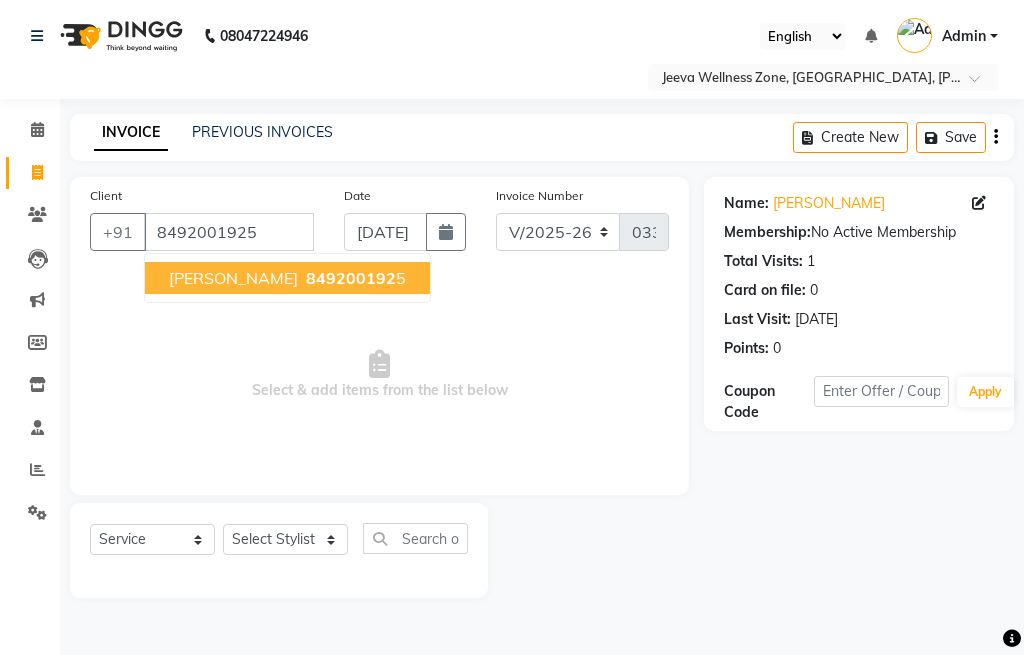 click on "[PERSON_NAME]" at bounding box center [233, 278] 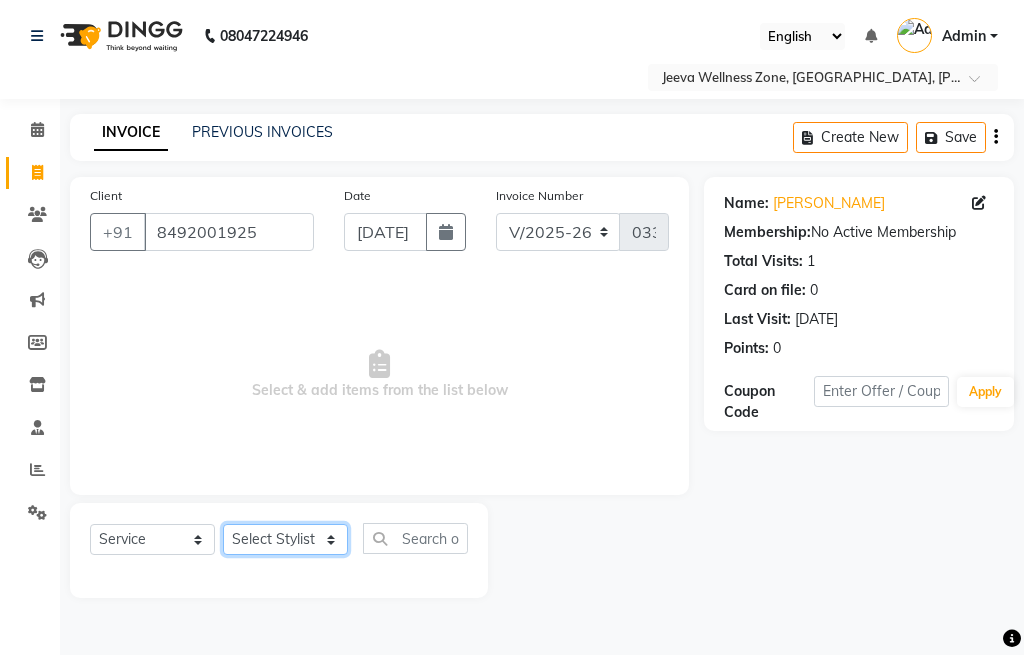 click on "Select Stylist anmol  arun esha  hardik bhagat JOHANS komal Nisha Rahul Rahul kumar ranjeet renu sona" 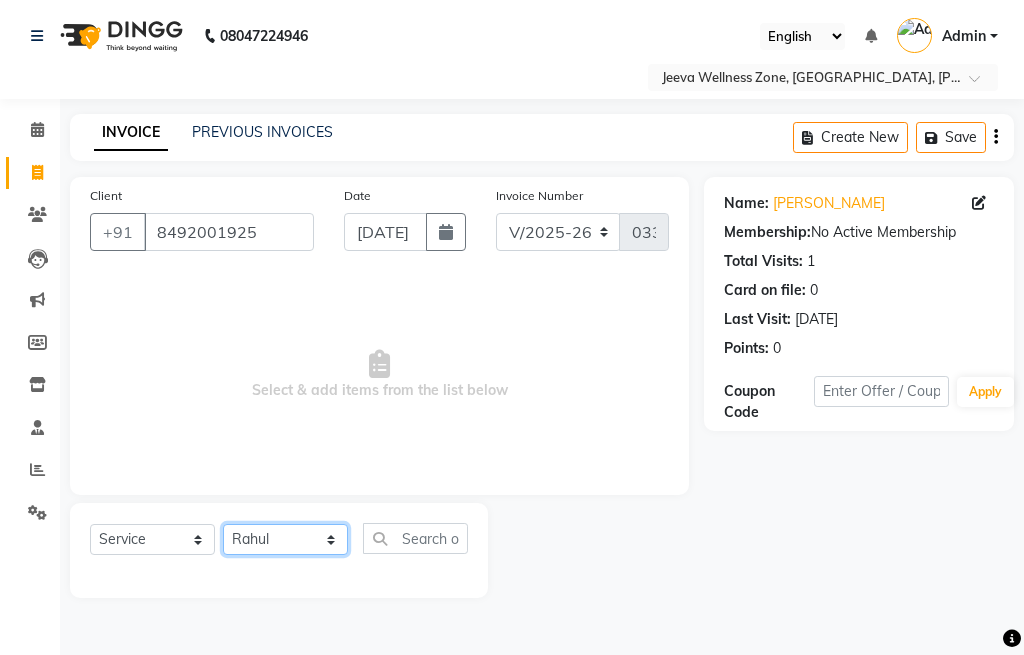 click on "Select Stylist anmol  arun esha  hardik bhagat JOHANS komal Nisha Rahul Rahul kumar ranjeet renu sona" 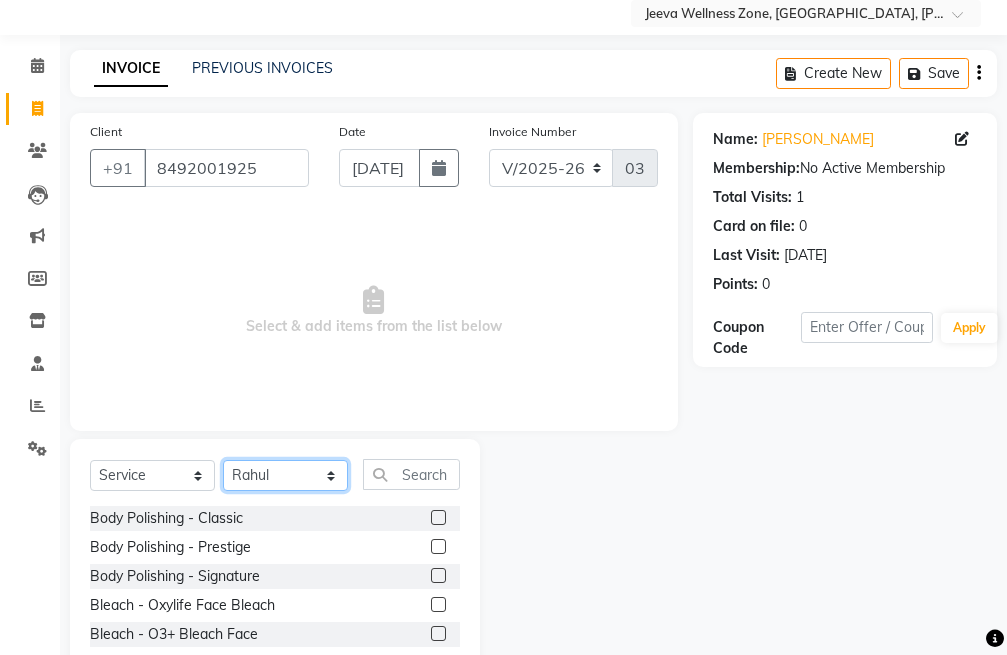 scroll, scrollTop: 100, scrollLeft: 0, axis: vertical 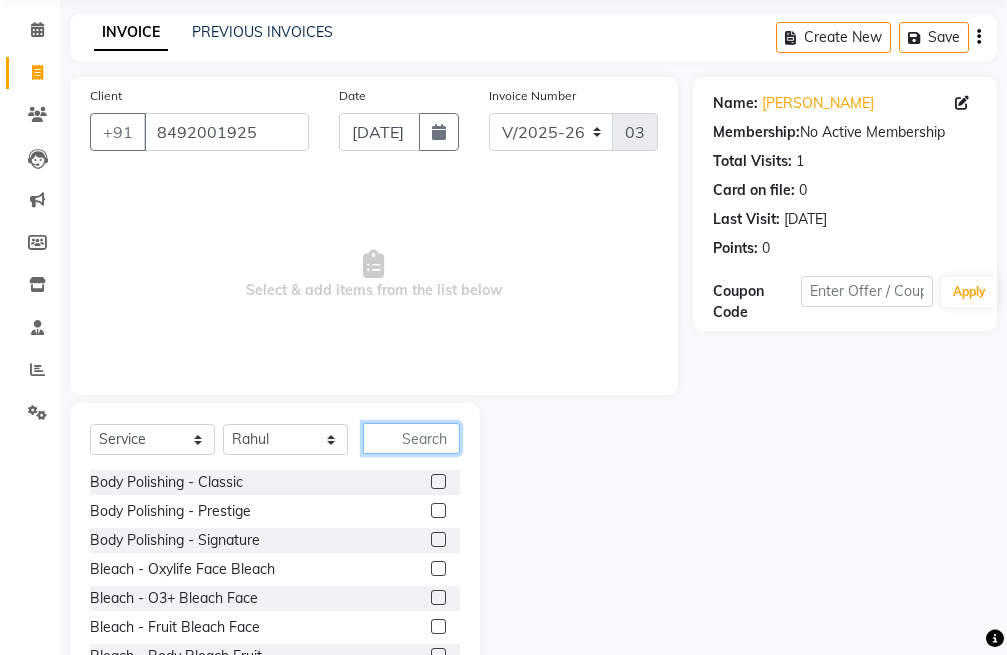click 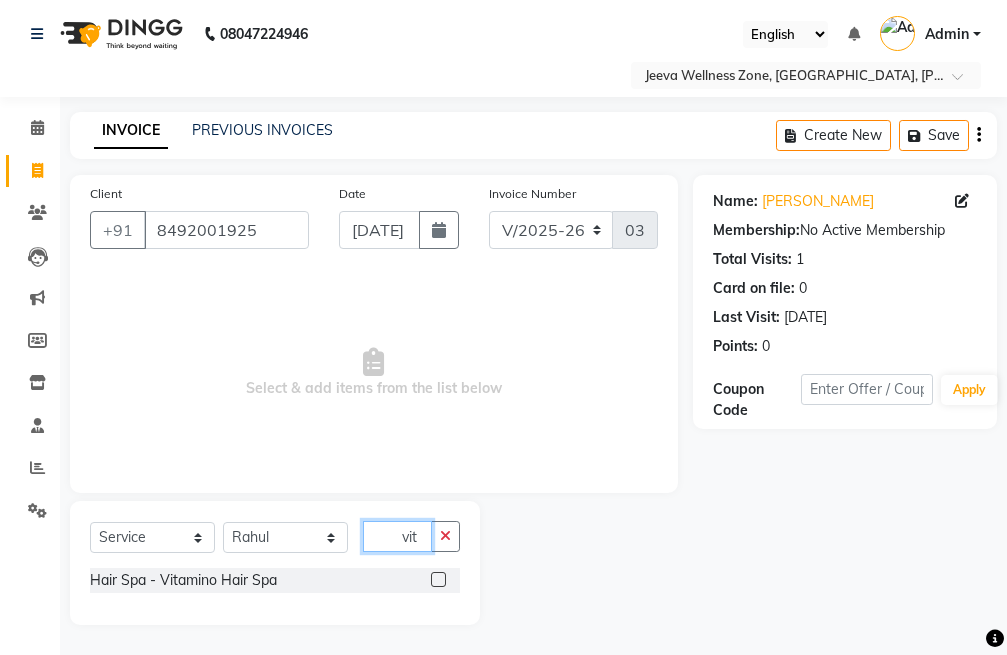 scroll, scrollTop: 2, scrollLeft: 0, axis: vertical 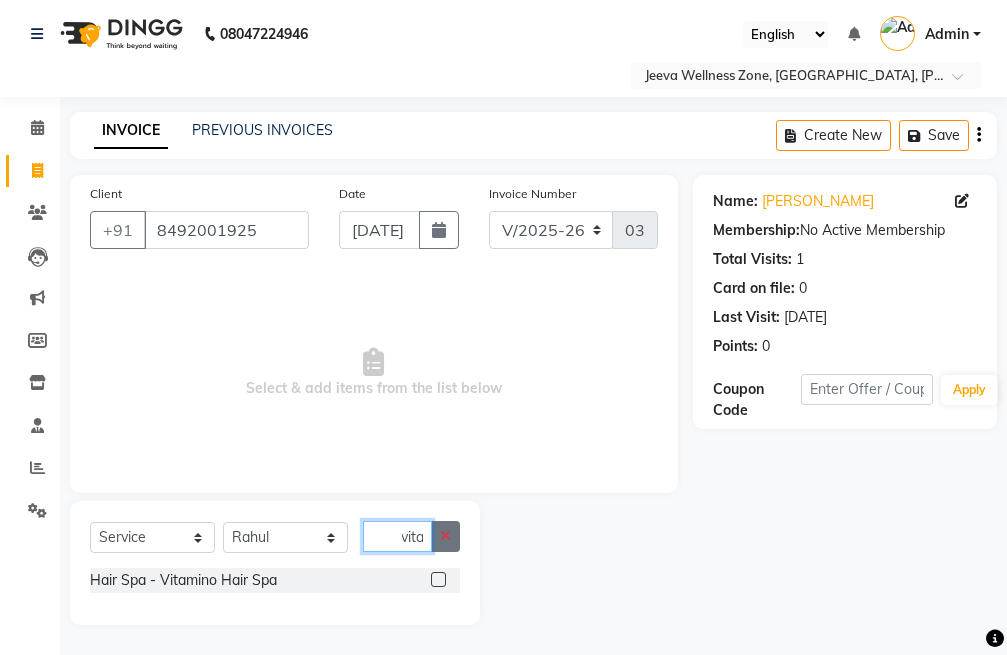 type on "vita" 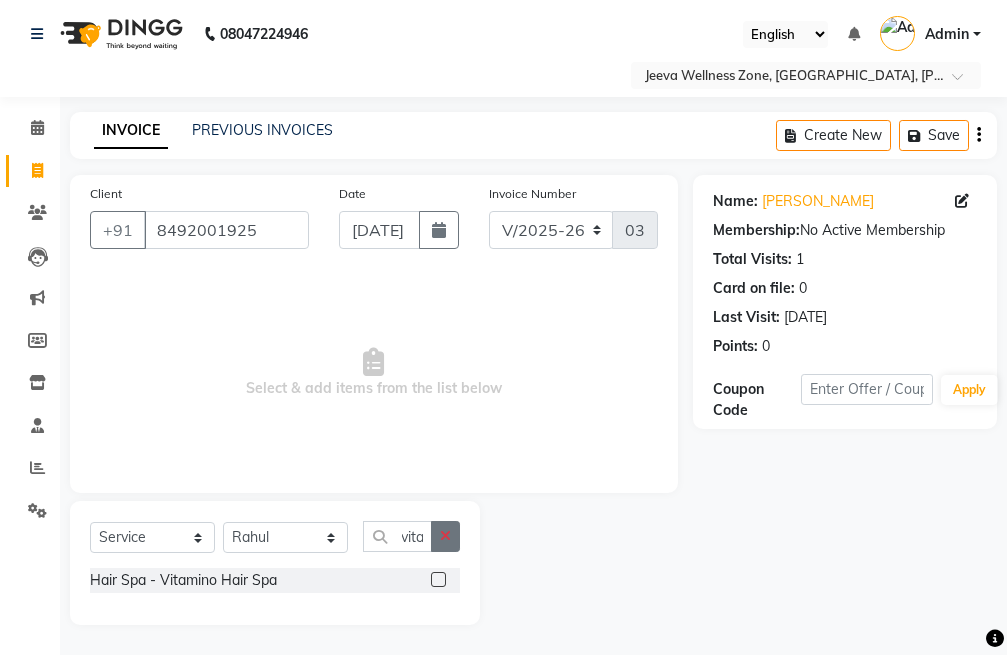 scroll, scrollTop: 0, scrollLeft: 0, axis: both 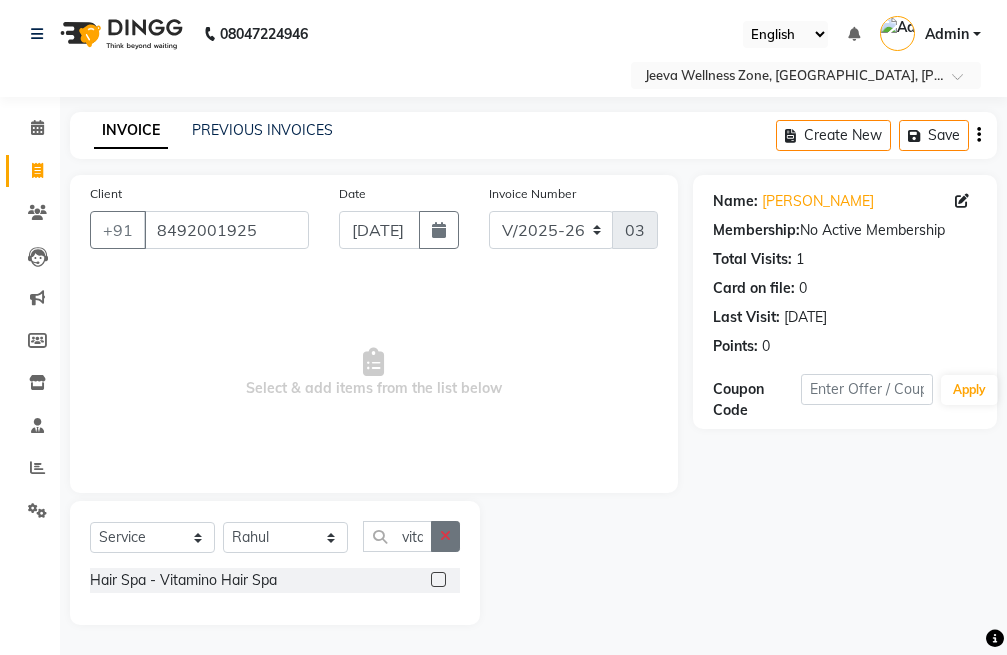 click 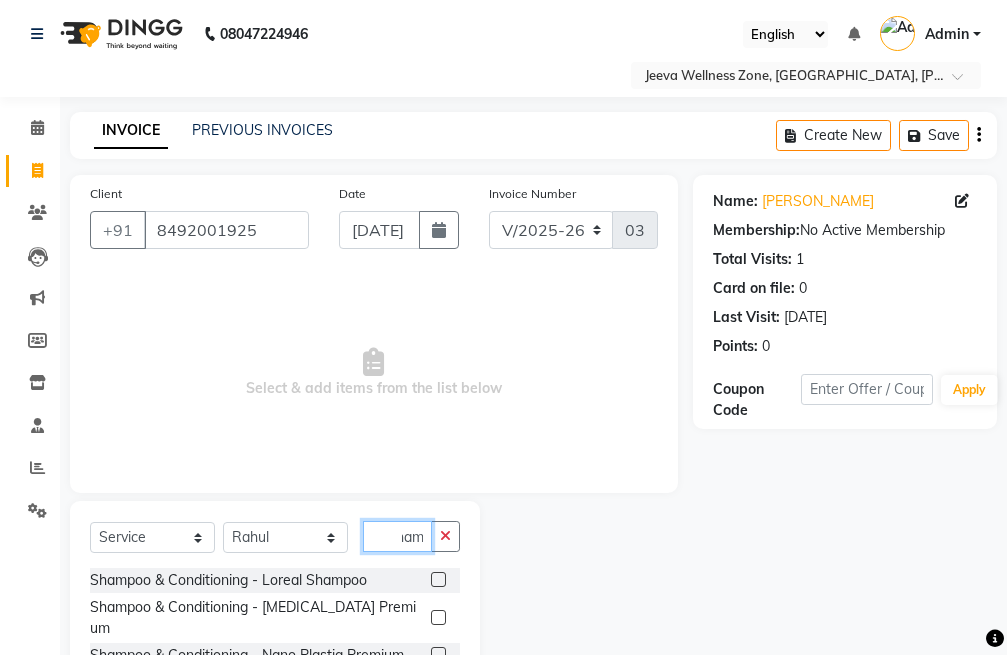 scroll, scrollTop: 0, scrollLeft: 21, axis: horizontal 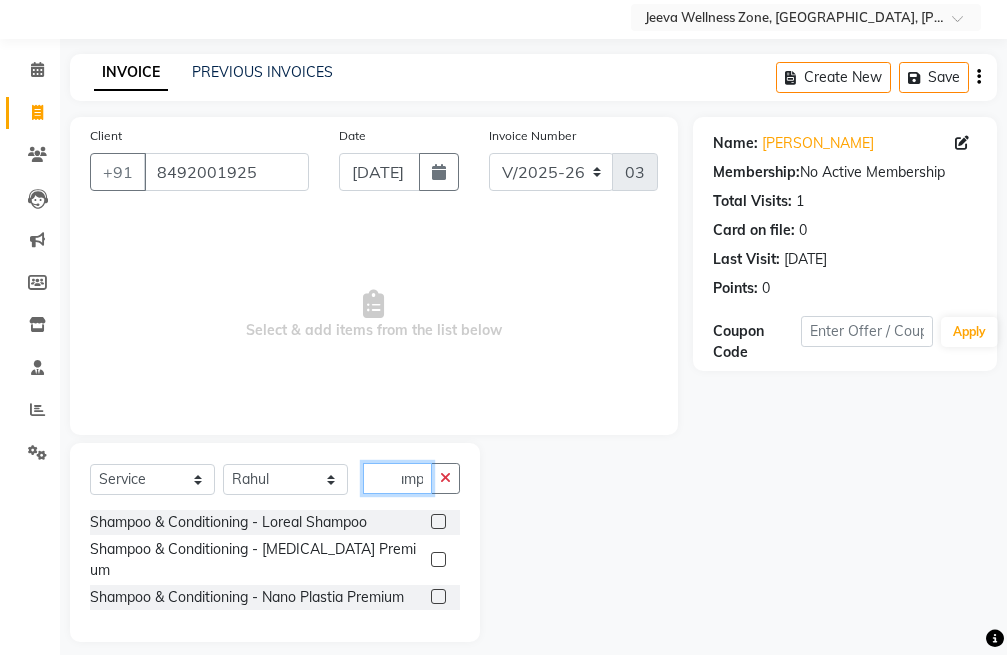 type on "shamp" 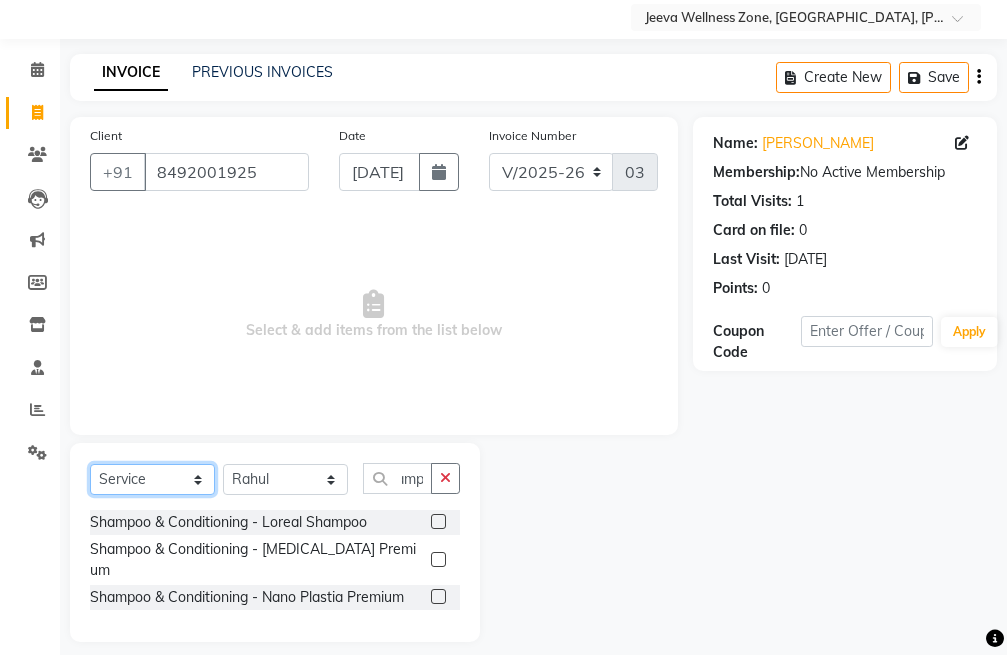click on "Select  Service  Product  Membership  Package Voucher Prepaid Gift Card" 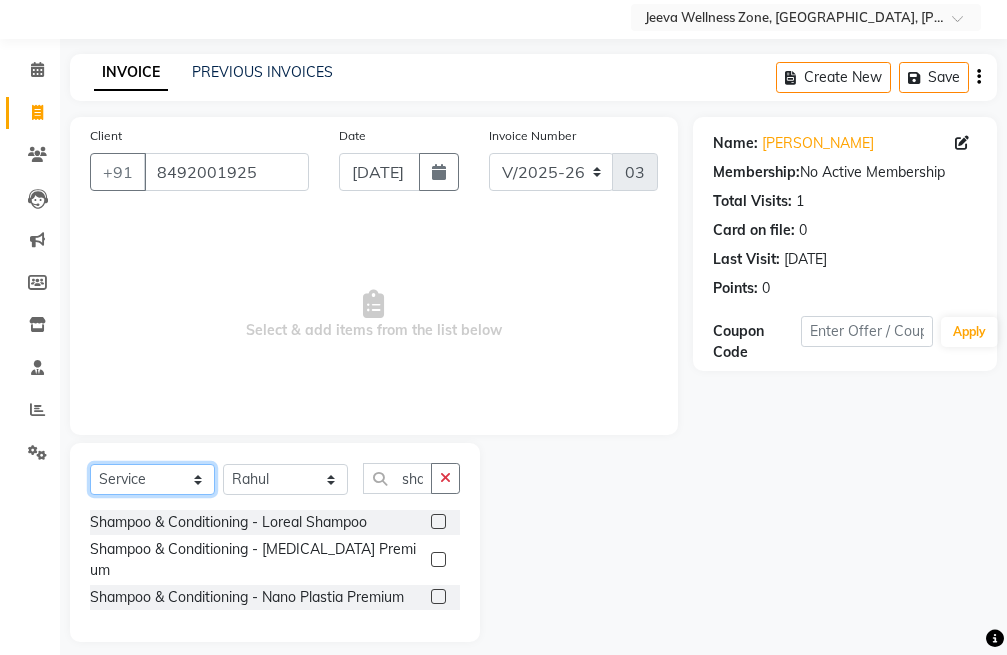 select on "product" 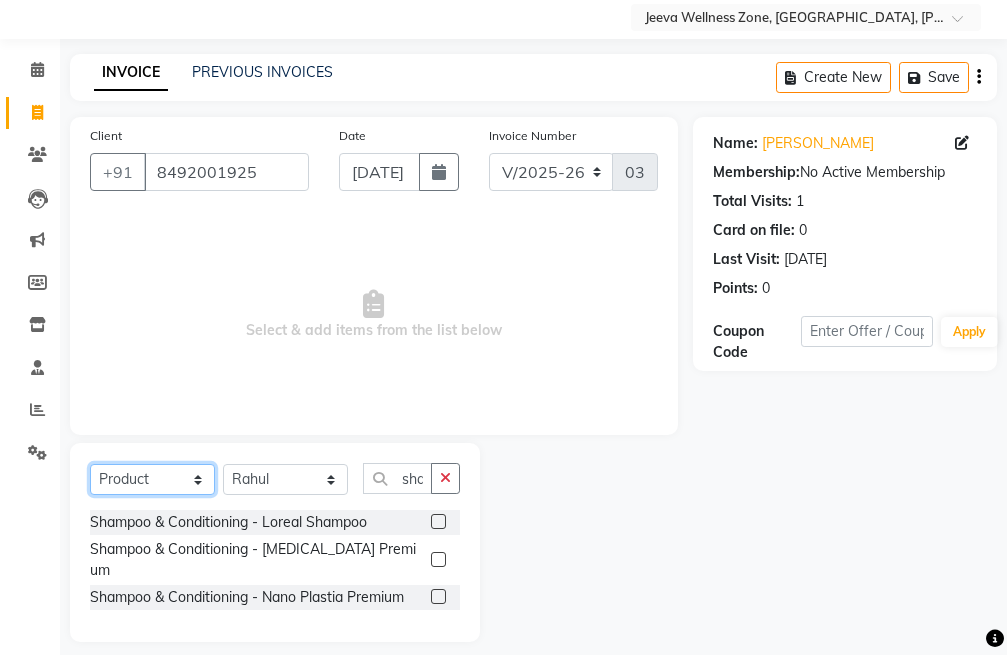 click on "Select  Service  Product  Membership  Package Voucher Prepaid Gift Card" 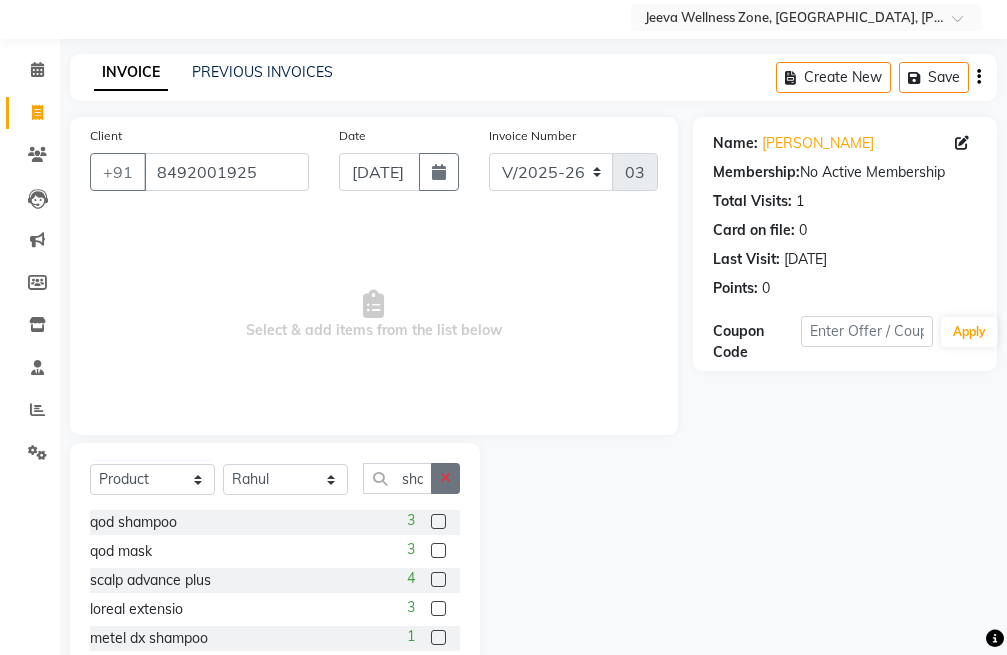 click 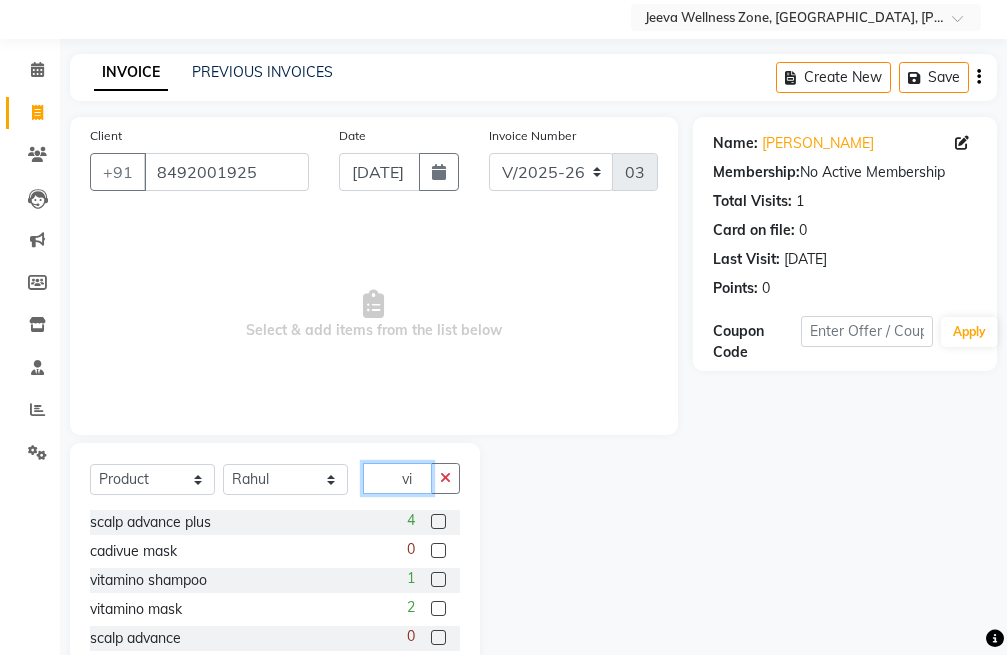 scroll, scrollTop: 31, scrollLeft: 0, axis: vertical 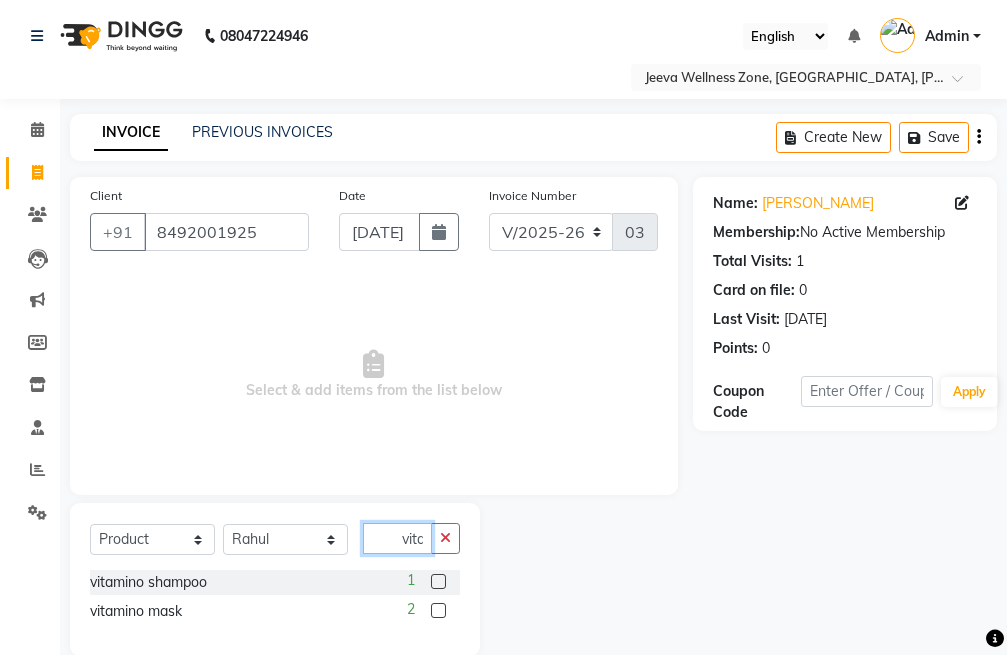 type on "vita" 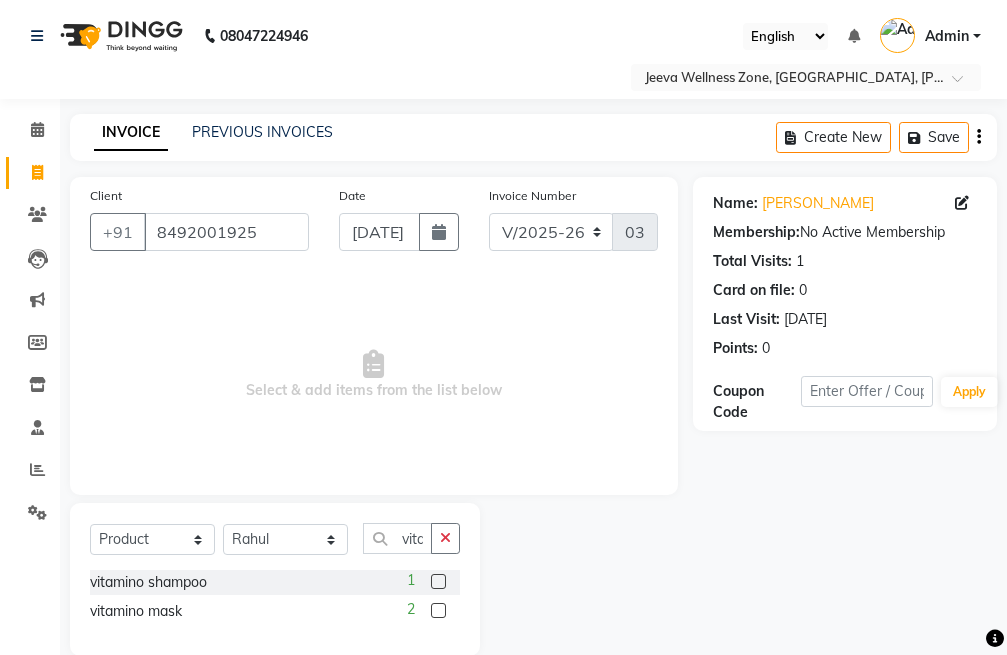click on "vitamino shampoo  1" 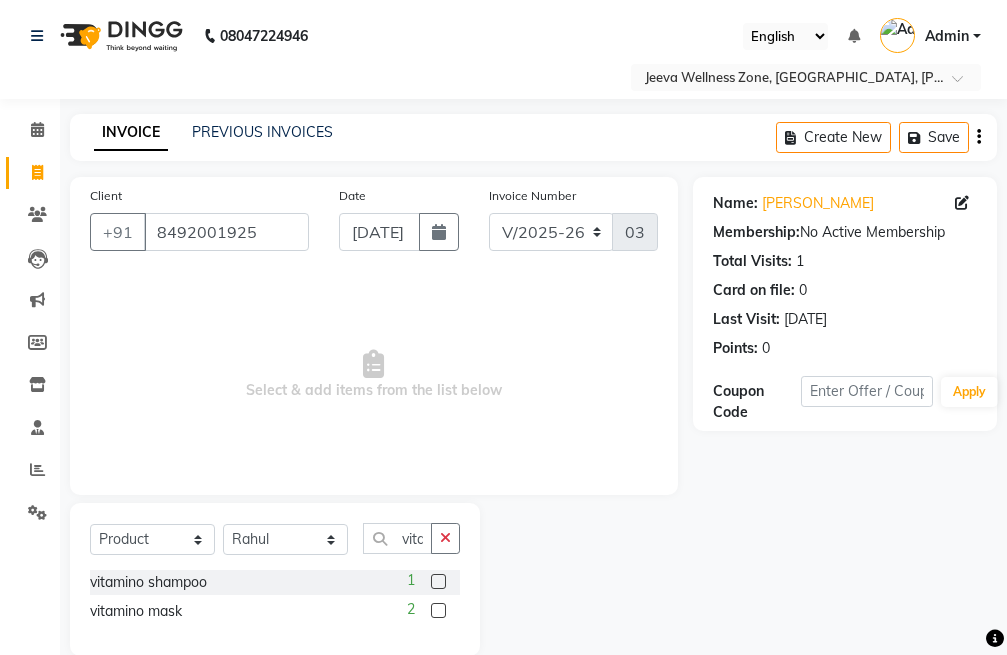 click 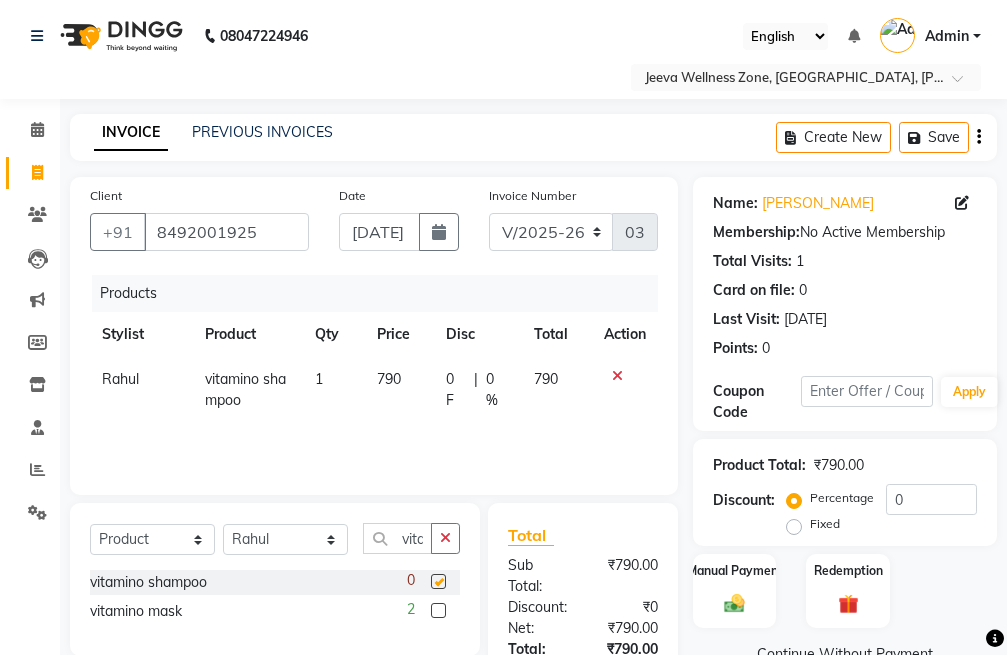 checkbox on "false" 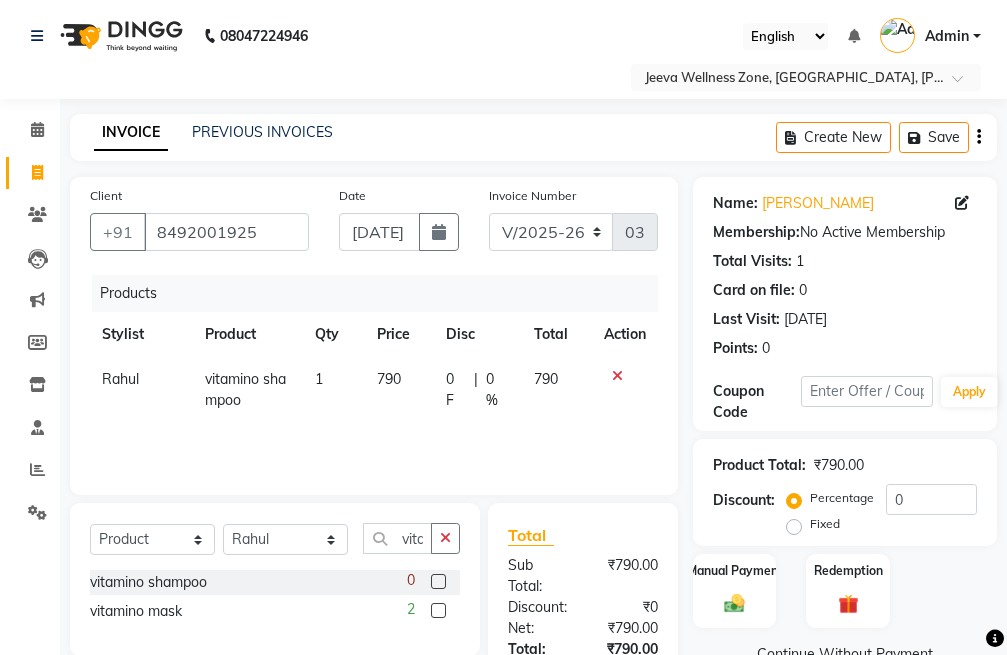 click 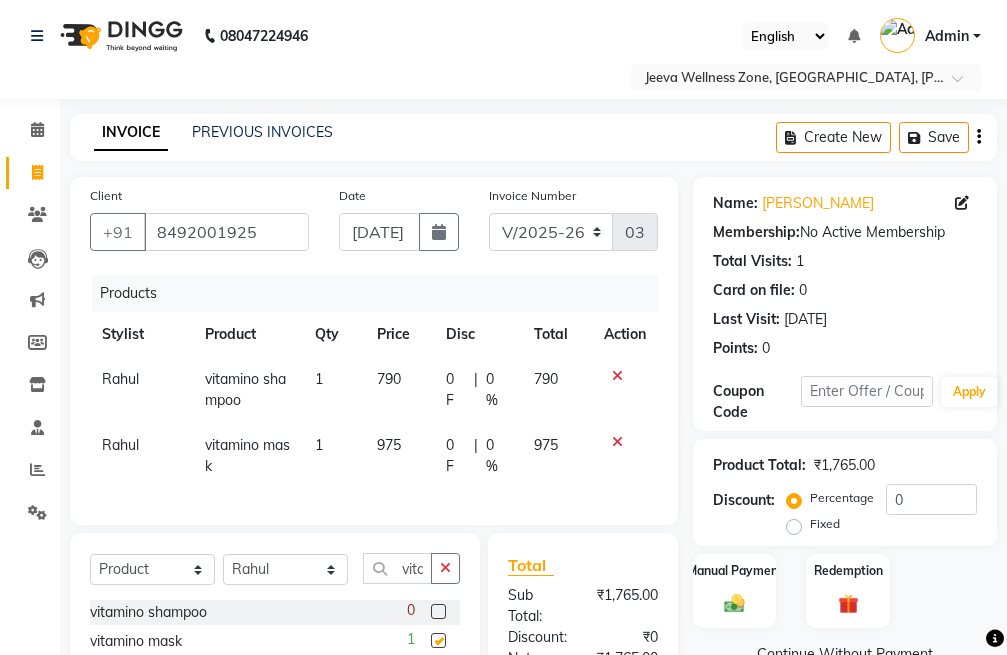 checkbox on "false" 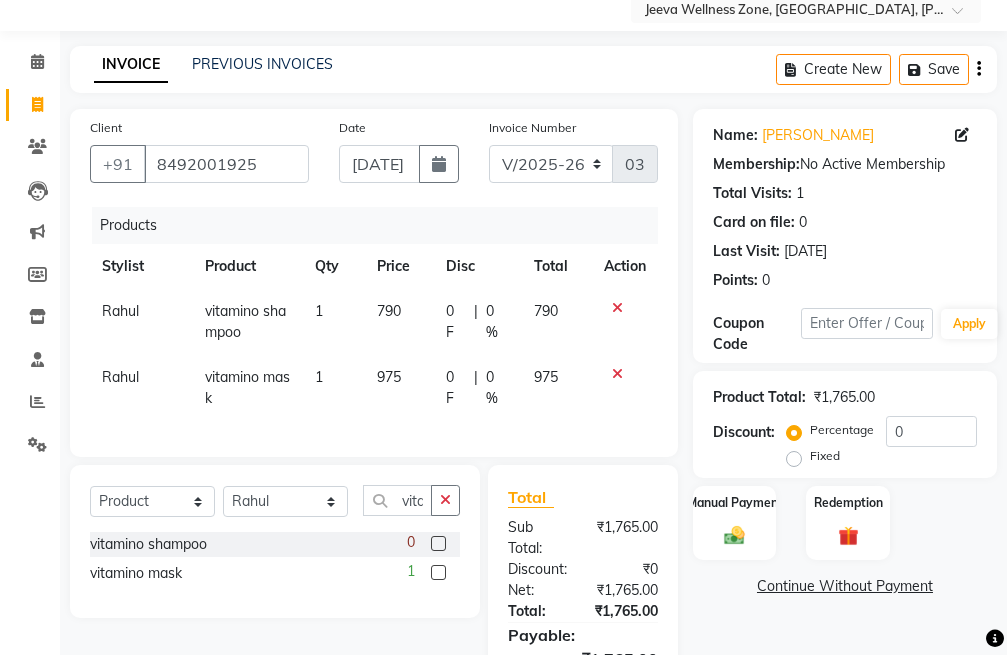 scroll, scrollTop: 200, scrollLeft: 0, axis: vertical 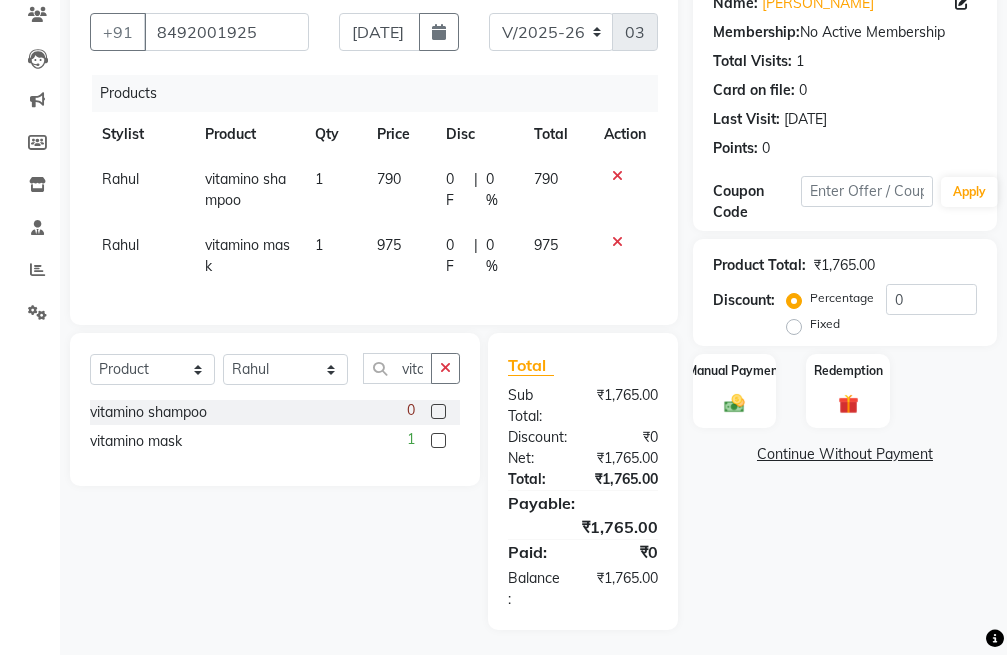 click on "0 %" 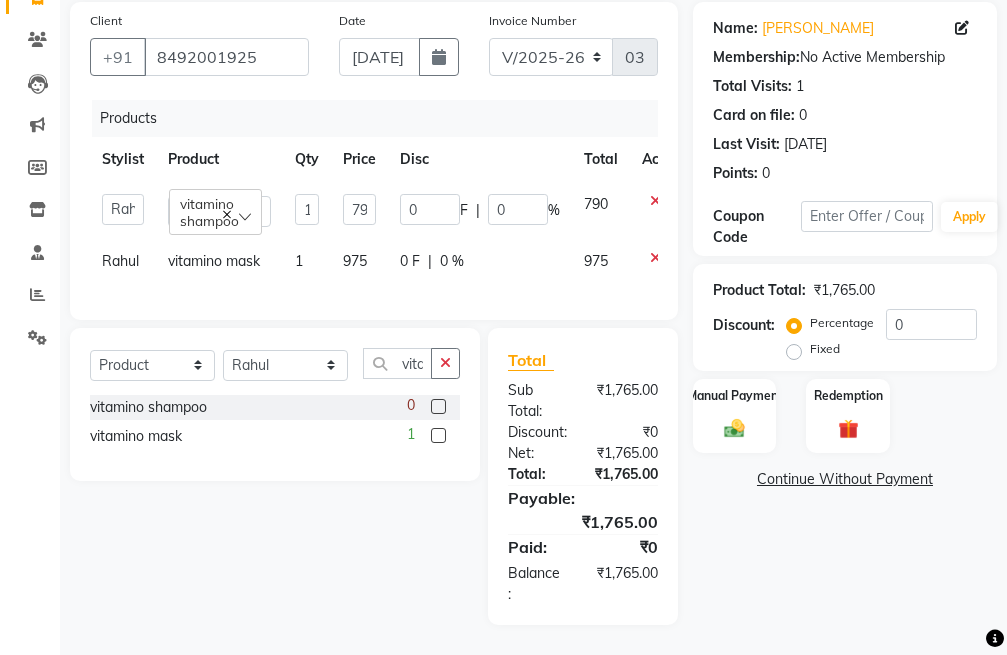 scroll, scrollTop: 192, scrollLeft: 0, axis: vertical 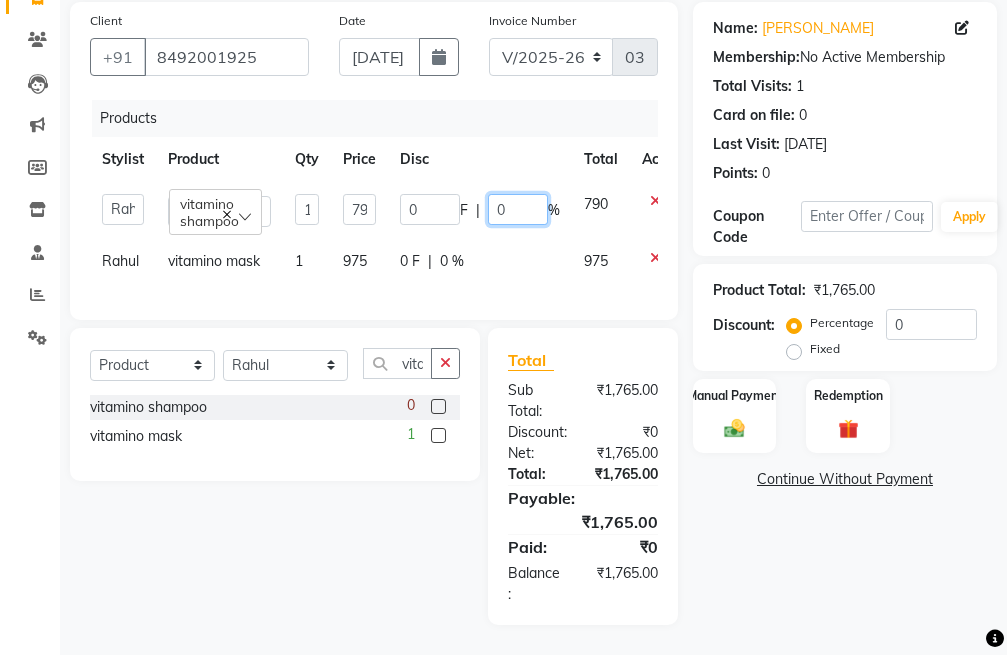 drag, startPoint x: 516, startPoint y: 194, endPoint x: 445, endPoint y: 200, distance: 71.25307 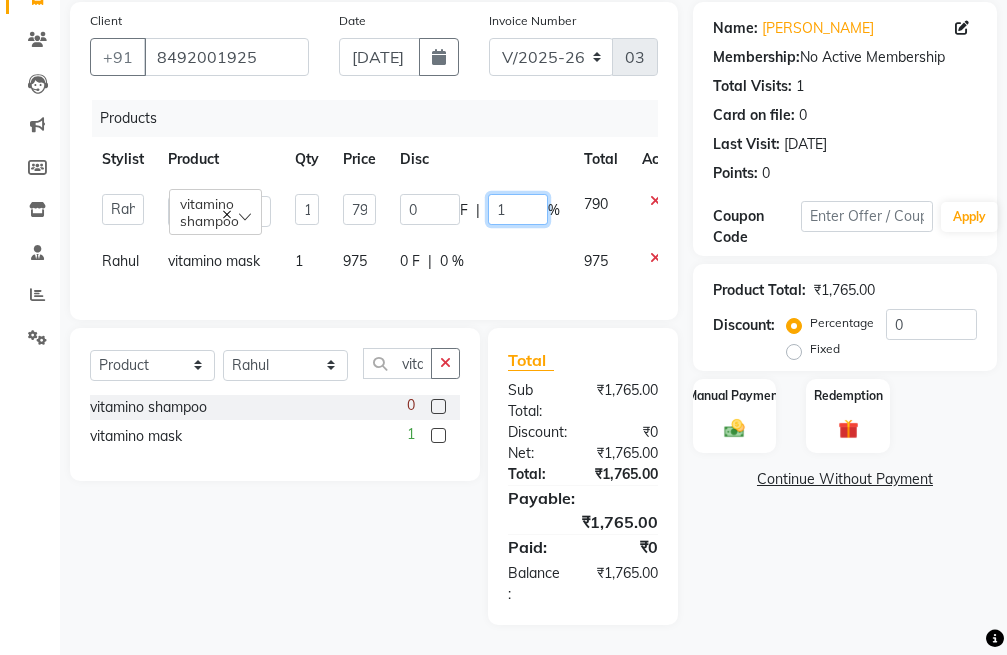 type on "10" 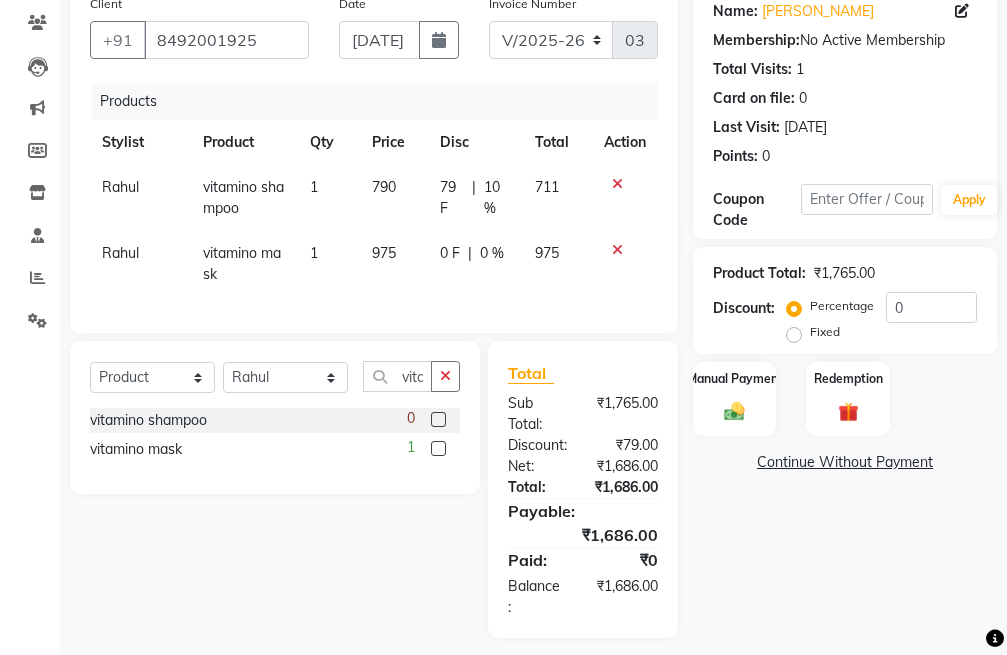 click on "0 F | 0 %" 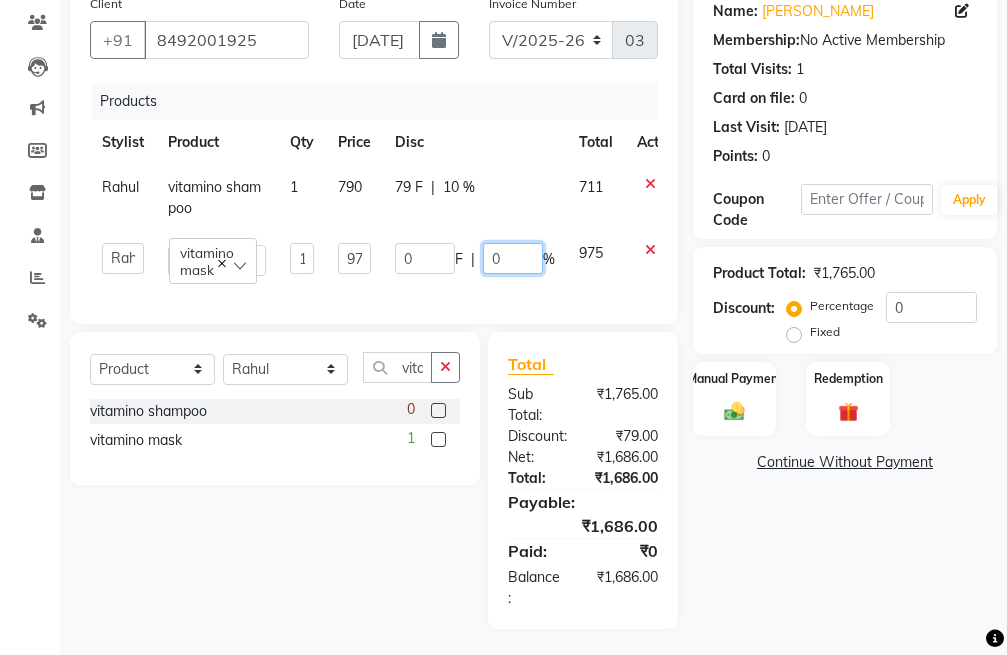 drag, startPoint x: 505, startPoint y: 258, endPoint x: 482, endPoint y: 264, distance: 23.769728 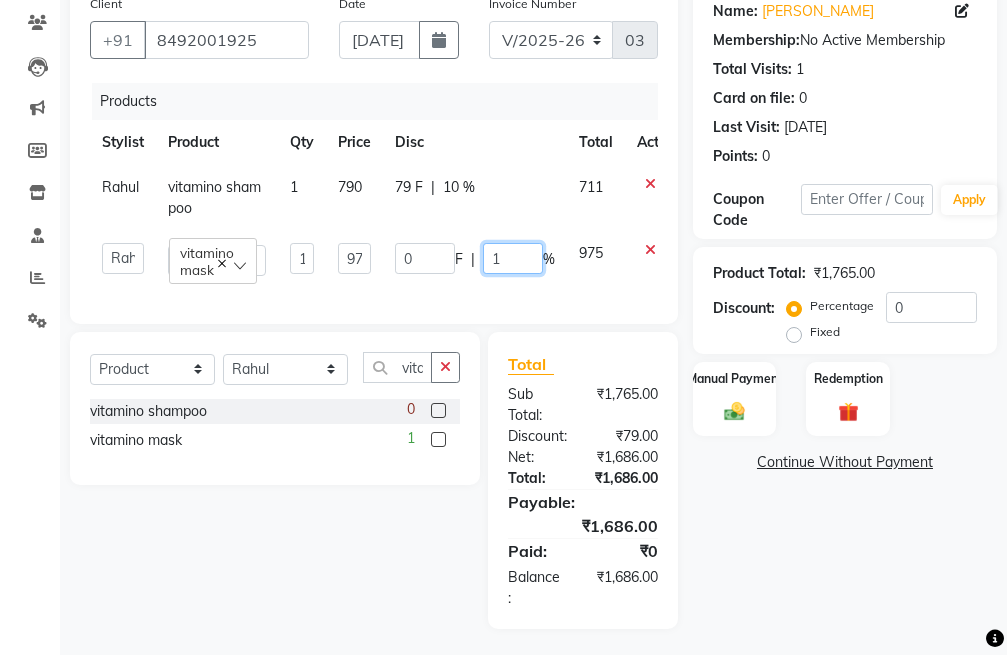 type on "10" 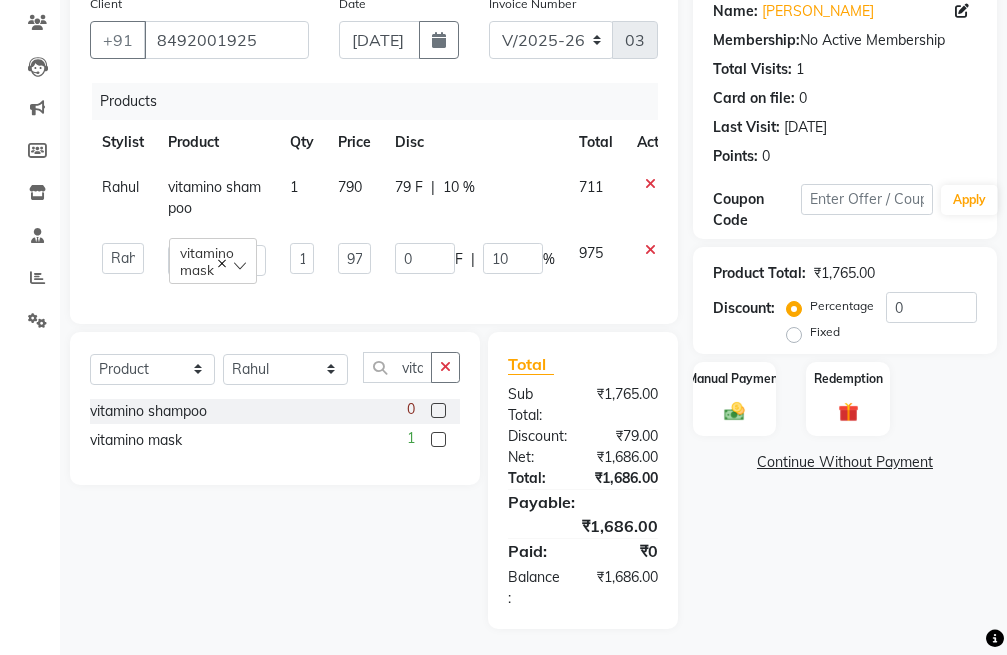 drag, startPoint x: 305, startPoint y: 332, endPoint x: 362, endPoint y: 179, distance: 163.27278 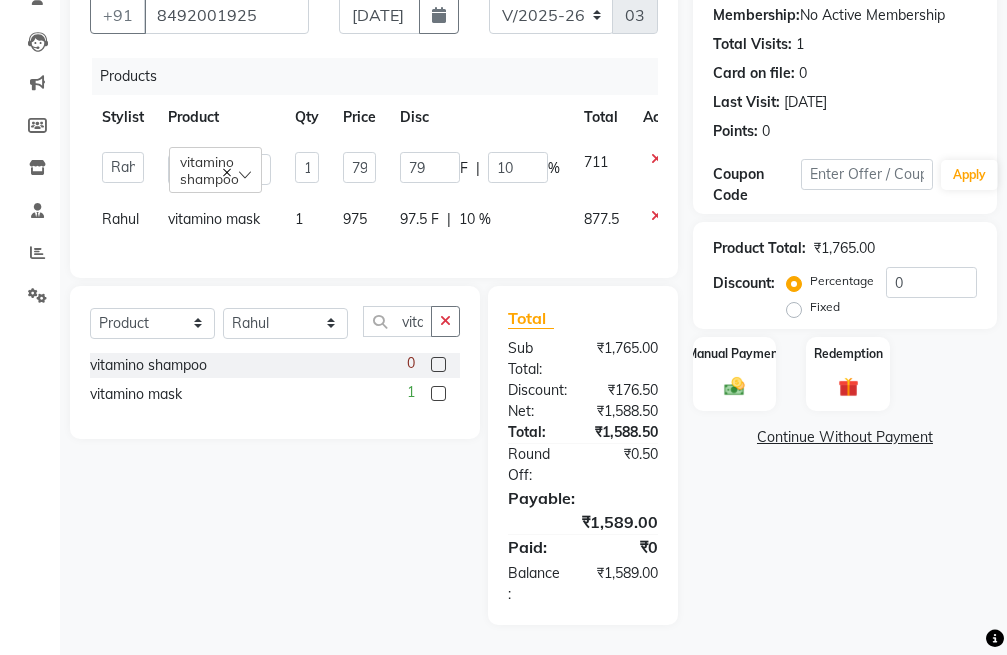 scroll, scrollTop: 234, scrollLeft: 0, axis: vertical 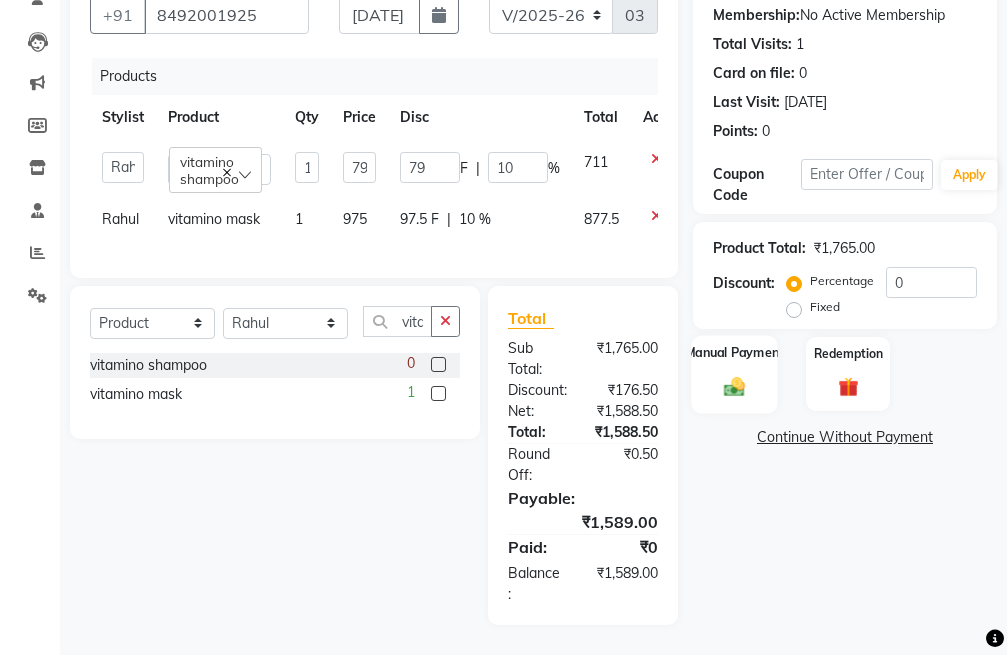 click on "Manual Payment" 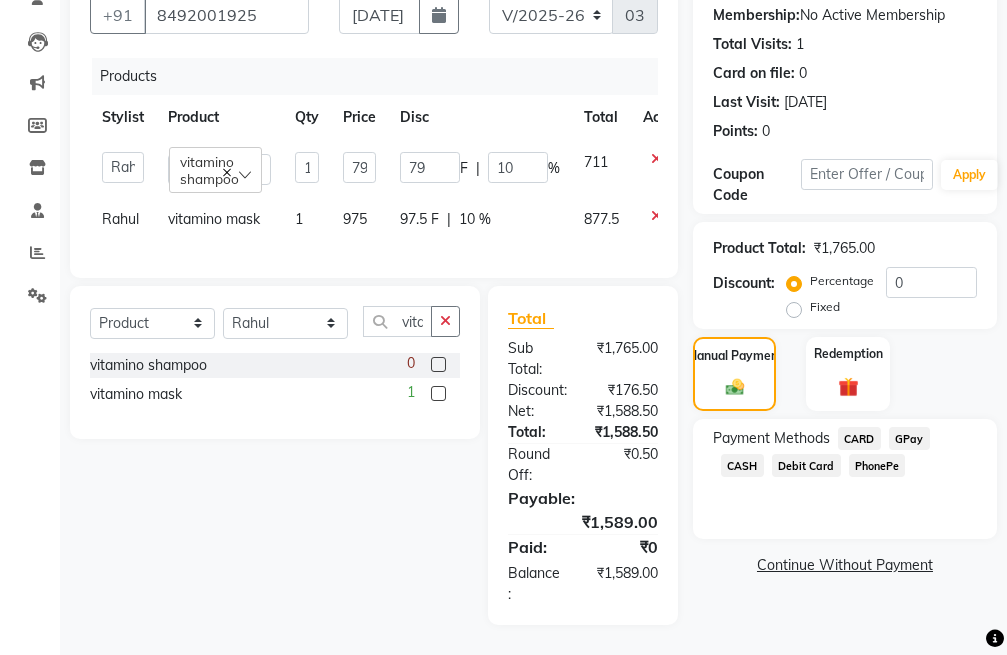 click on "PhonePe" 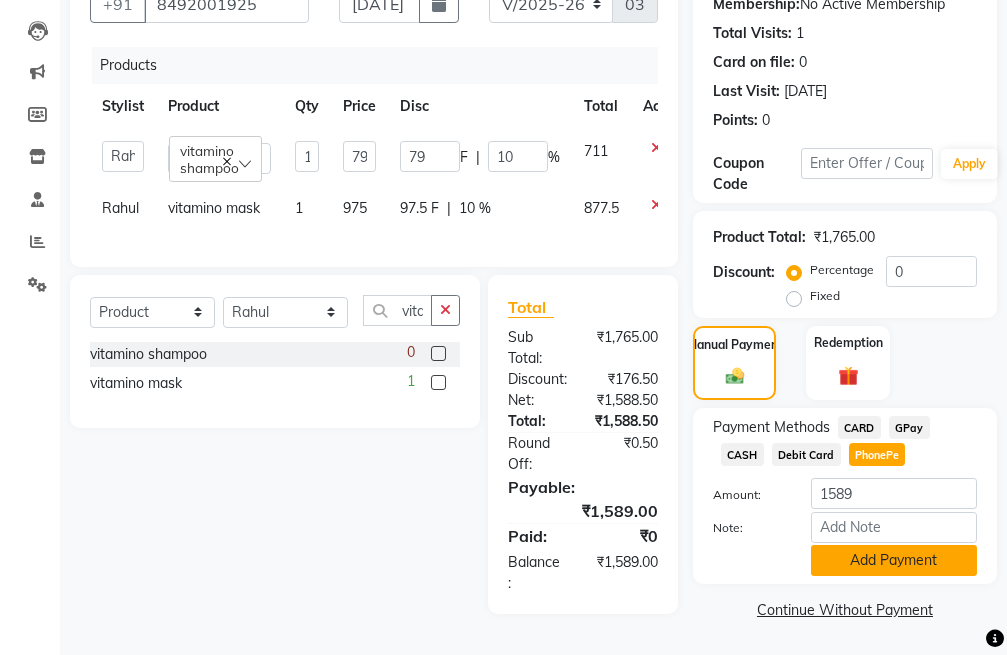 click on "Add Payment" 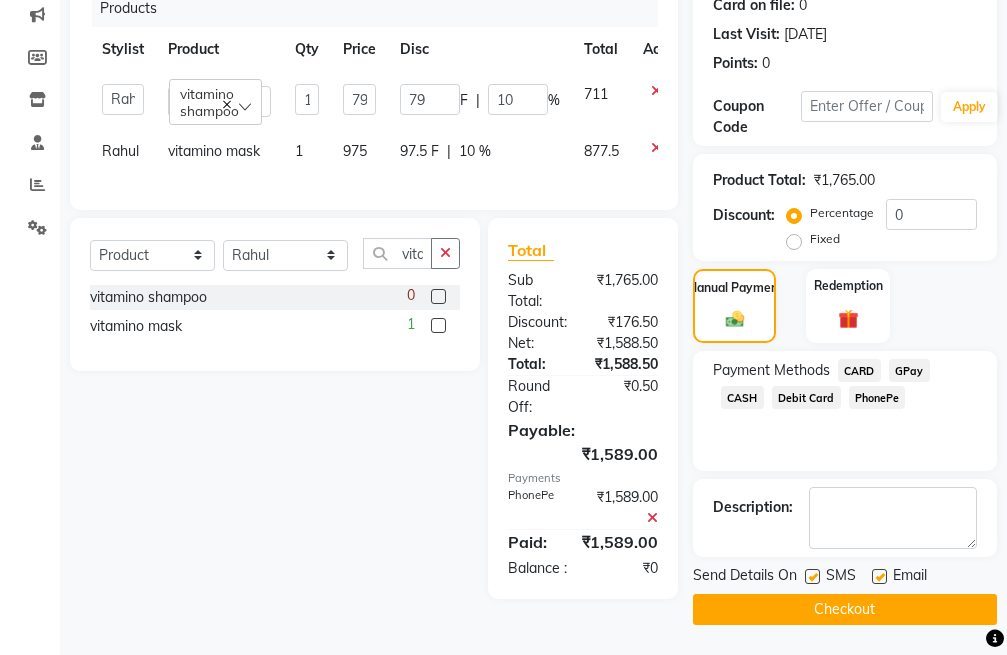 scroll, scrollTop: 297, scrollLeft: 0, axis: vertical 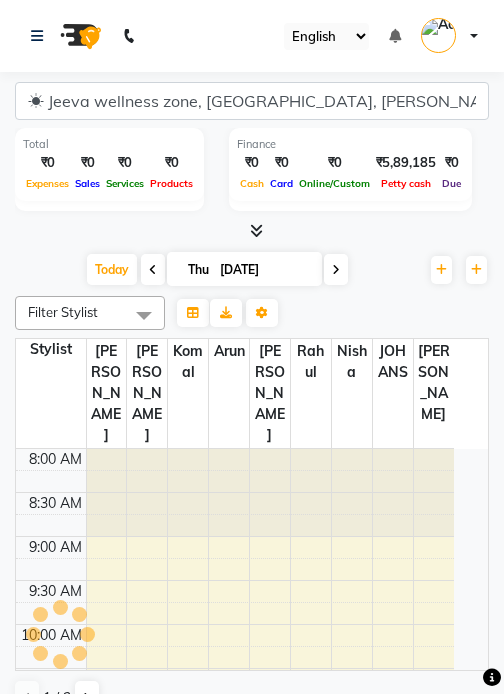 select on "en" 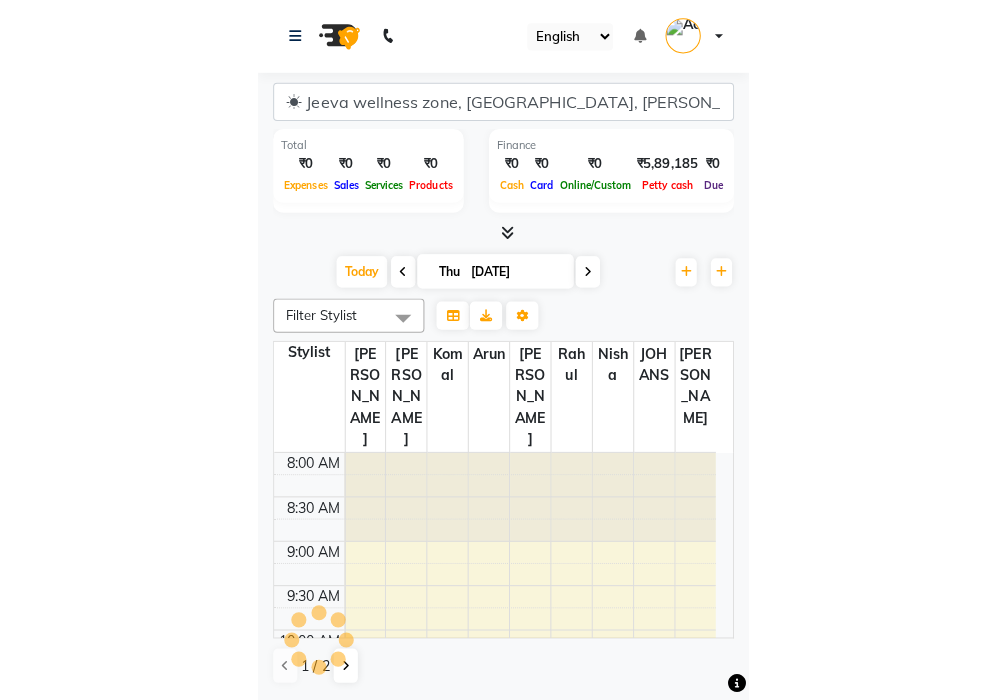 scroll, scrollTop: 0, scrollLeft: 0, axis: both 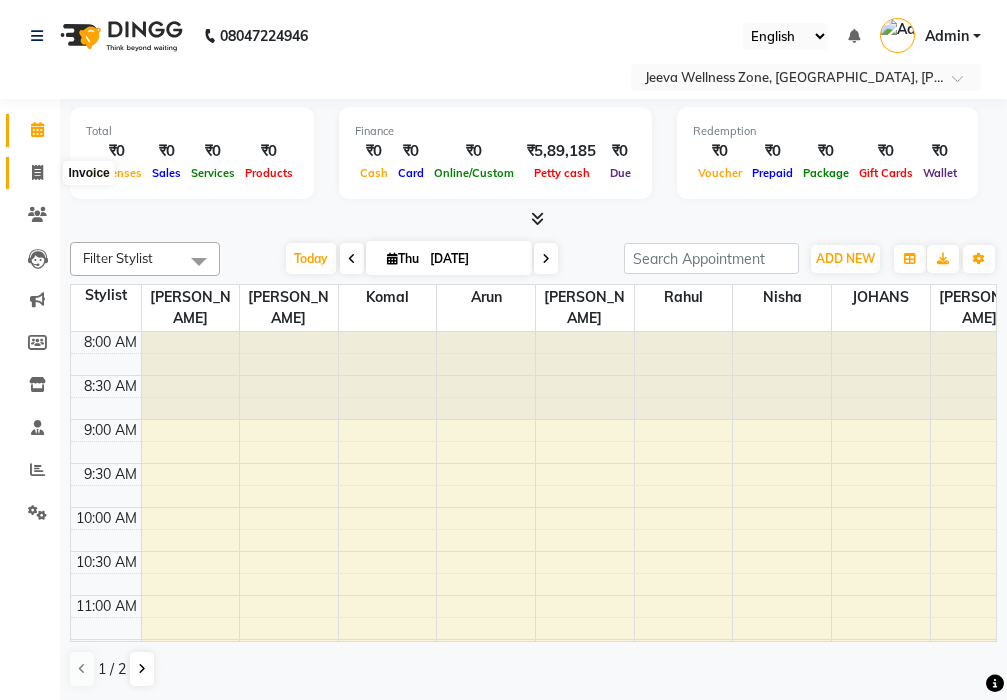 click 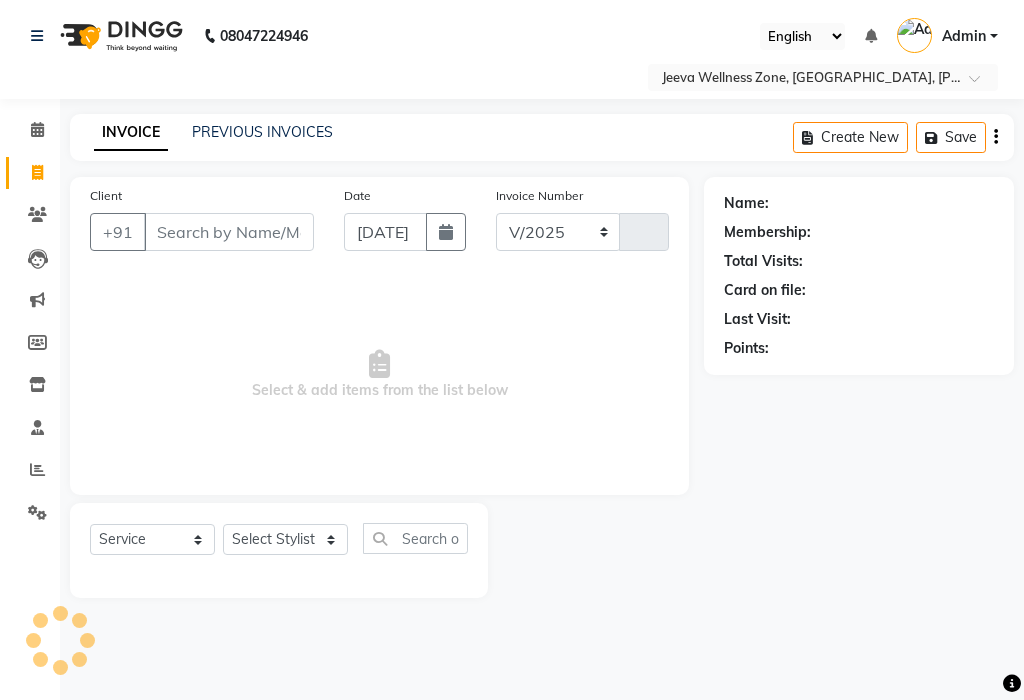 select on "6899" 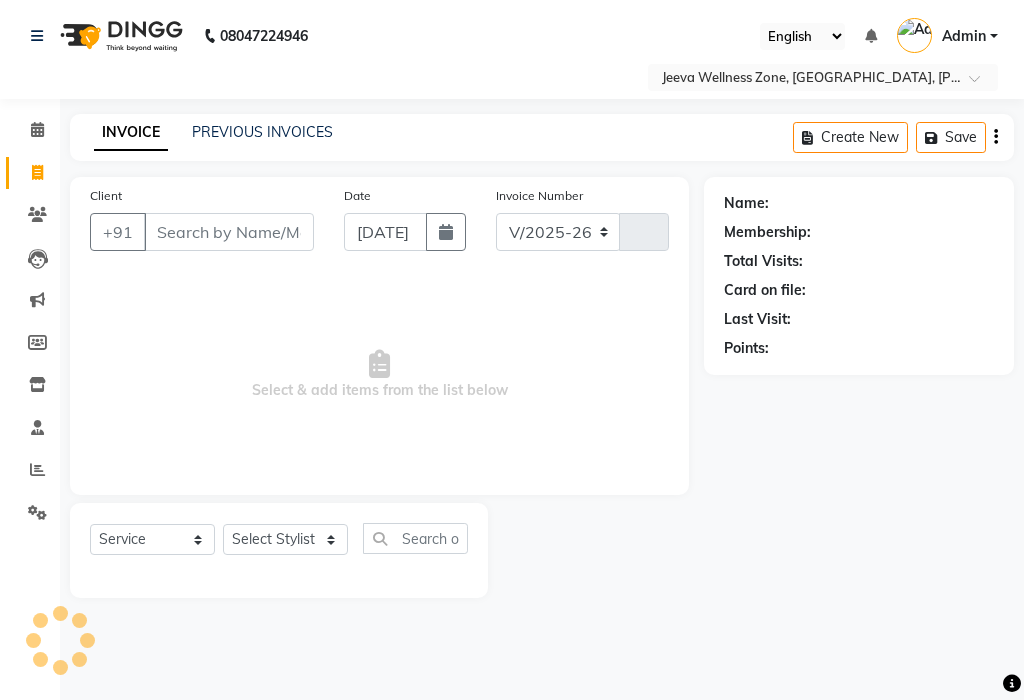 type on "0335" 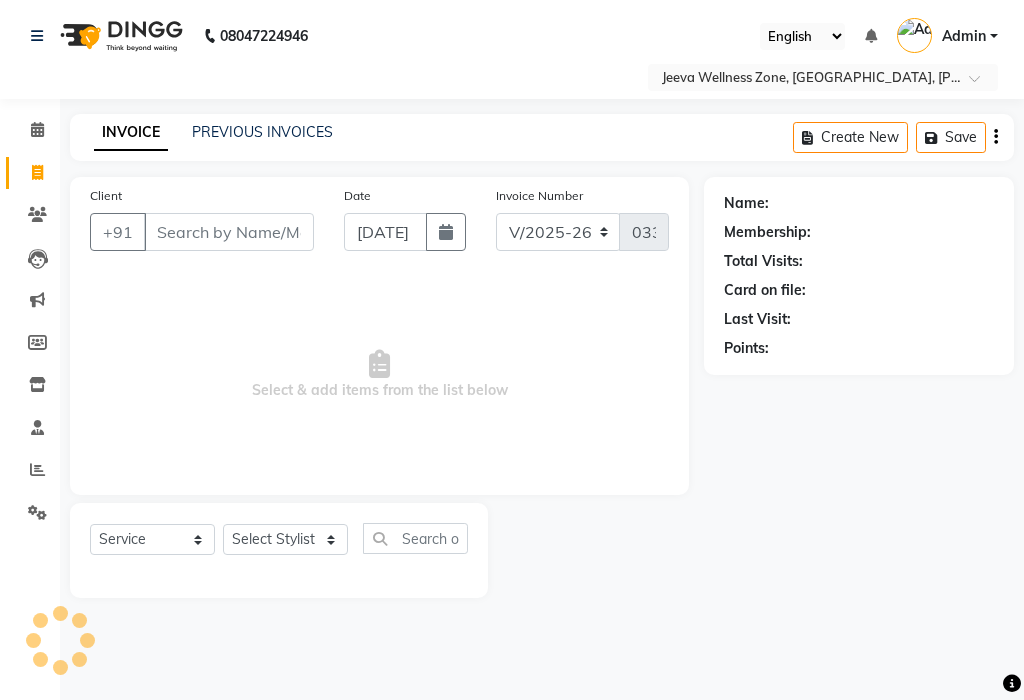 click on "Client" at bounding box center [229, 232] 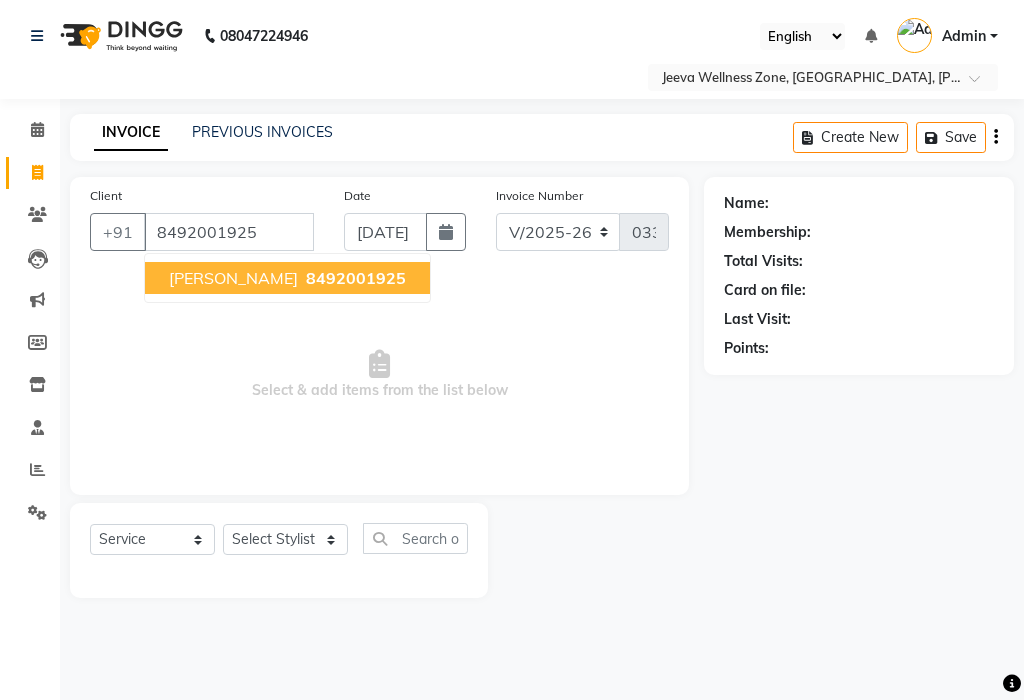 type on "8492001925" 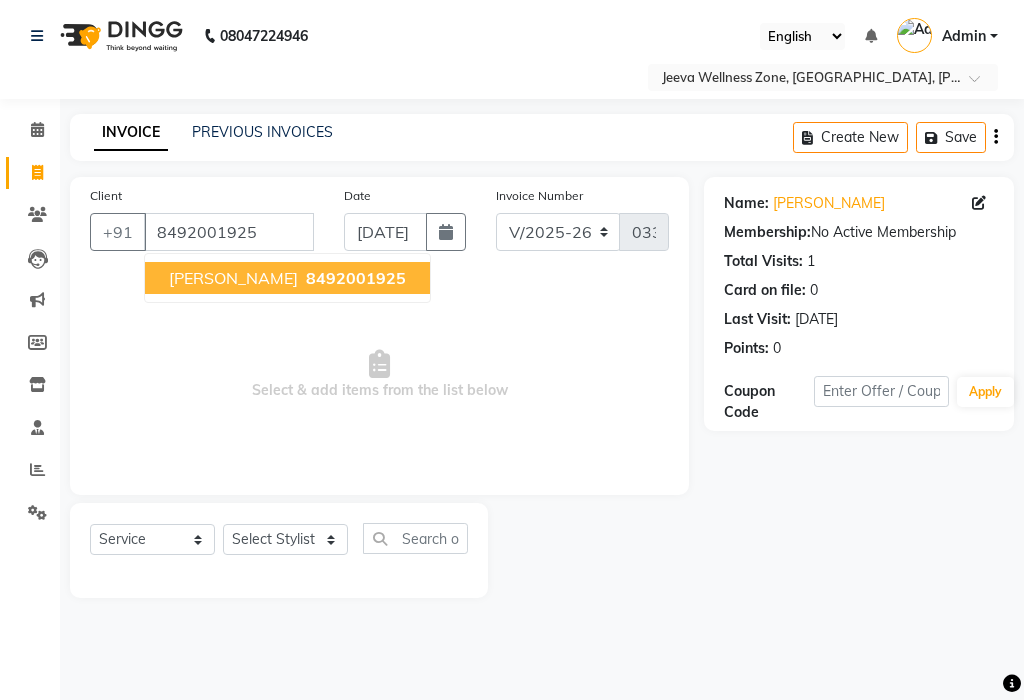 click on "8492001925" at bounding box center (356, 278) 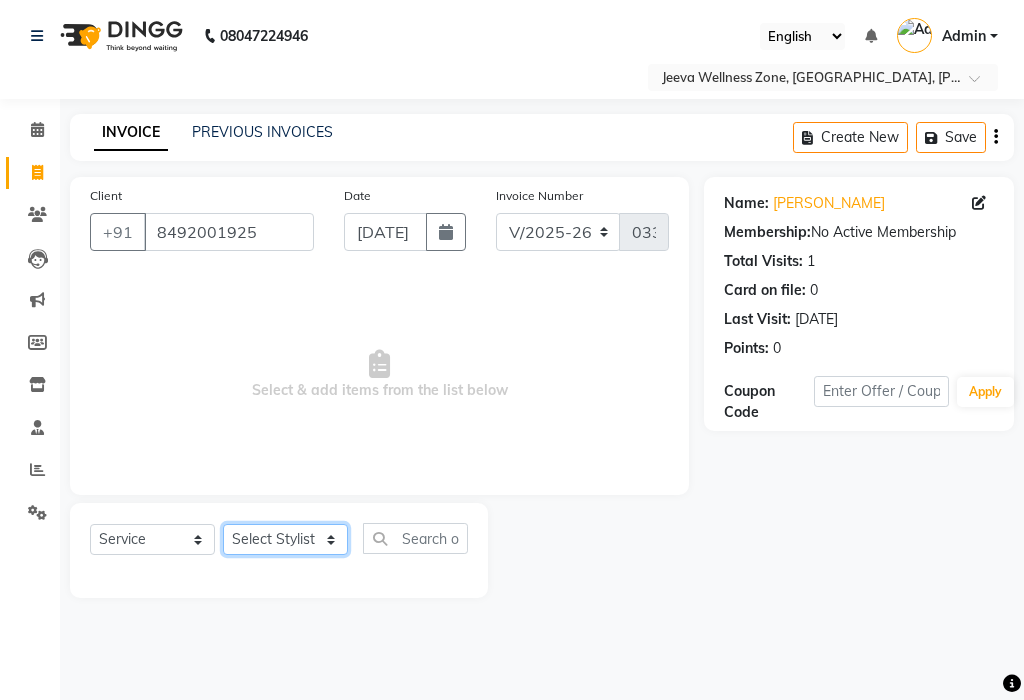 click on "Select Stylist anmol  arun esha  hardik bhagat JOHANS komal Nisha Rahul Rahul kumar ranjeet renu sona" 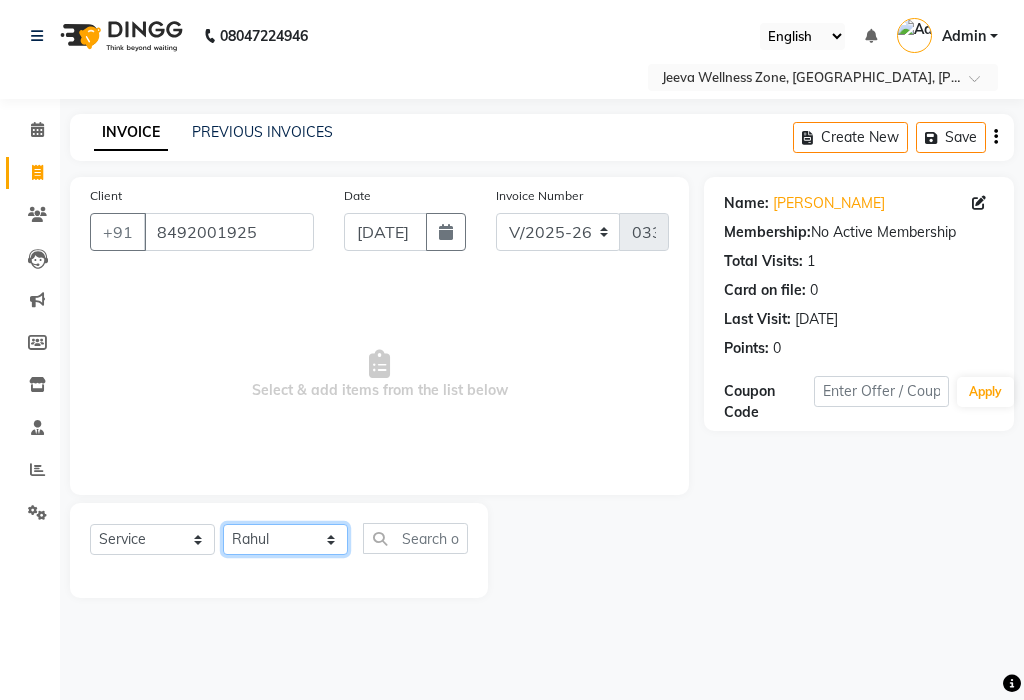 click on "Select Stylist anmol  arun esha  hardik bhagat JOHANS komal Nisha Rahul Rahul kumar ranjeet renu sona" 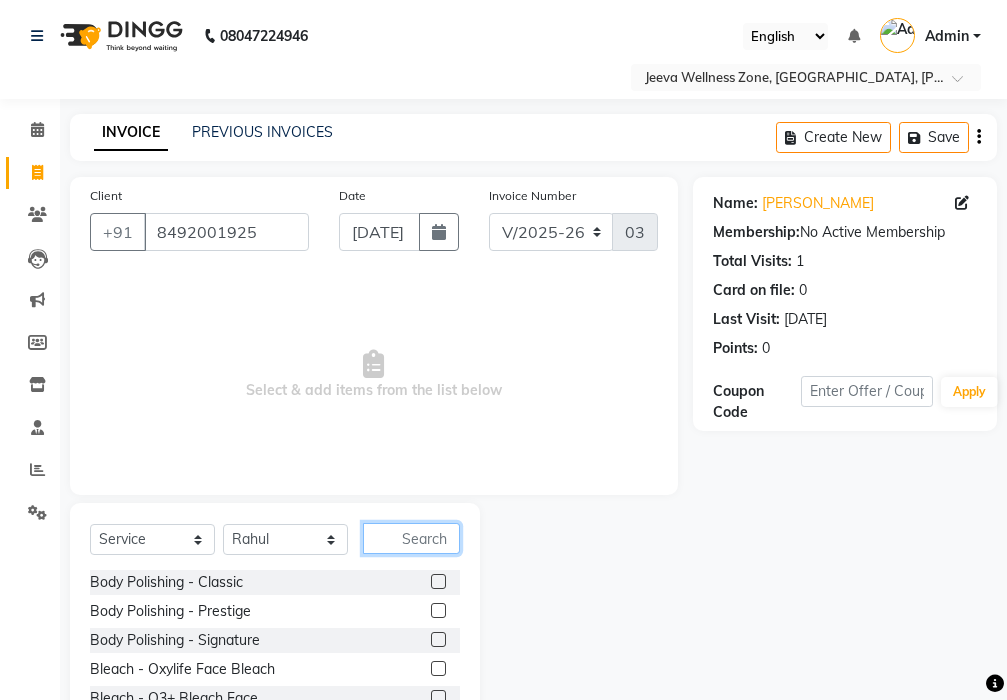 click 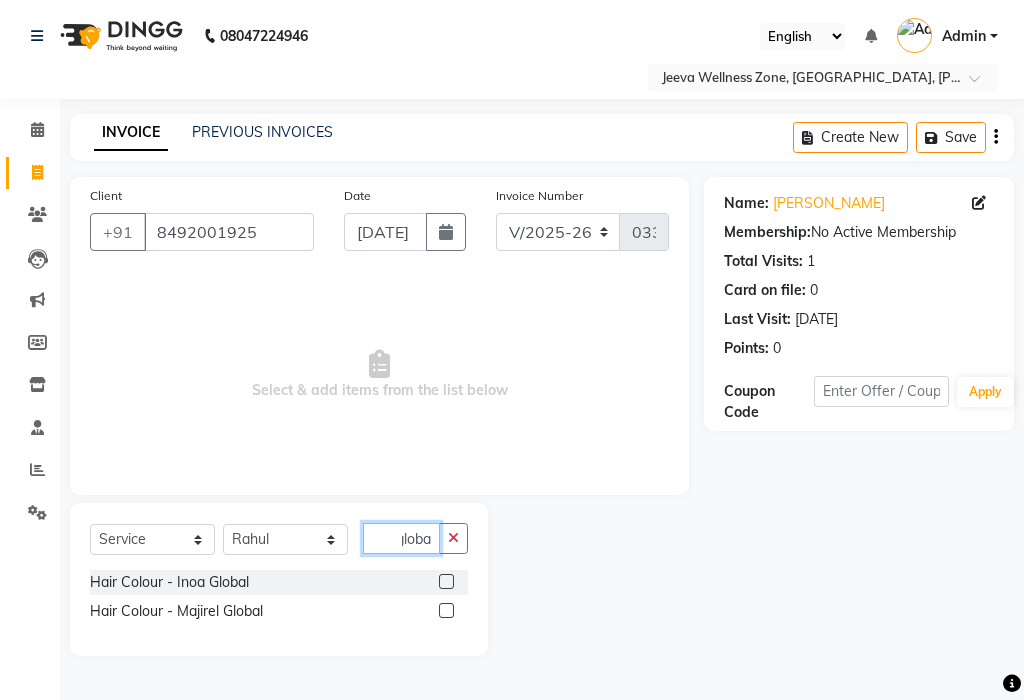 scroll, scrollTop: 0, scrollLeft: 9, axis: horizontal 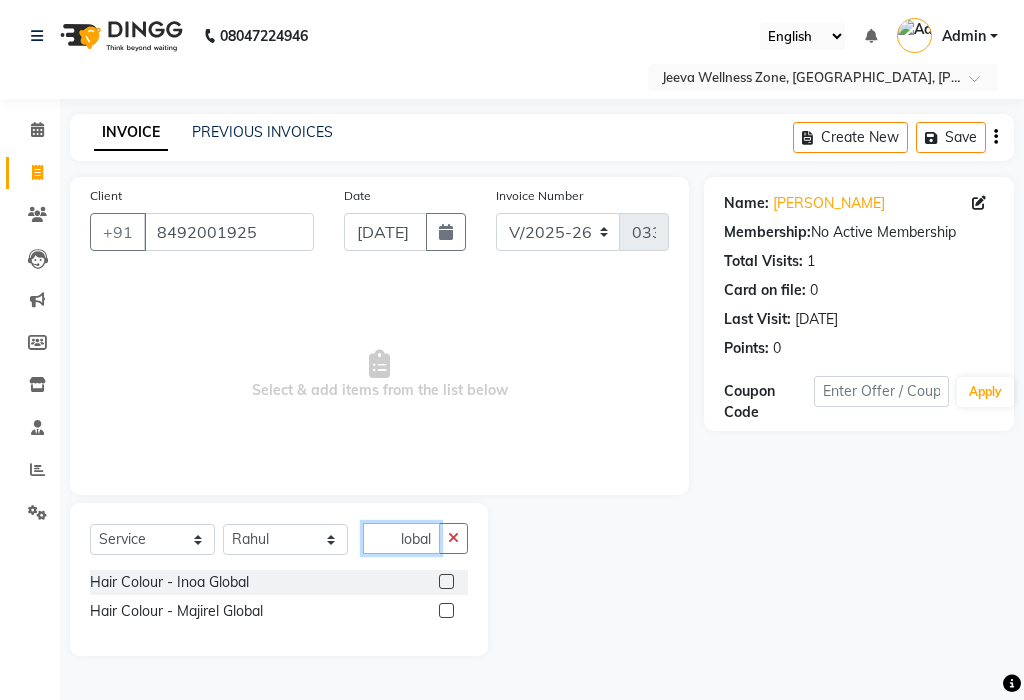 type on "global" 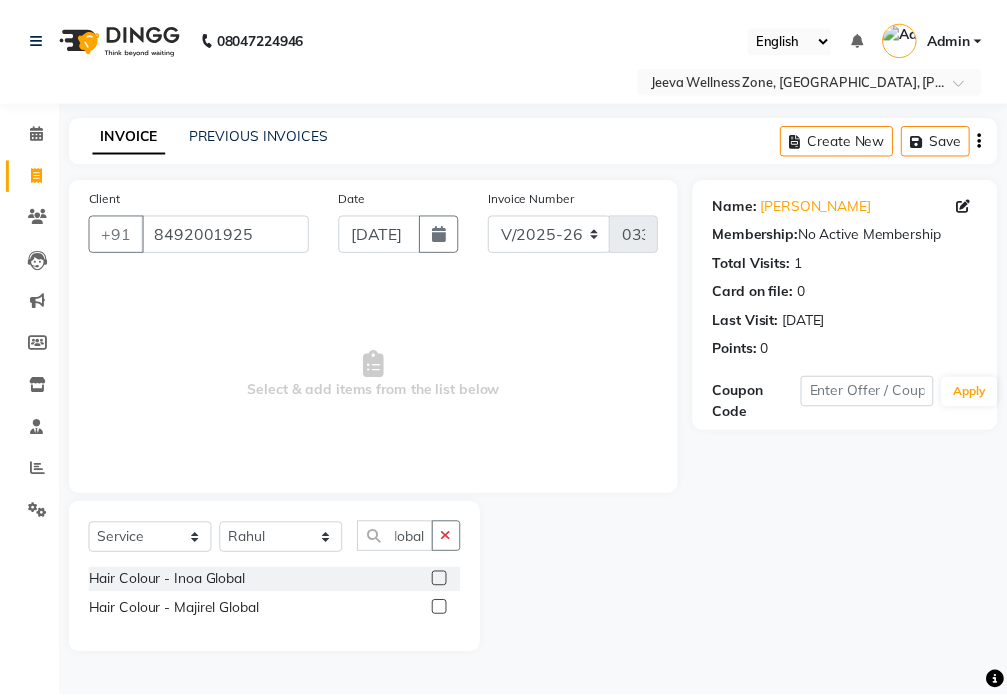 scroll, scrollTop: 0, scrollLeft: 0, axis: both 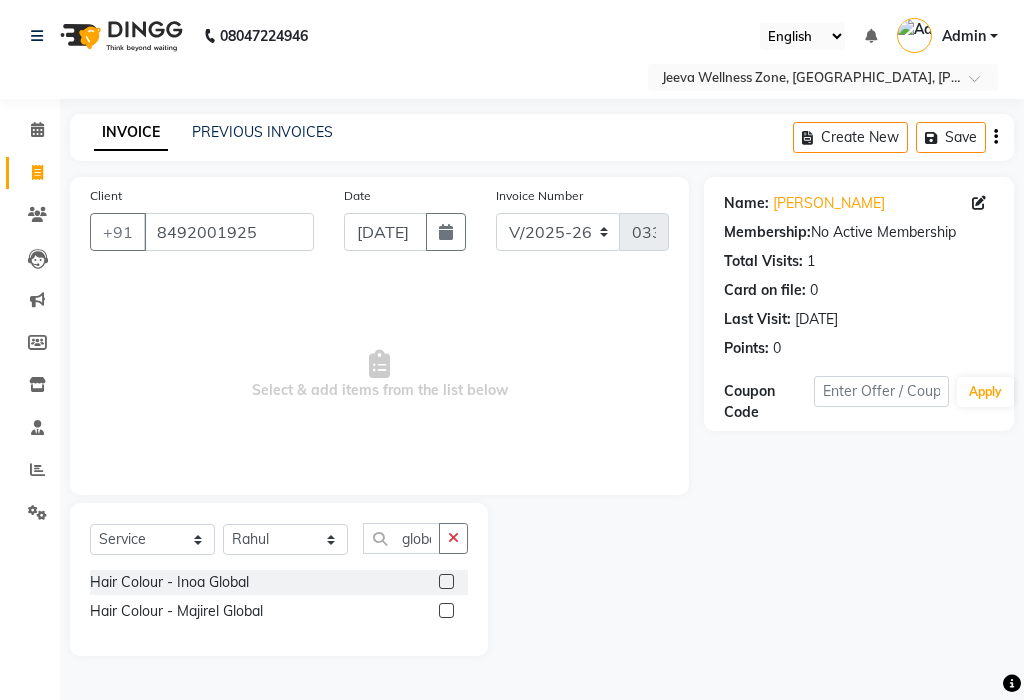 click 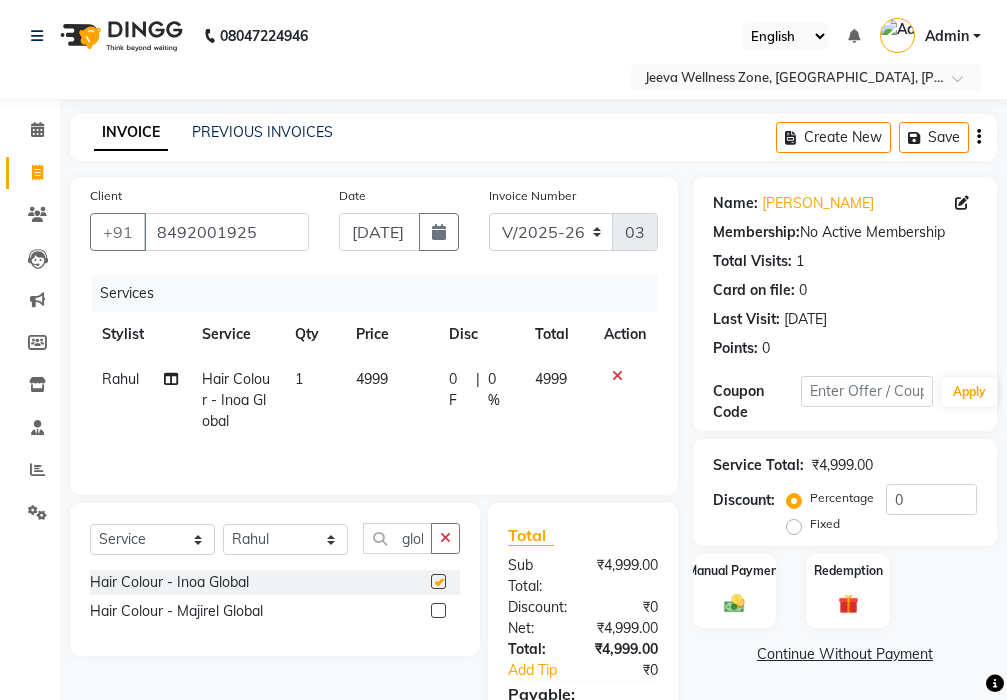 checkbox on "false" 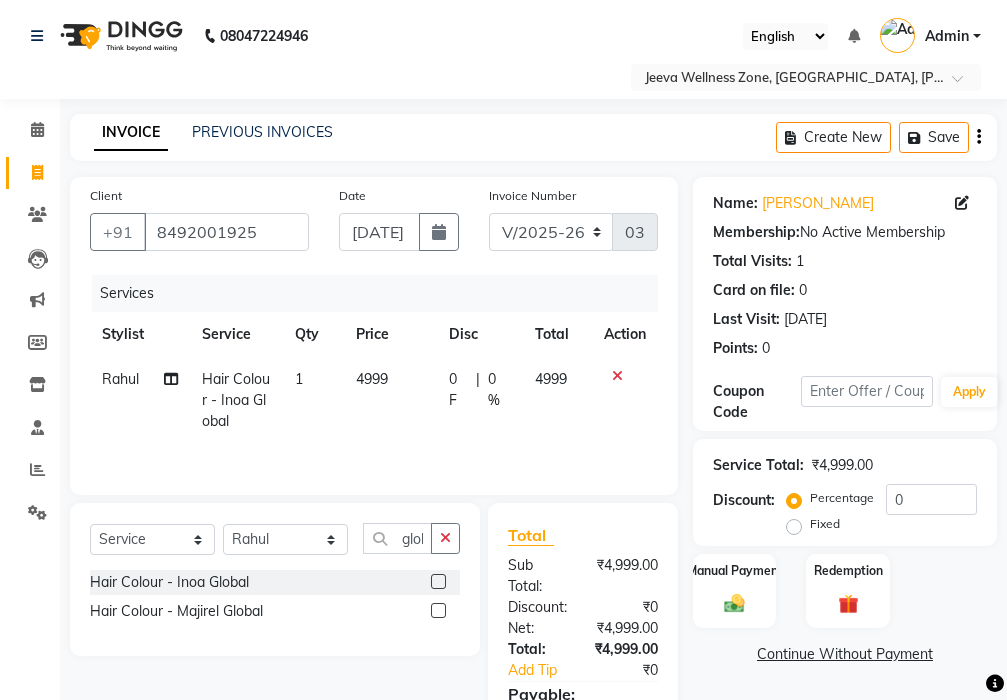 scroll, scrollTop: 100, scrollLeft: 0, axis: vertical 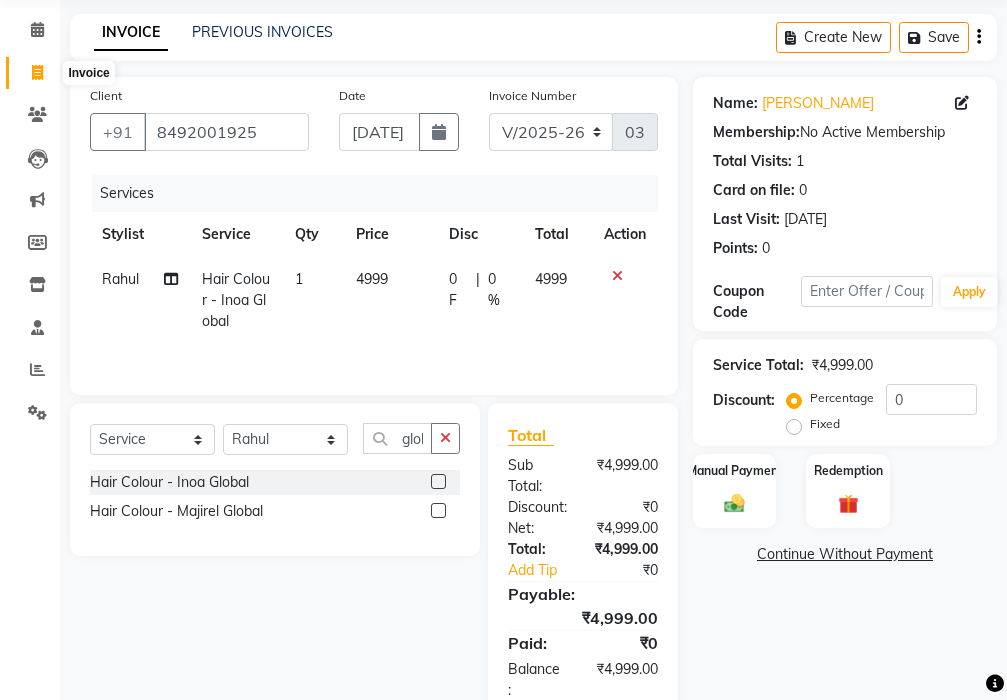 click 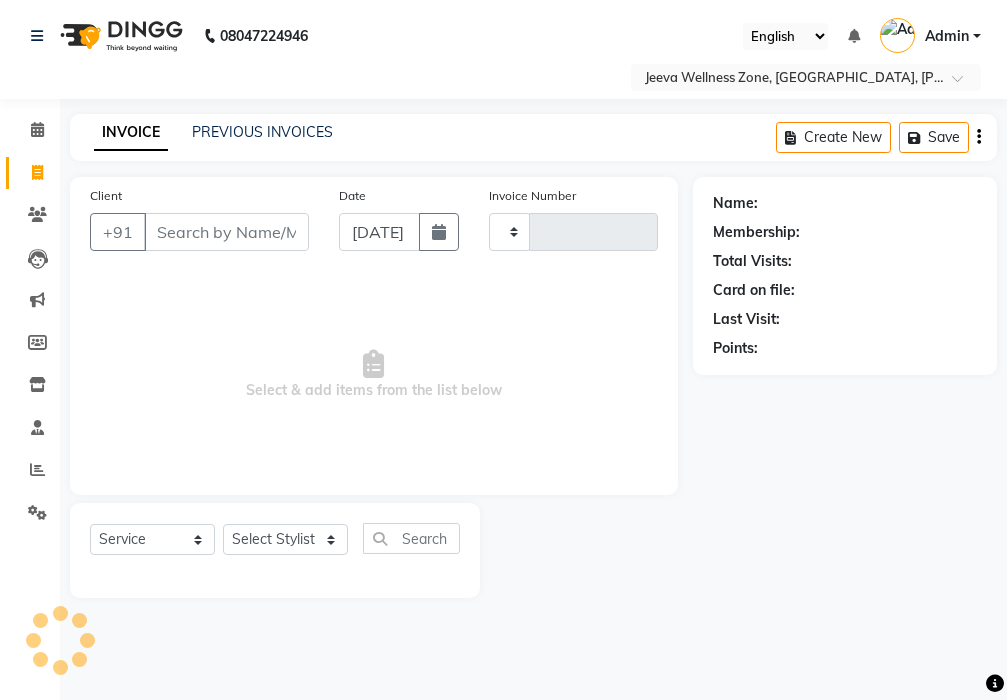 scroll, scrollTop: 0, scrollLeft: 0, axis: both 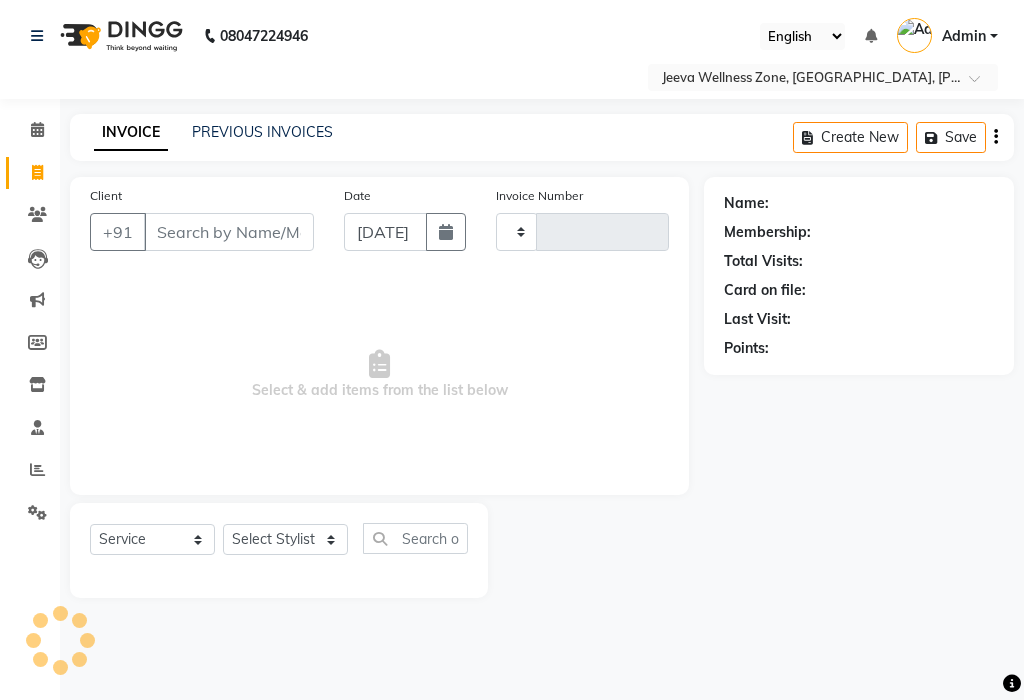 type on "0335" 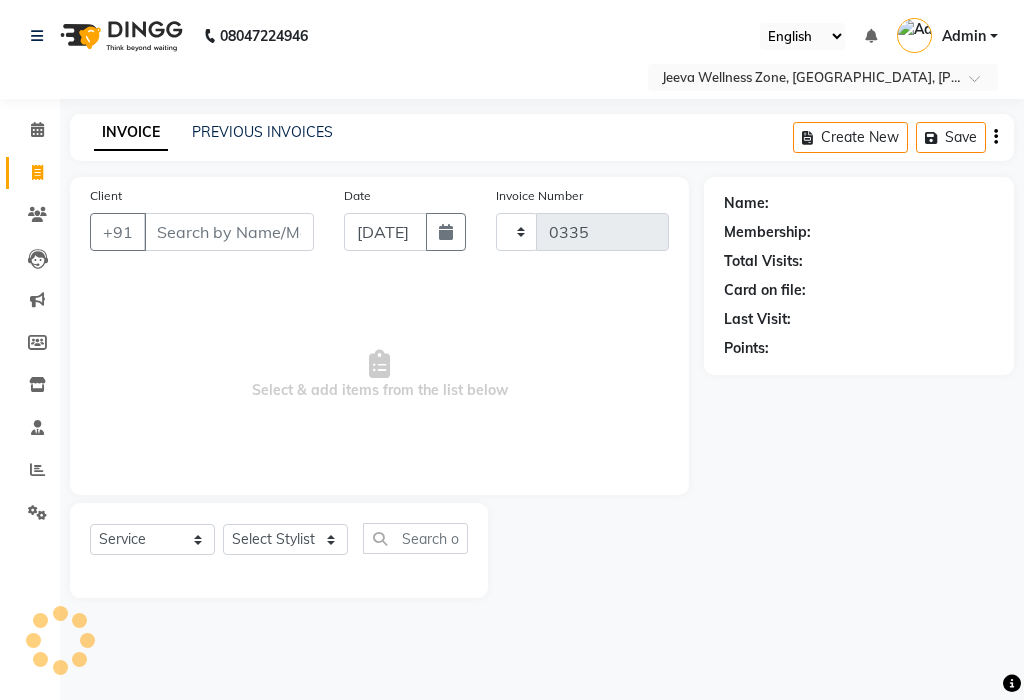 select on "6899" 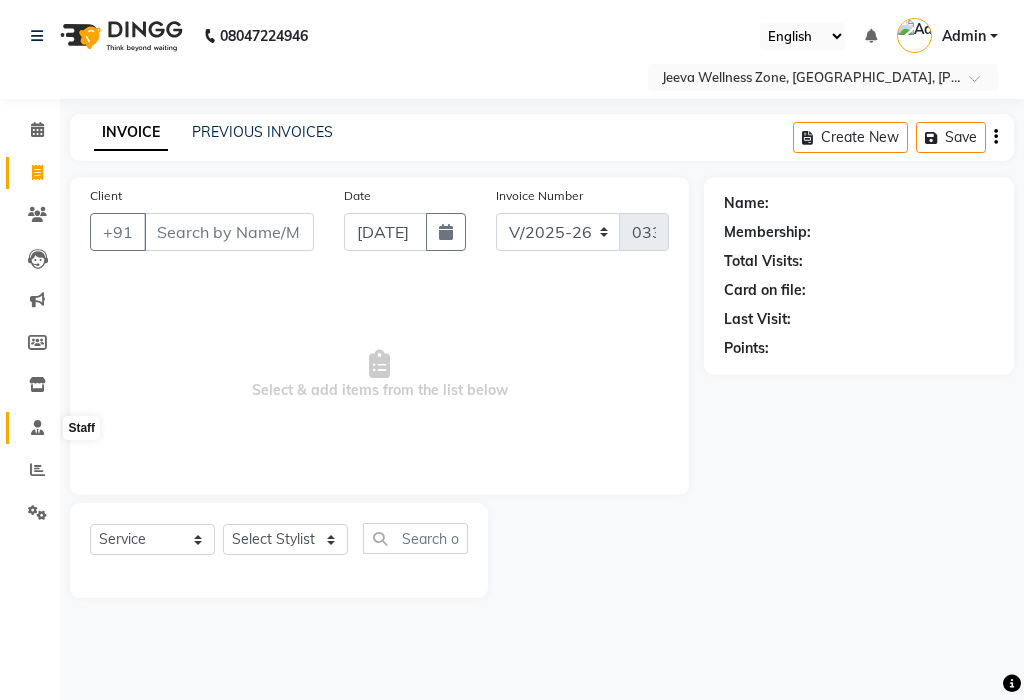 click 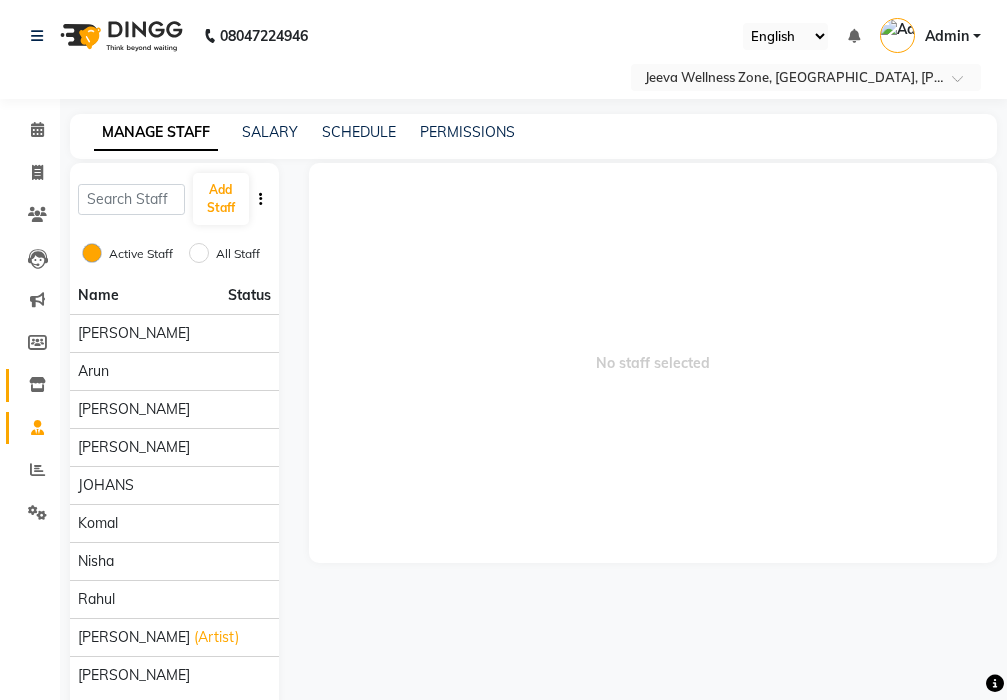 click 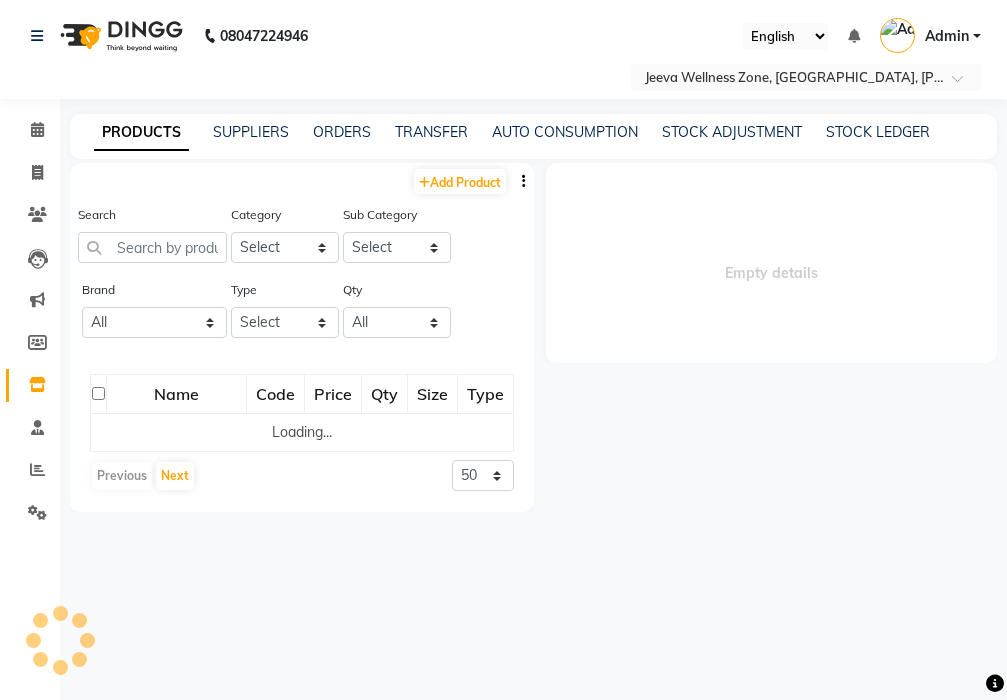 select 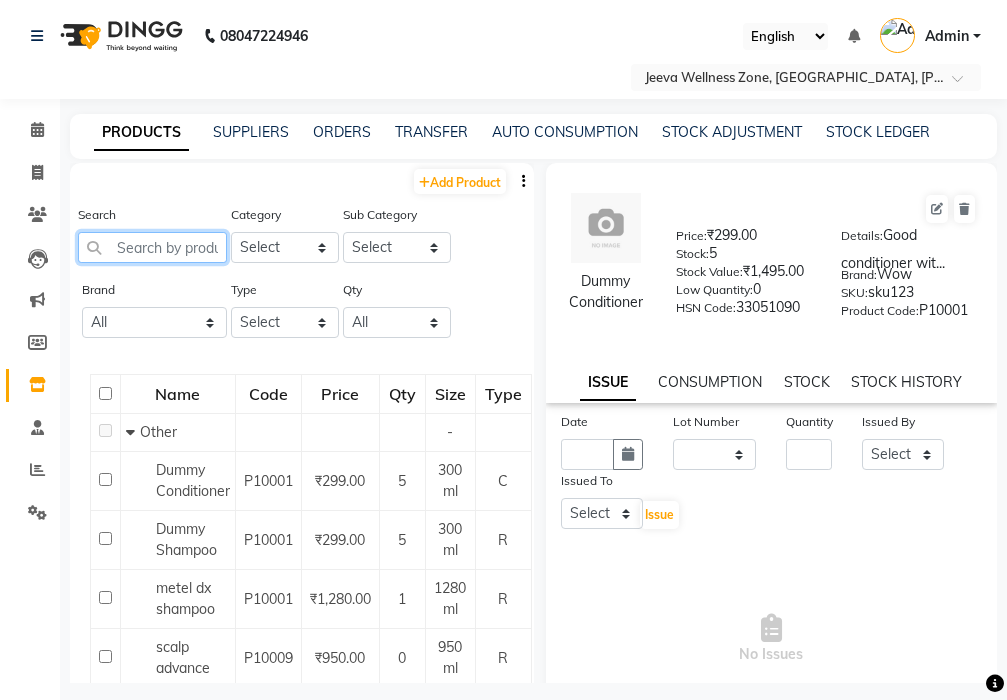 click 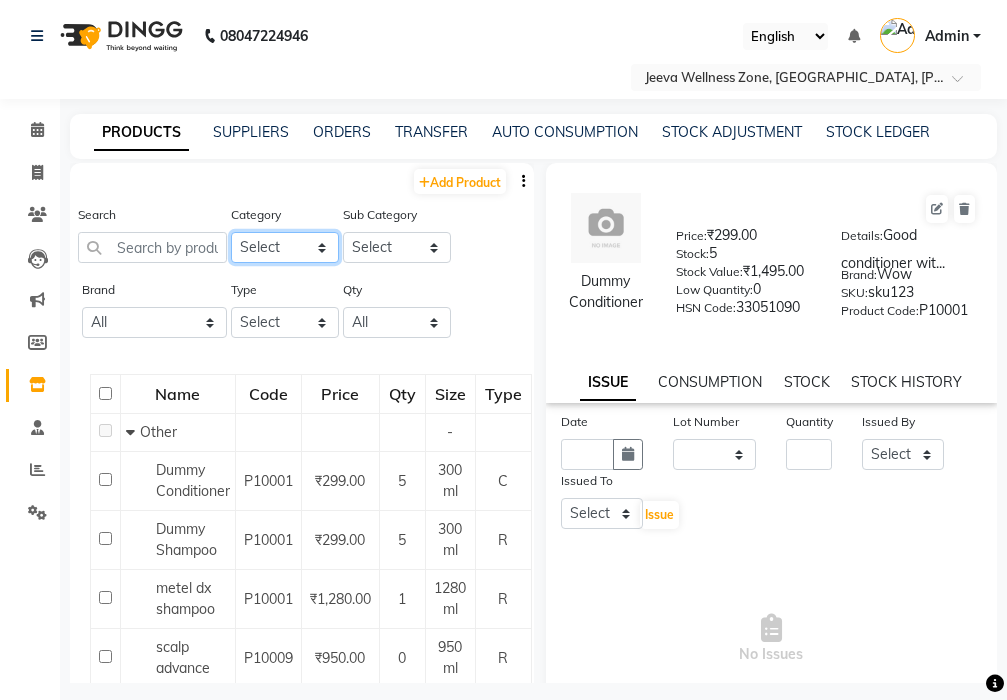 click on "Select Hair Skin Makeup Personal Care Appliances Beard Waxing Disposable Threading Hands and Feet Beauty Planet Botox Cadiveu Casmara Cheryls Loreal Olaplex Other" 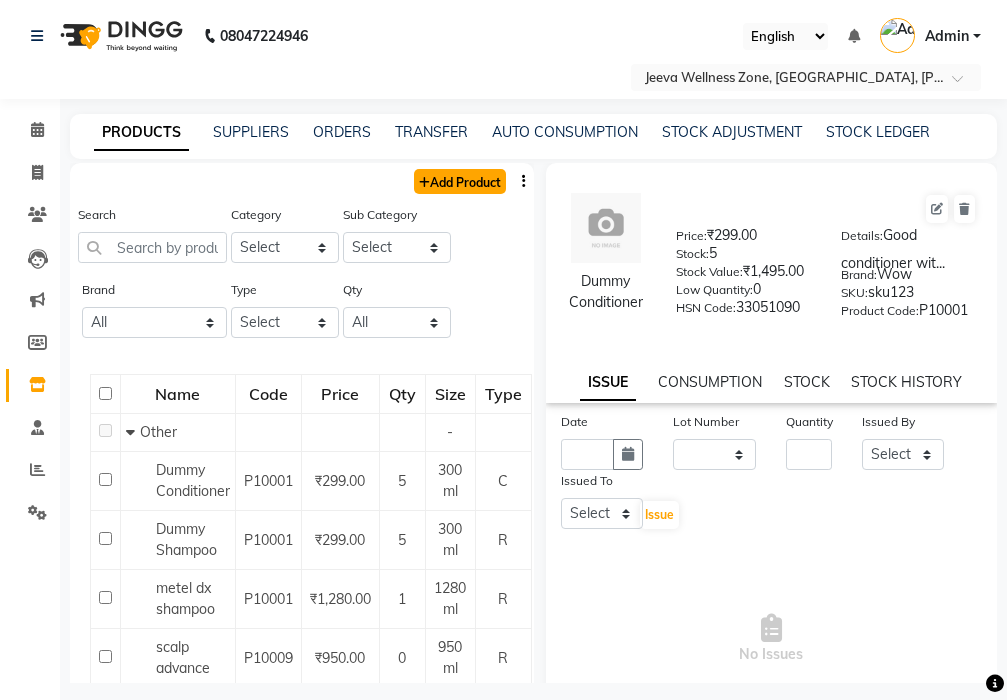 click on "Add Product" 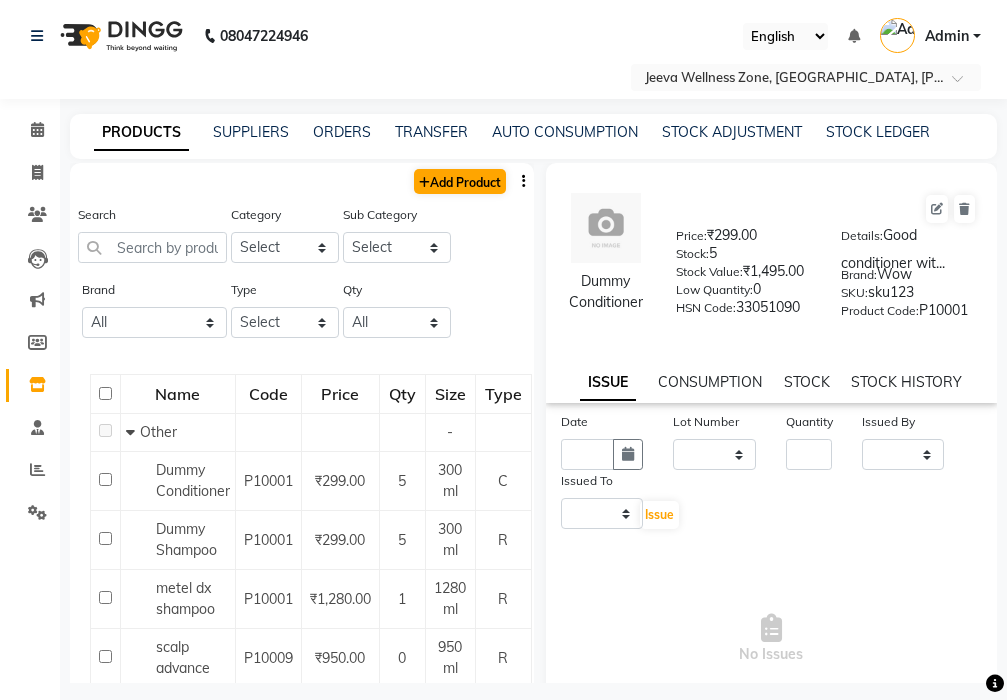 select on "true" 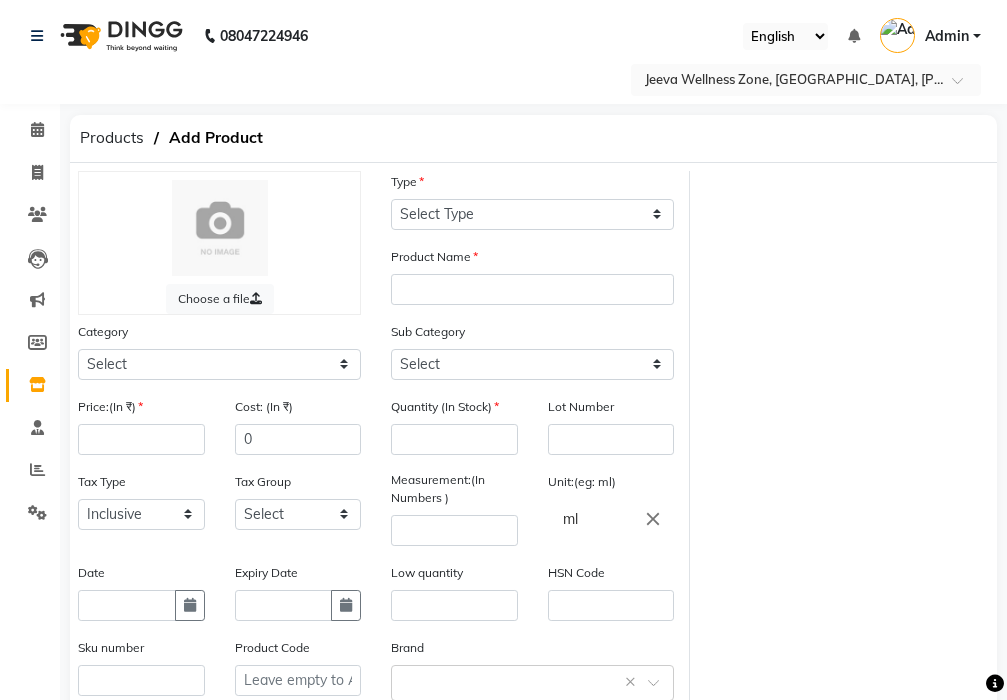 scroll, scrollTop: 209, scrollLeft: 0, axis: vertical 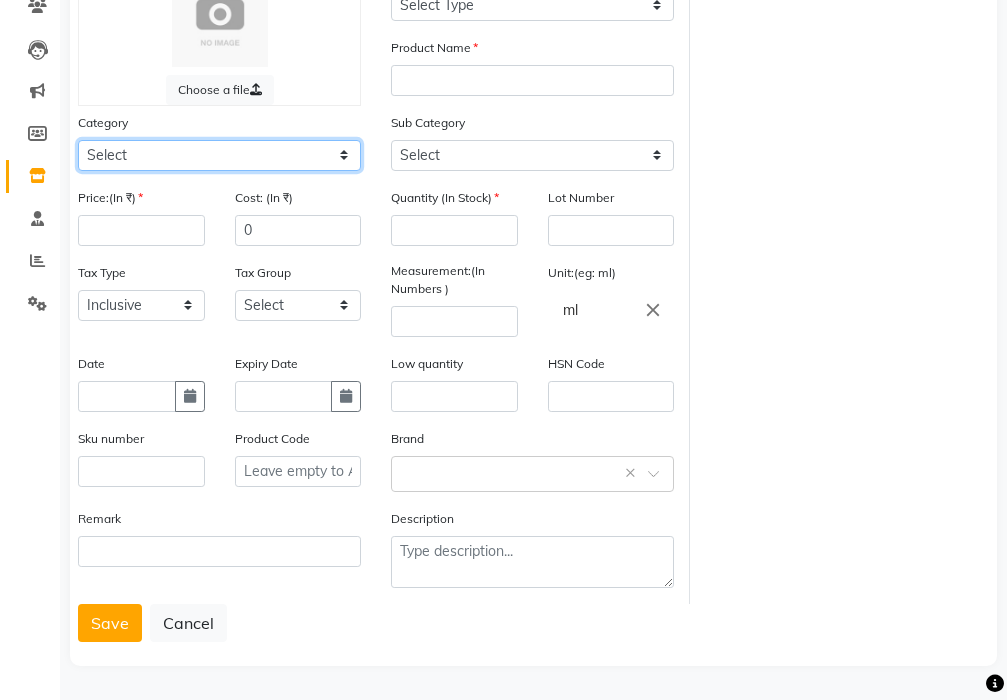 click on "Select Hair Skin Makeup Personal Care Appliances Beard Waxing Disposable Threading Hands and Feet Beauty Planet Botox Cadiveu Casmara Cheryls Loreal Olaplex Other" 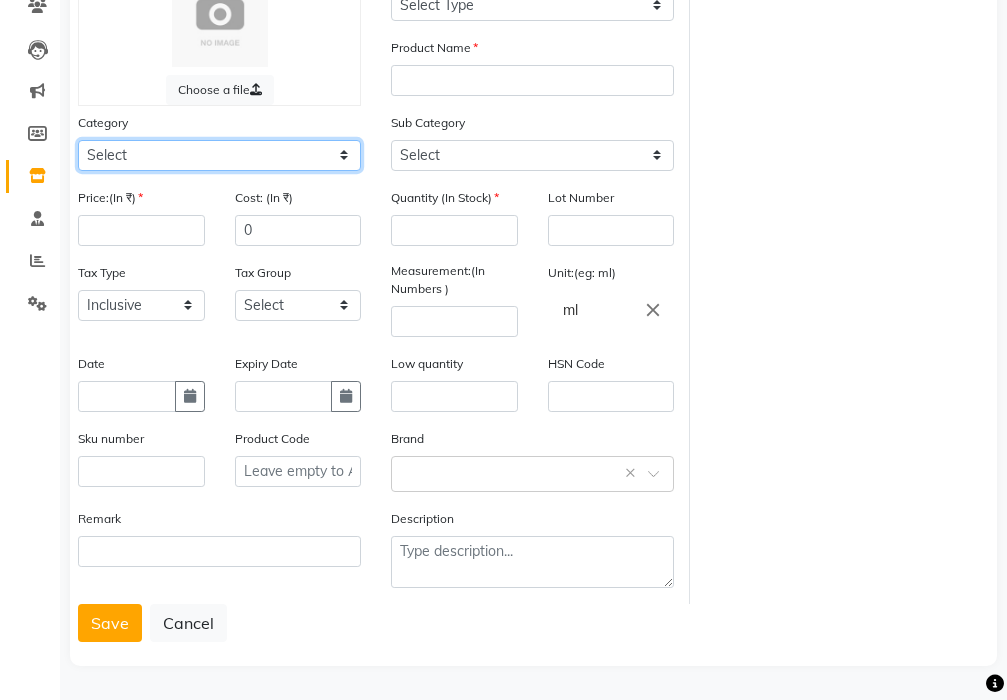 select on "1100" 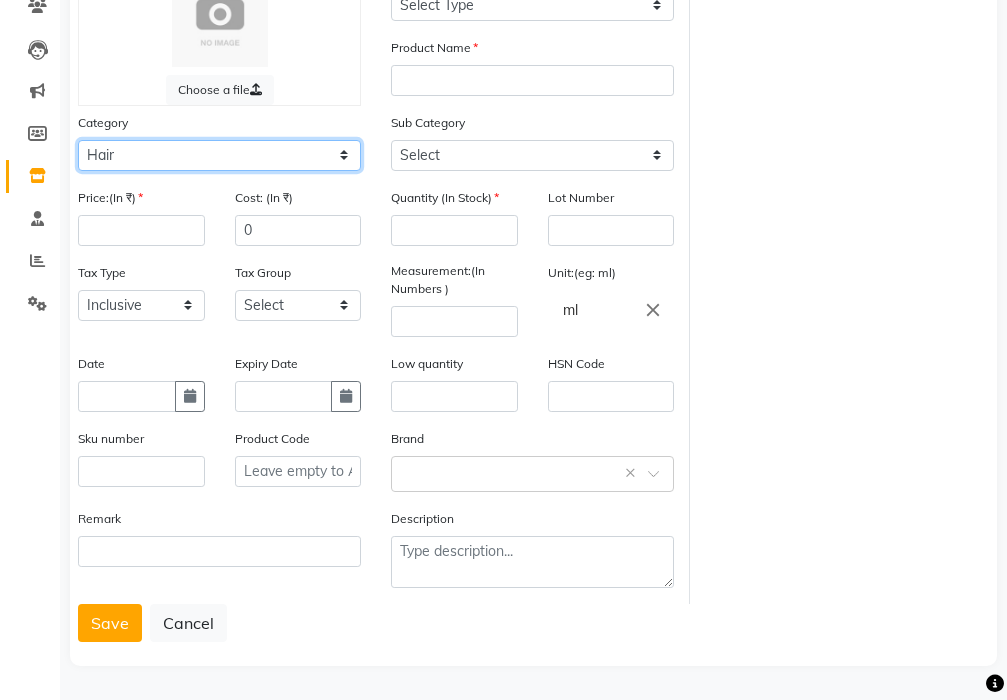 click on "Select Hair Skin Makeup Personal Care Appliances Beard Waxing Disposable Threading Hands and Feet Beauty Planet Botox Cadiveu Casmara Cheryls Loreal Olaplex Other" 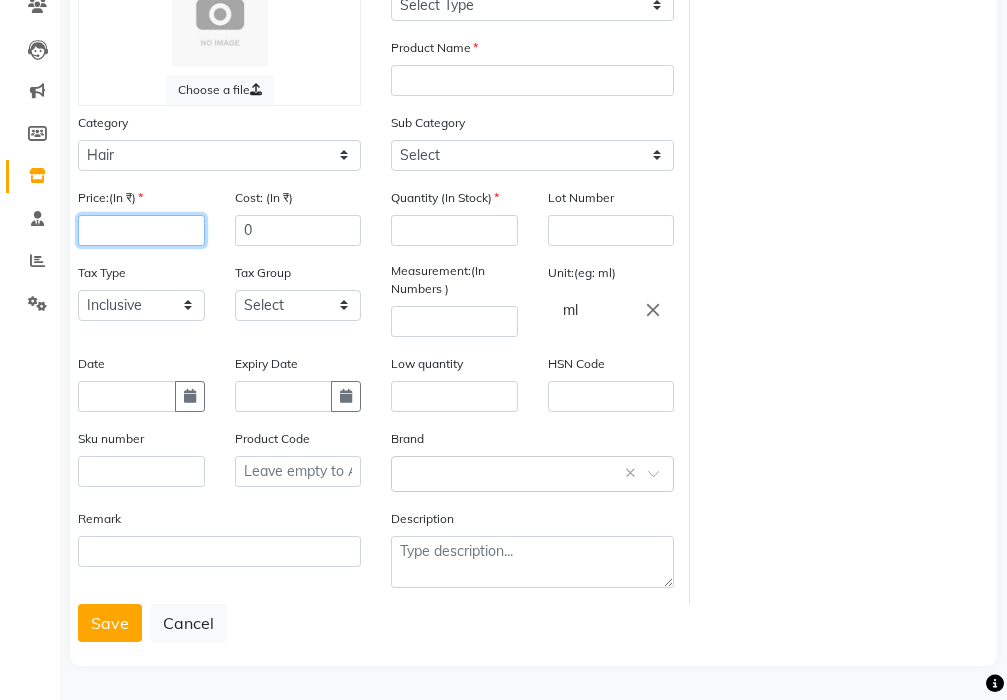 click 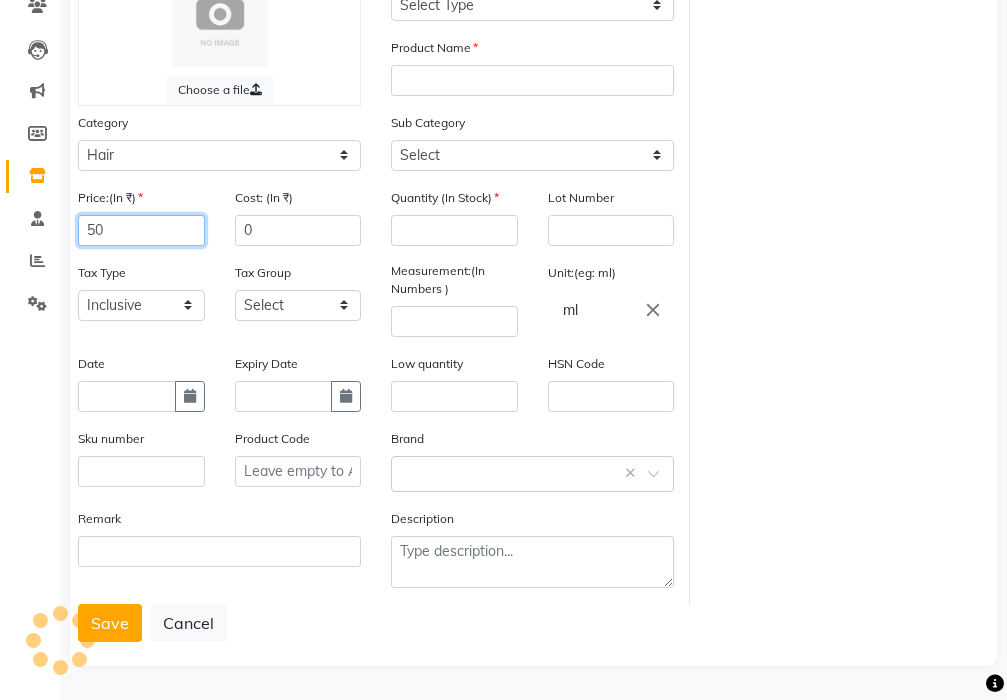 type on "5" 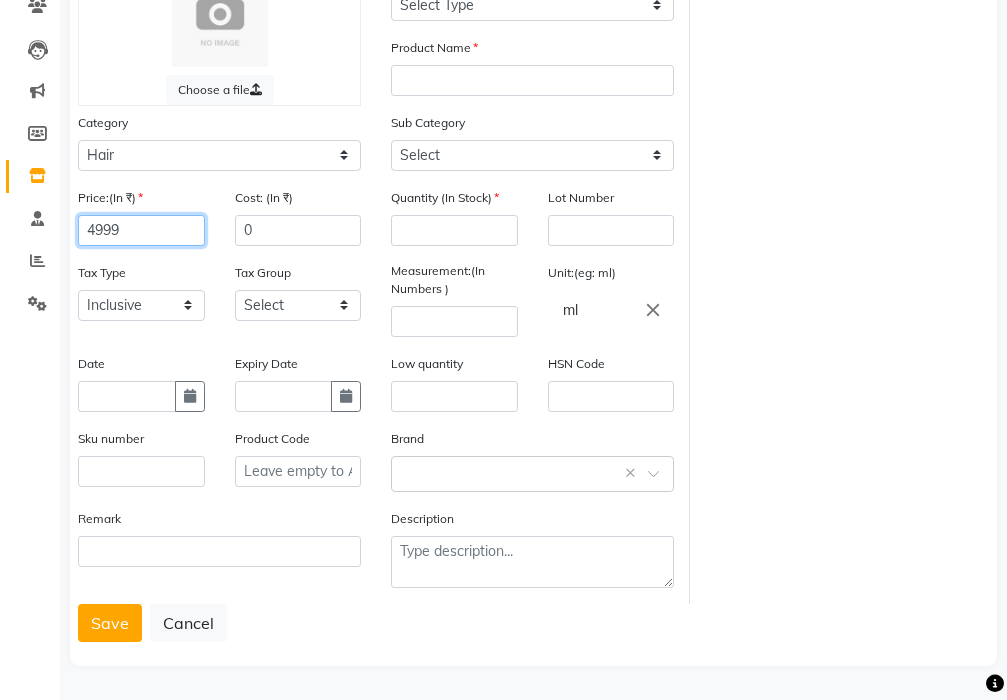 type on "4999" 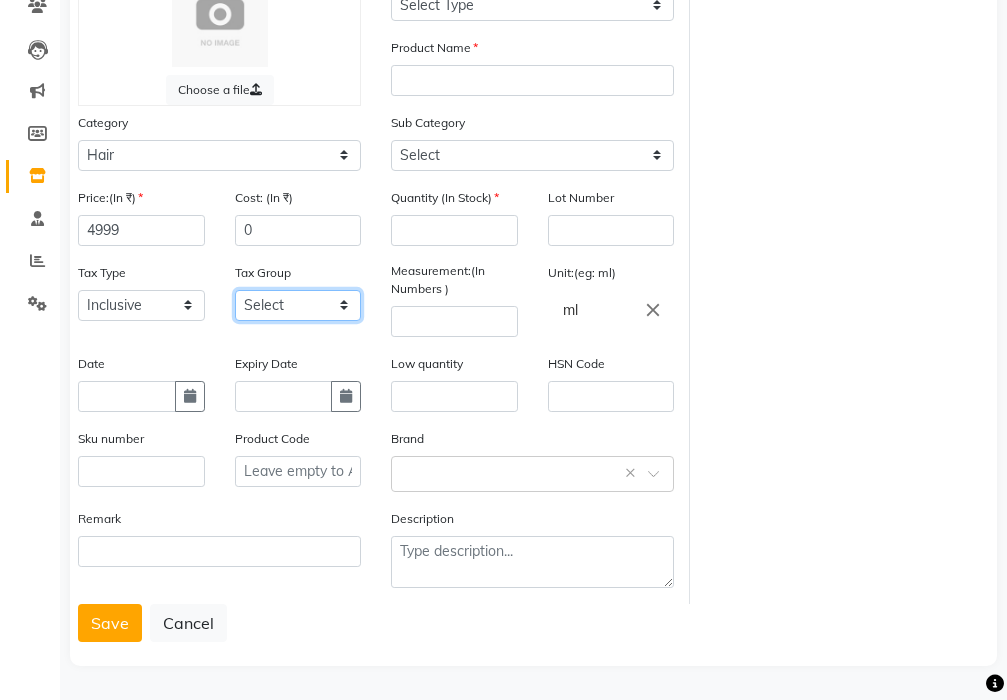 click on "Select" 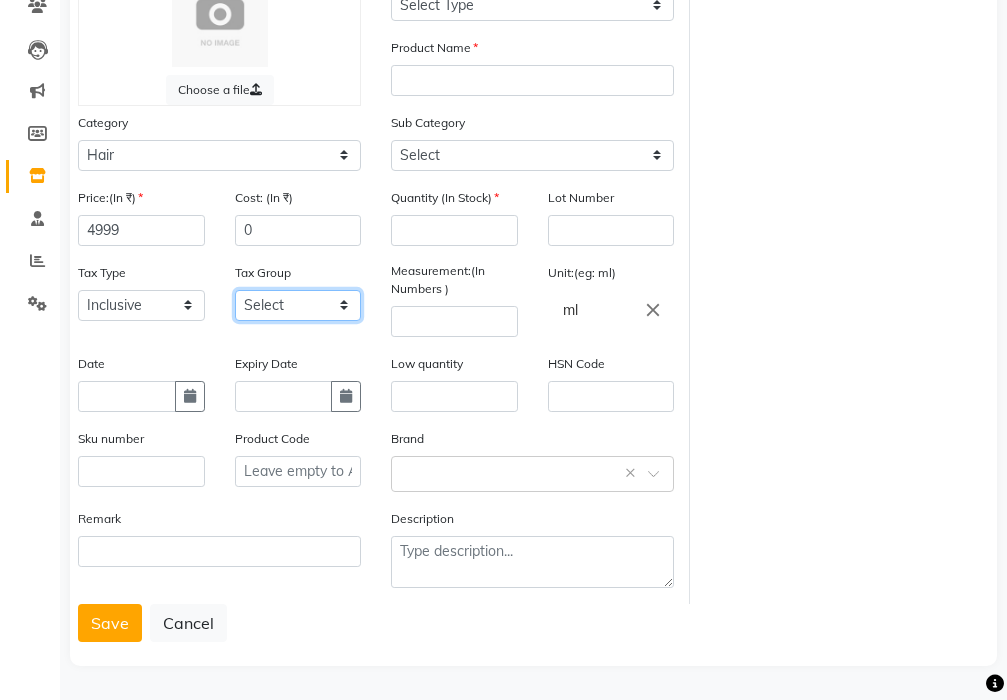 click on "Select" 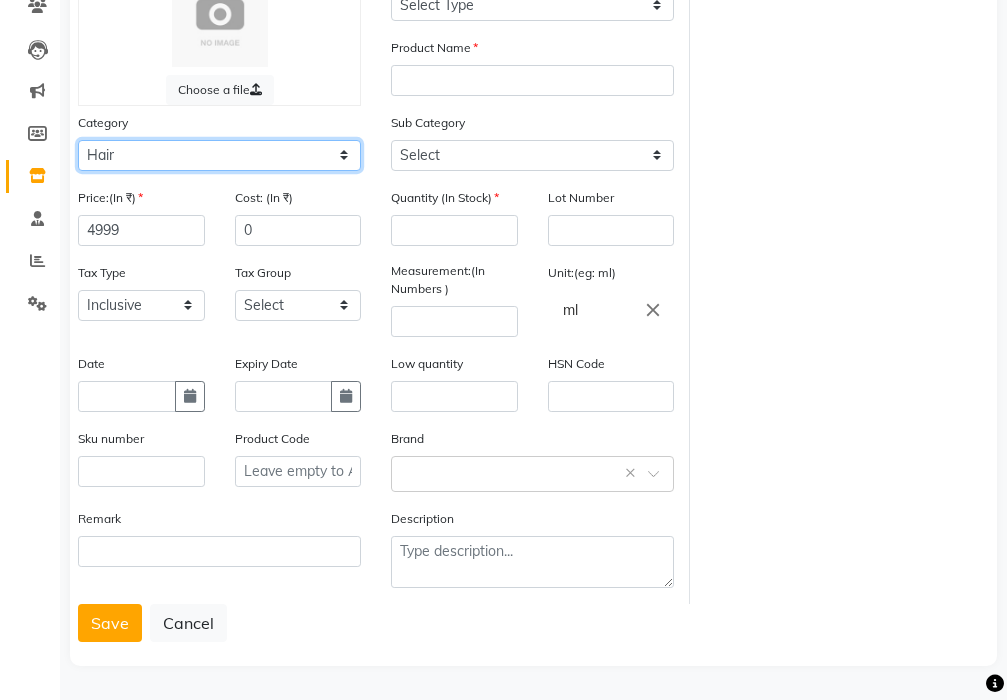 click on "Select Hair Skin Makeup Personal Care Appliances Beard Waxing Disposable Threading Hands and Feet Beauty Planet Botox Cadiveu Casmara Cheryls Loreal Olaplex Other" 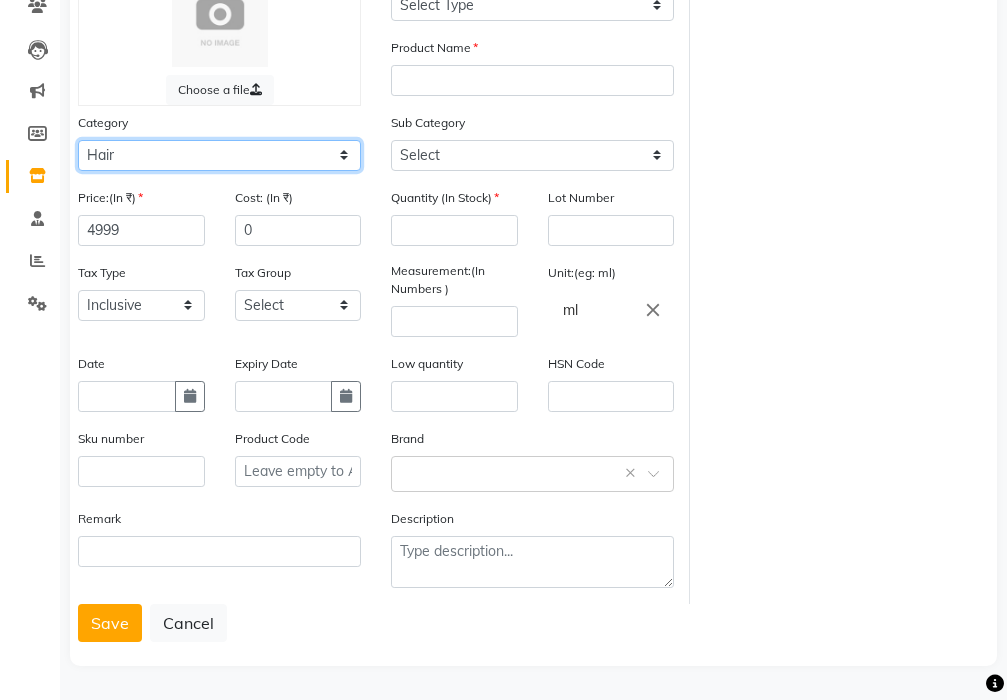 click on "Select Hair Skin Makeup Personal Care Appliances Beard Waxing Disposable Threading Hands and Feet Beauty Planet Botox Cadiveu Casmara Cheryls Loreal Olaplex Other" 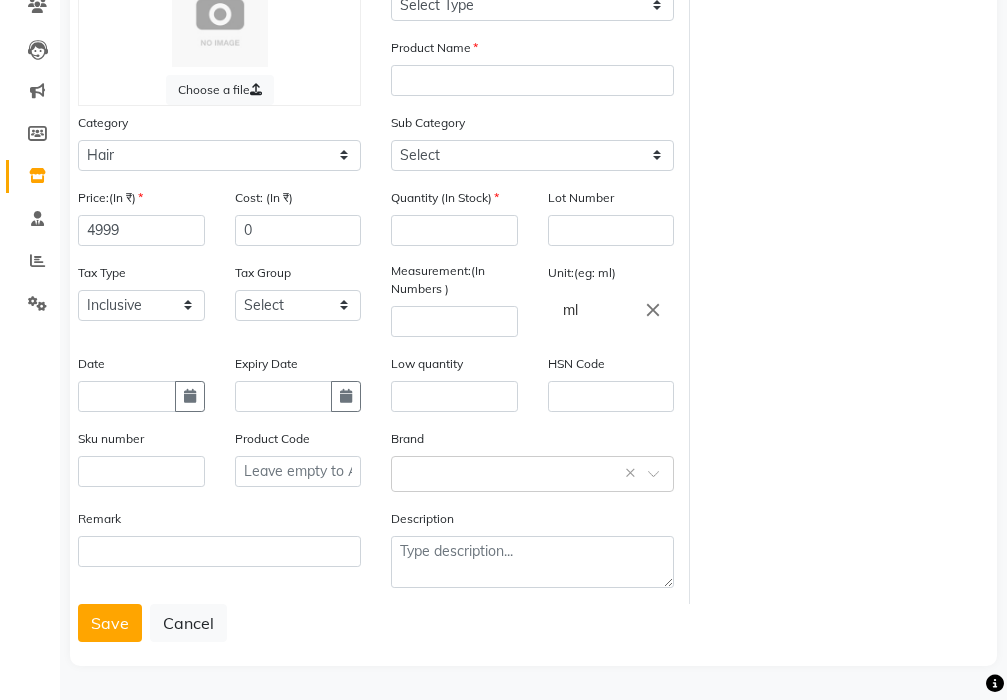 click on "Date" 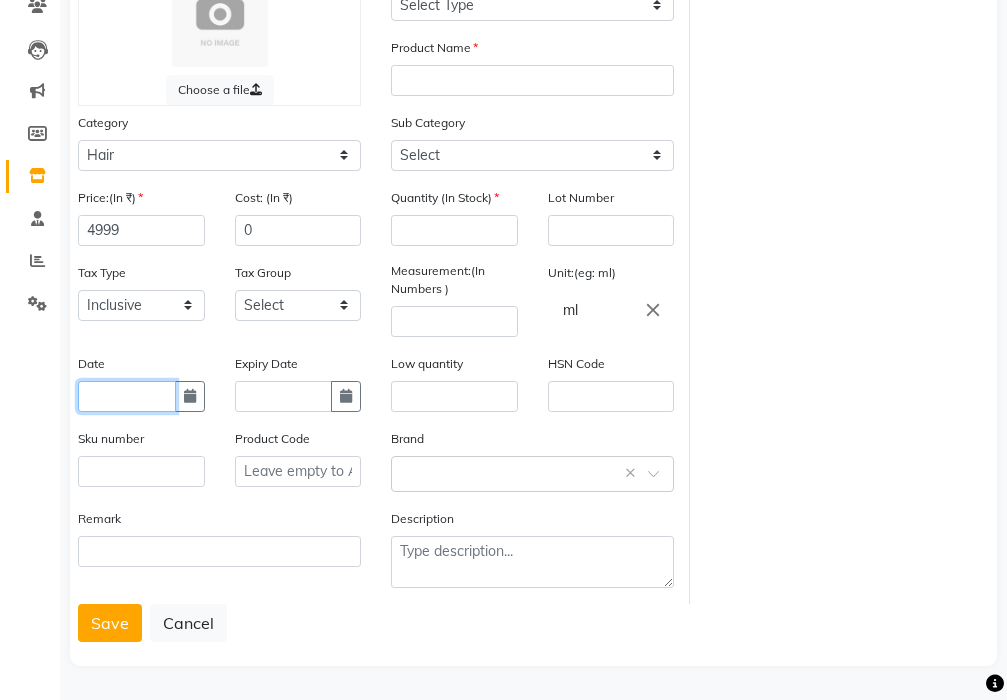 click 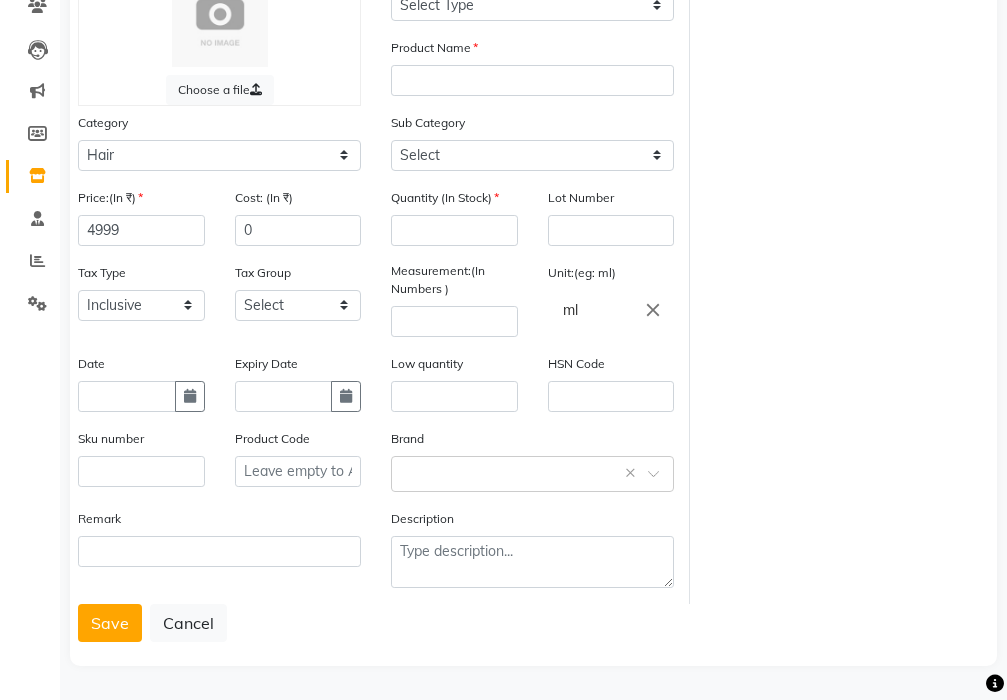 select on "7" 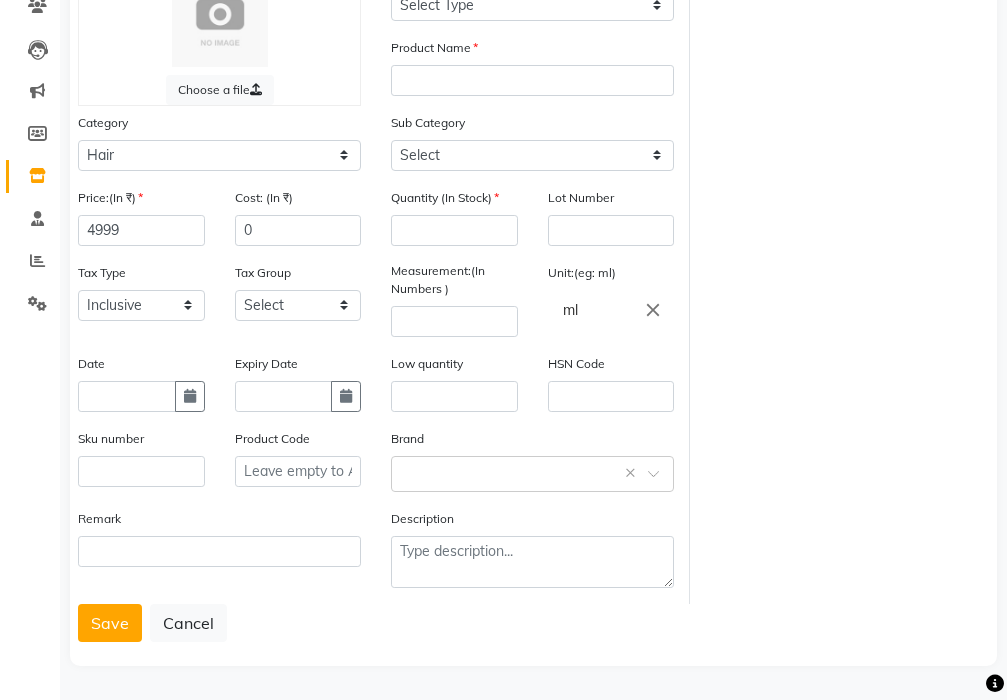 select on "2025" 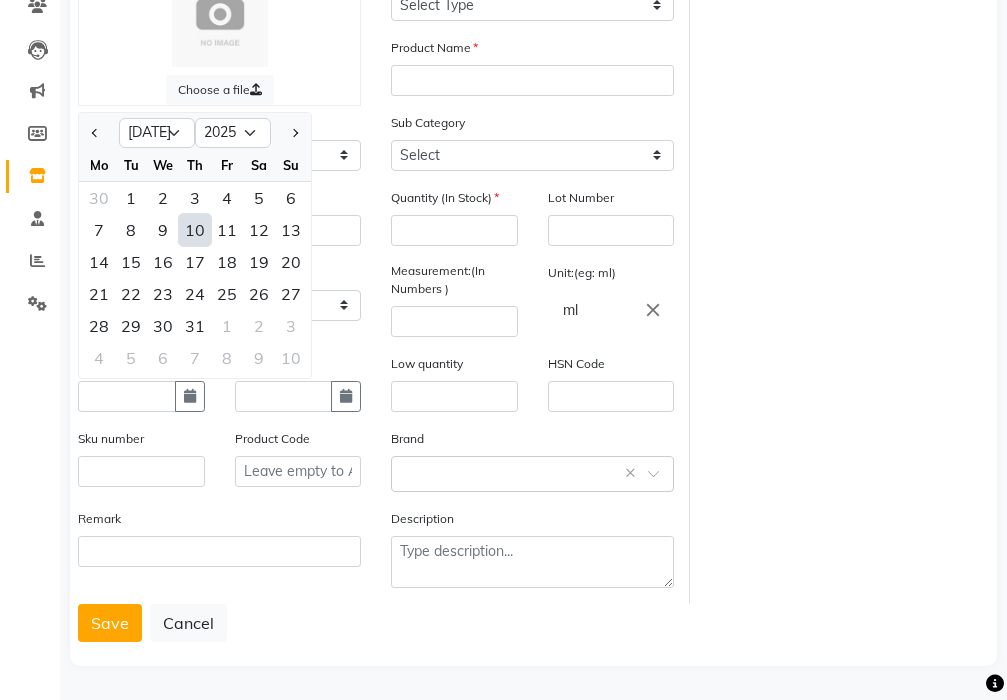 click on "Sku number" 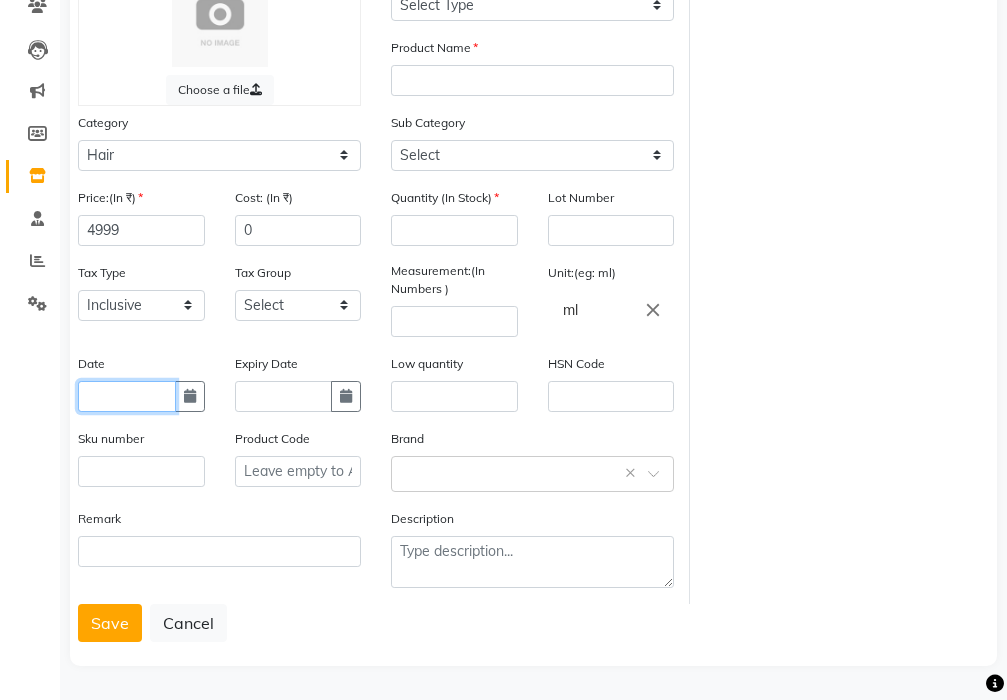 scroll, scrollTop: 9, scrollLeft: 0, axis: vertical 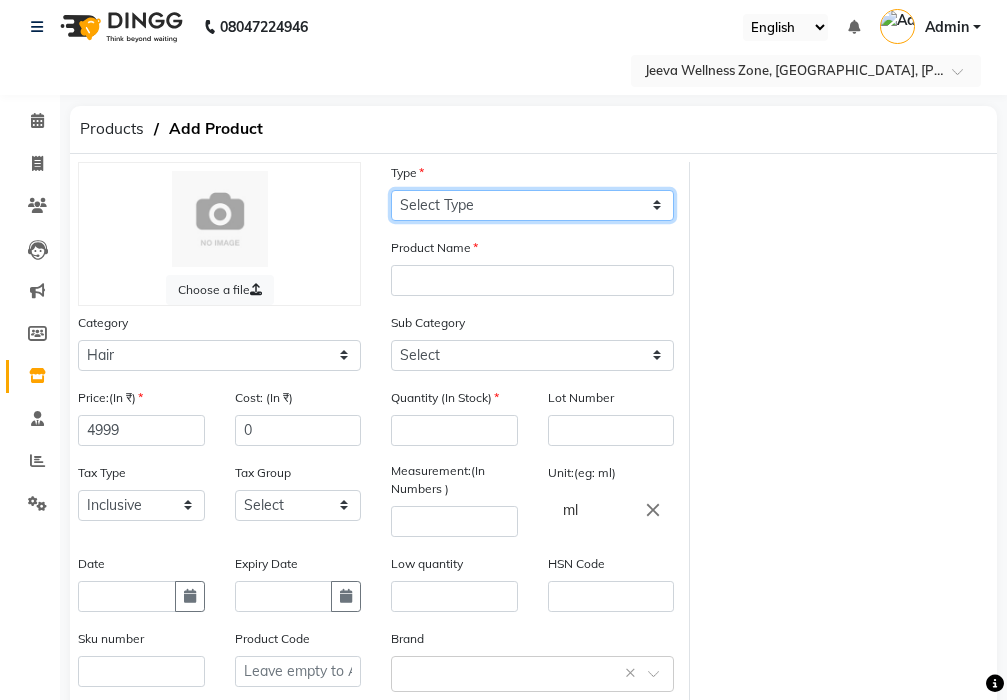 click on "Select Type Both Retail Consumable" 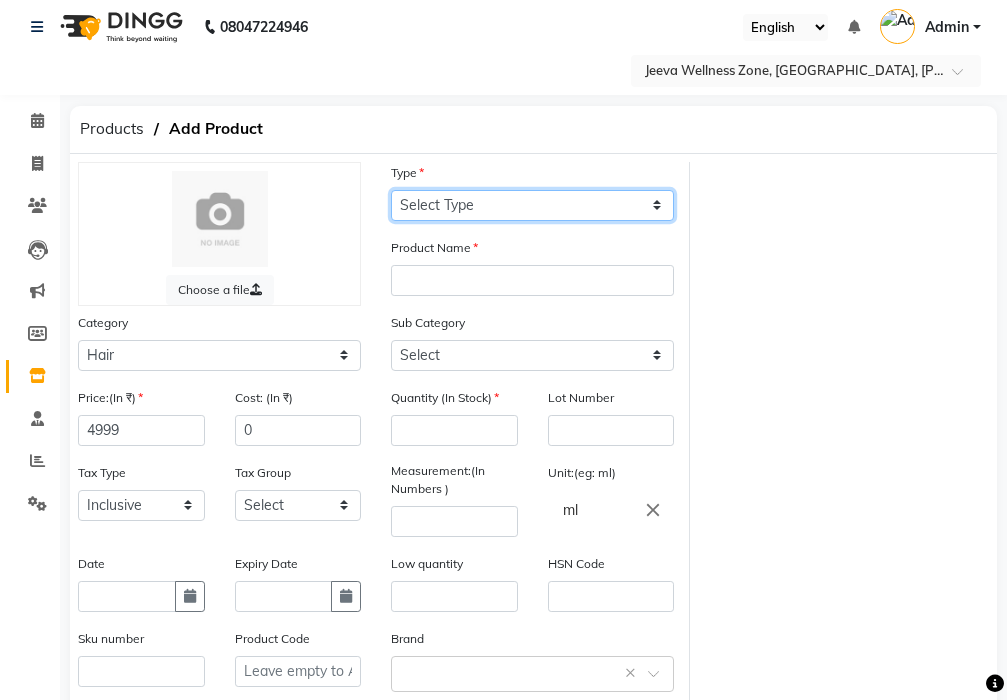select on "B" 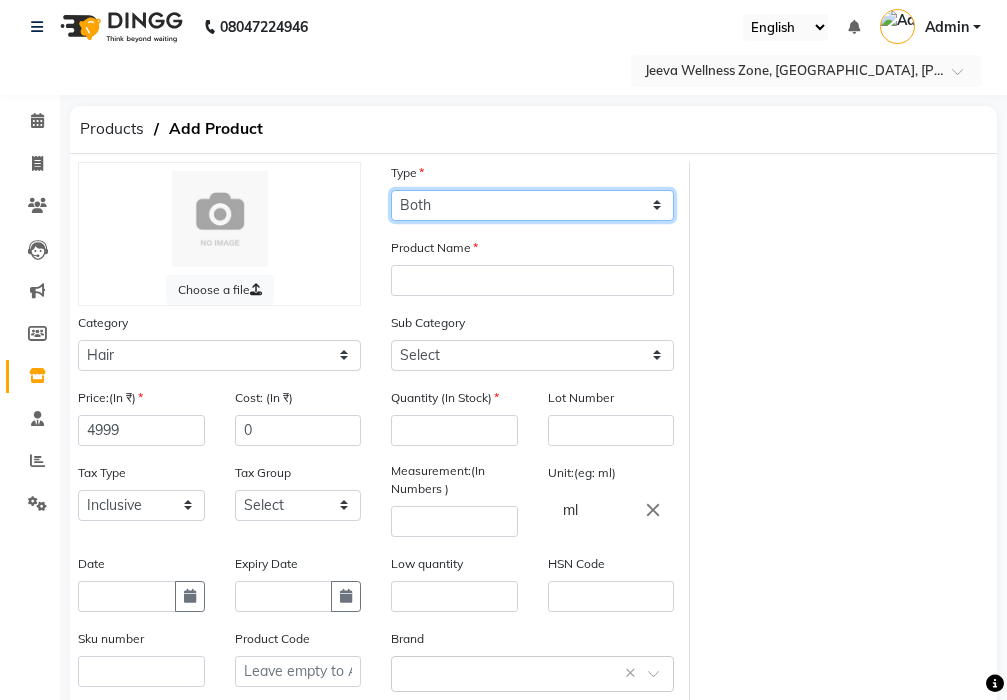 click on "Select Type Both Retail Consumable" 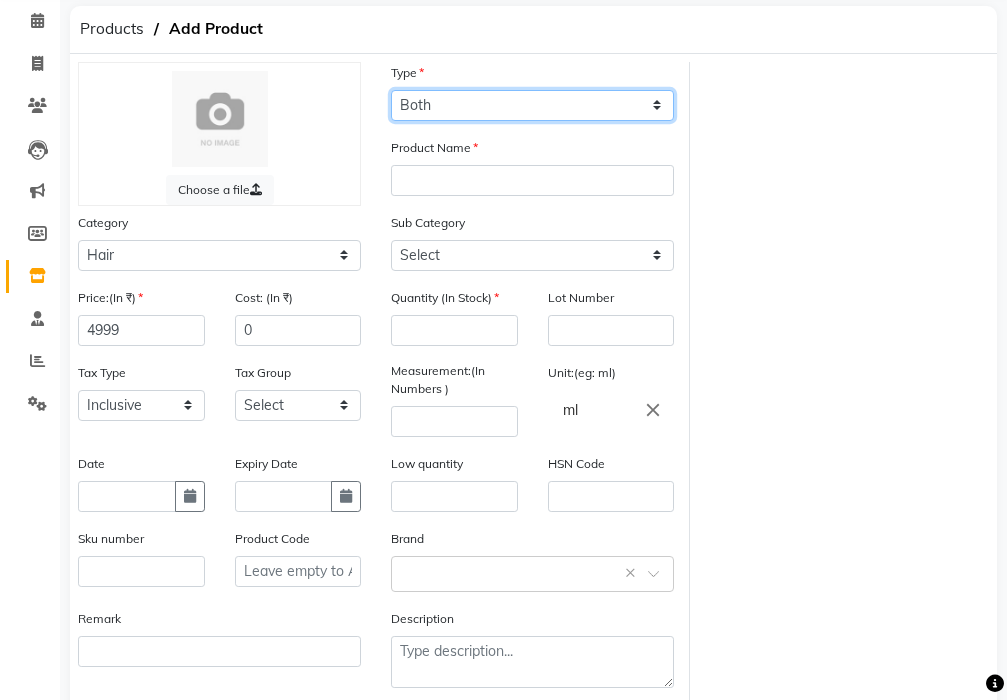 scroll, scrollTop: 209, scrollLeft: 0, axis: vertical 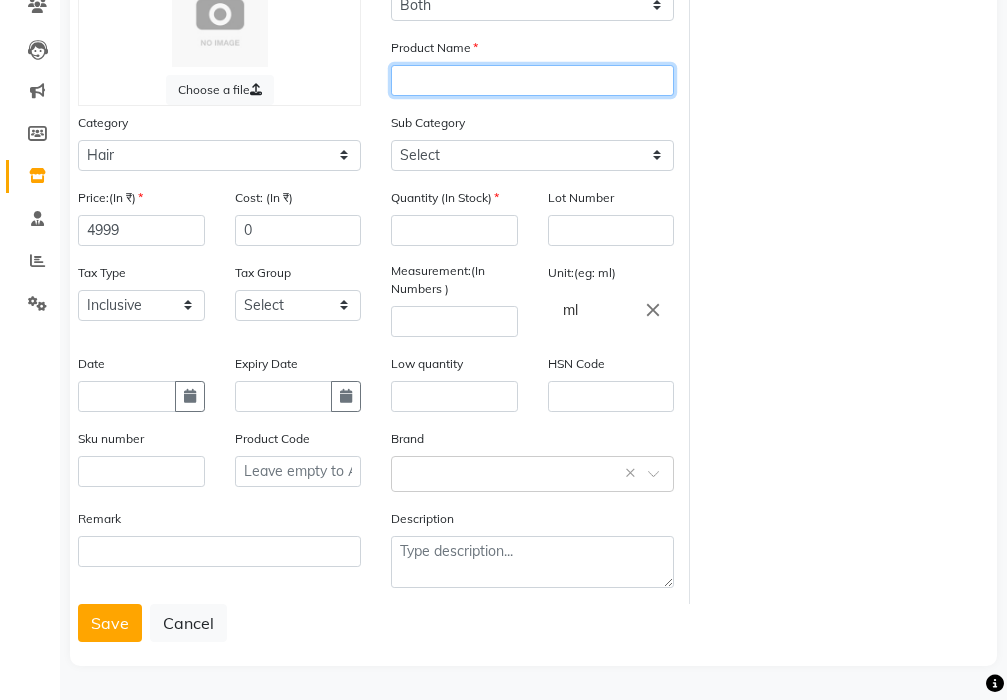 click 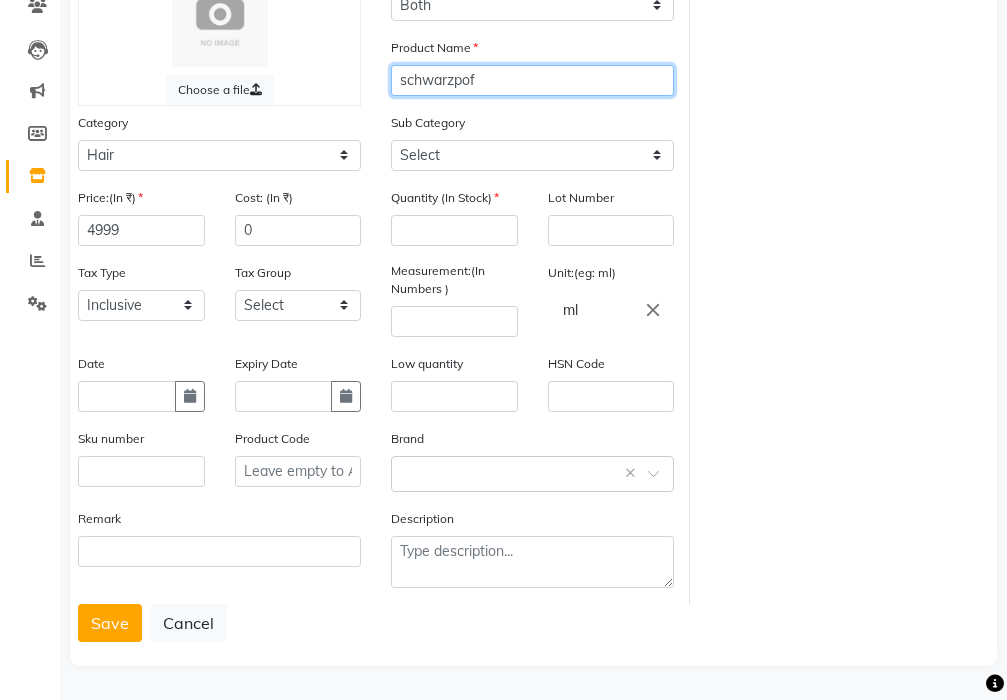 click on "schwarzpof" 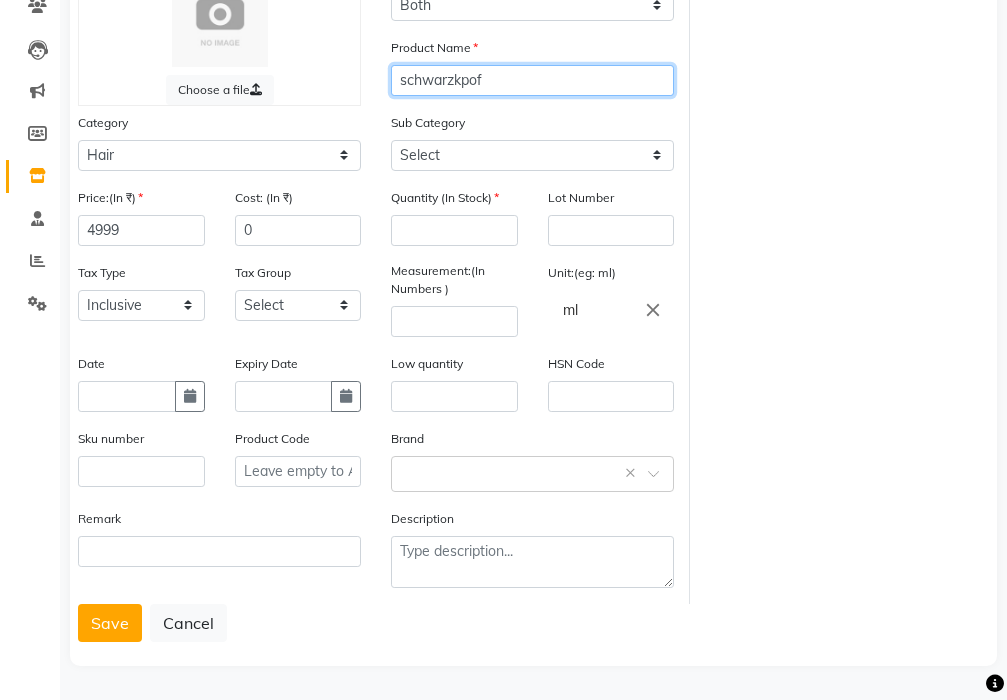 click on "schwarzkpof" 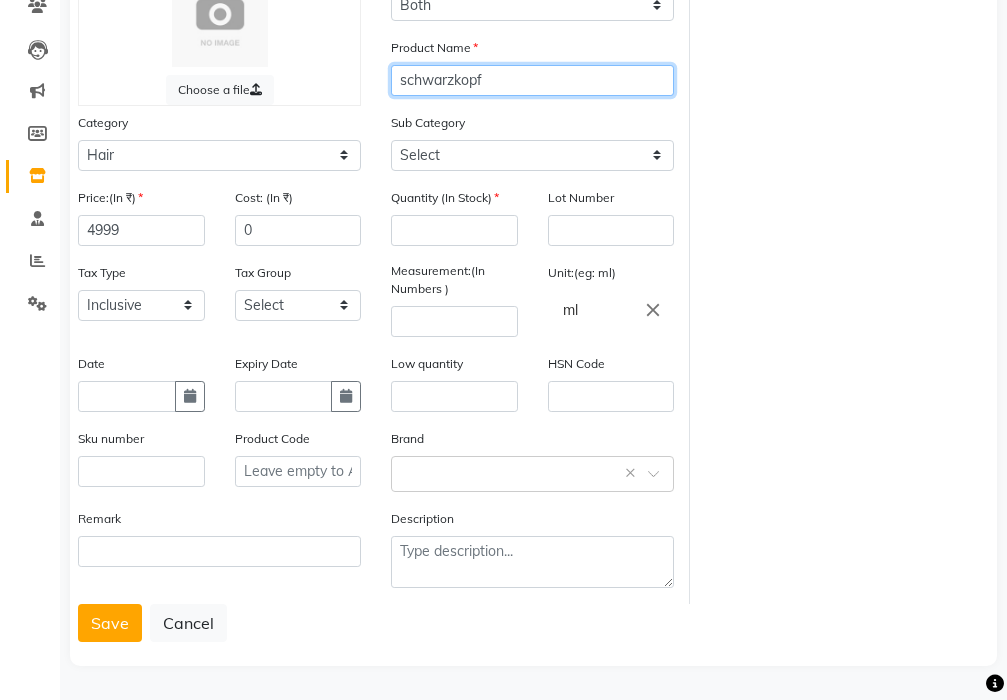 type on "schwarzkopf" 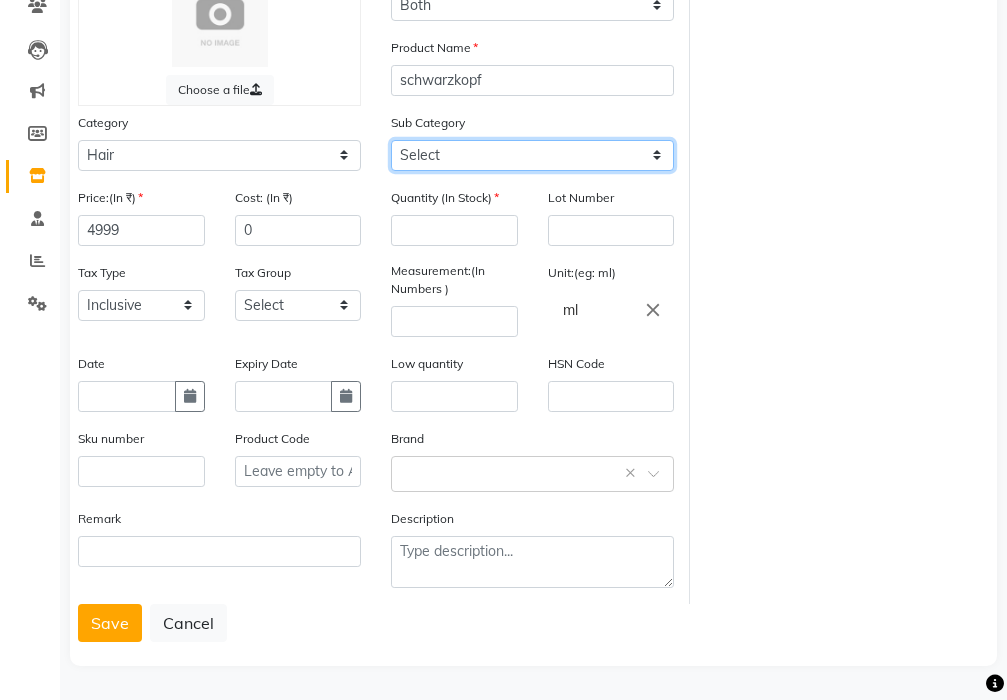 click on "Select Shampoo Conditioner Cream Mask Oil Serum Color Appliances Treatment Styling Kit & Combo Other" 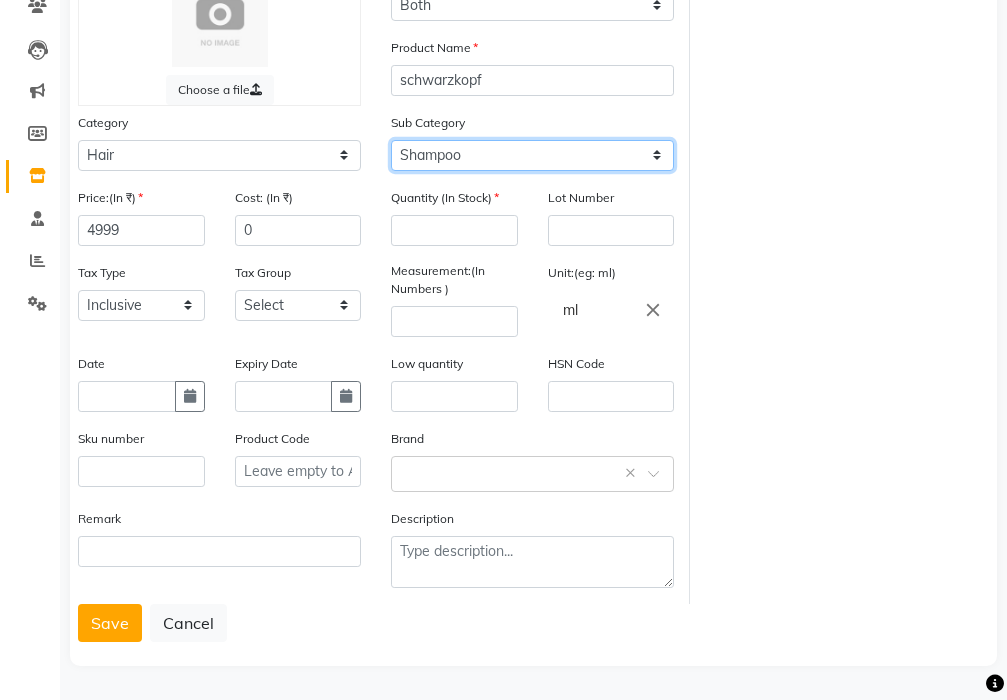 click on "Select Shampoo Conditioner Cream Mask Oil Serum Color Appliances Treatment Styling Kit & Combo Other" 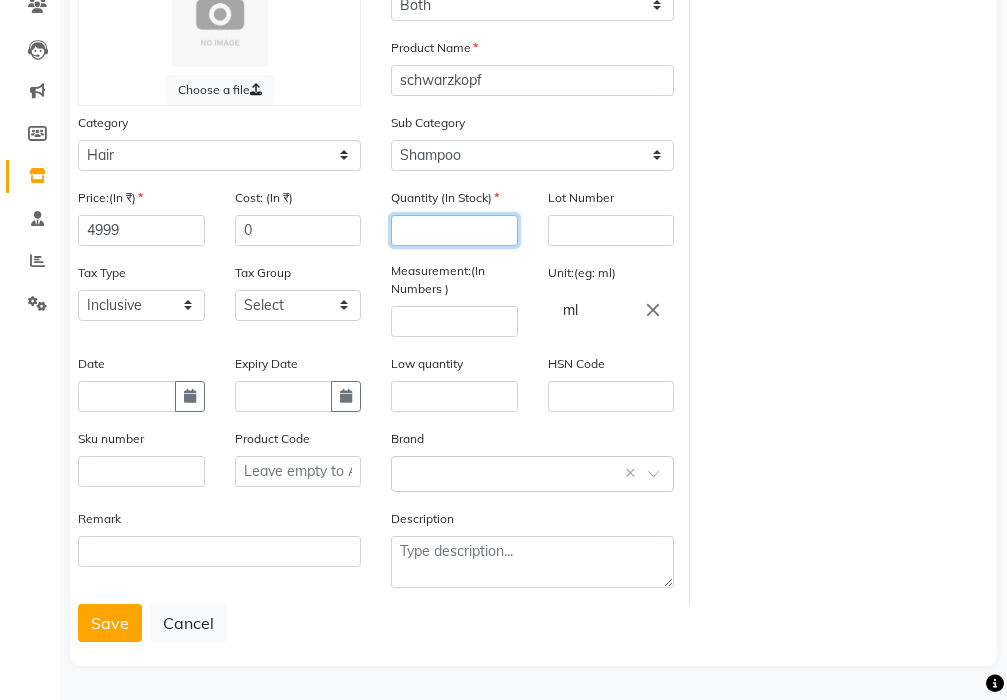 click 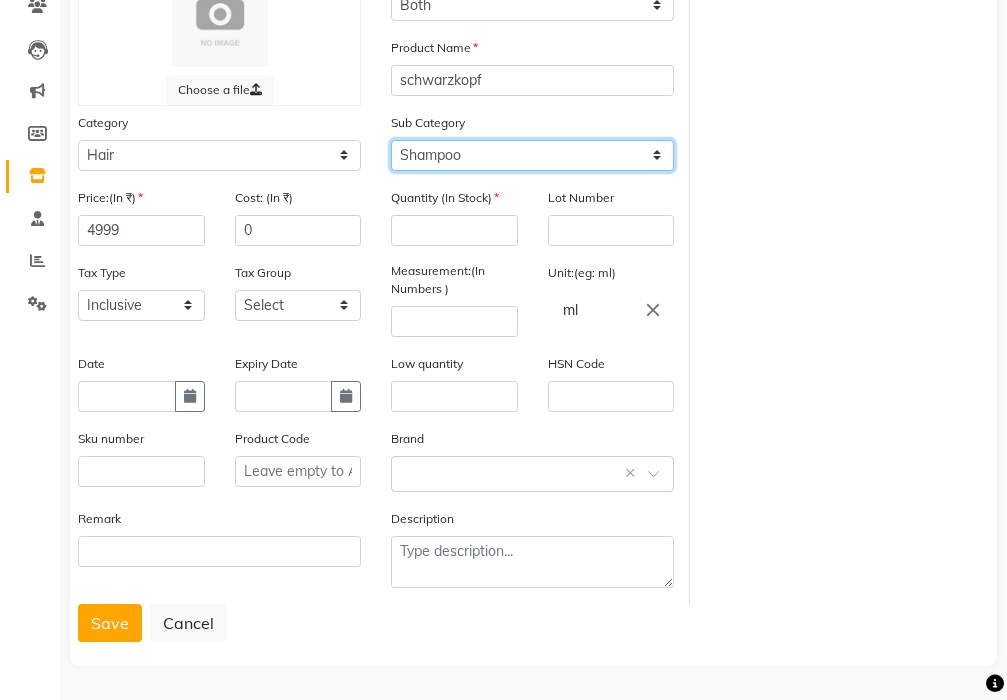 click on "Select Shampoo Conditioner Cream Mask Oil Serum Color Appliances Treatment Styling Kit & Combo Other" 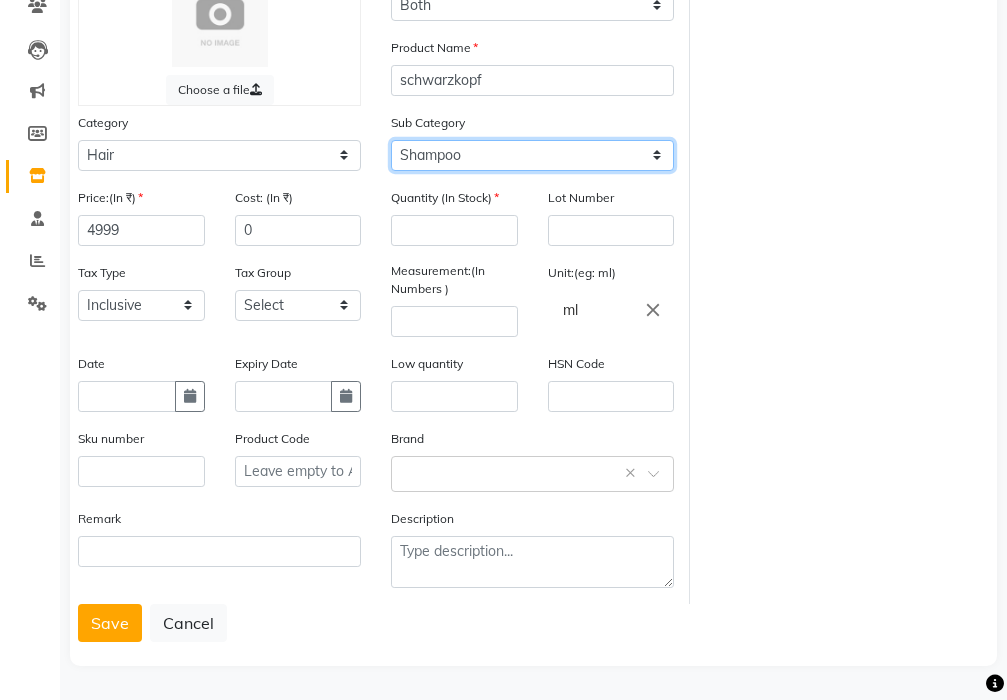 select on "1107" 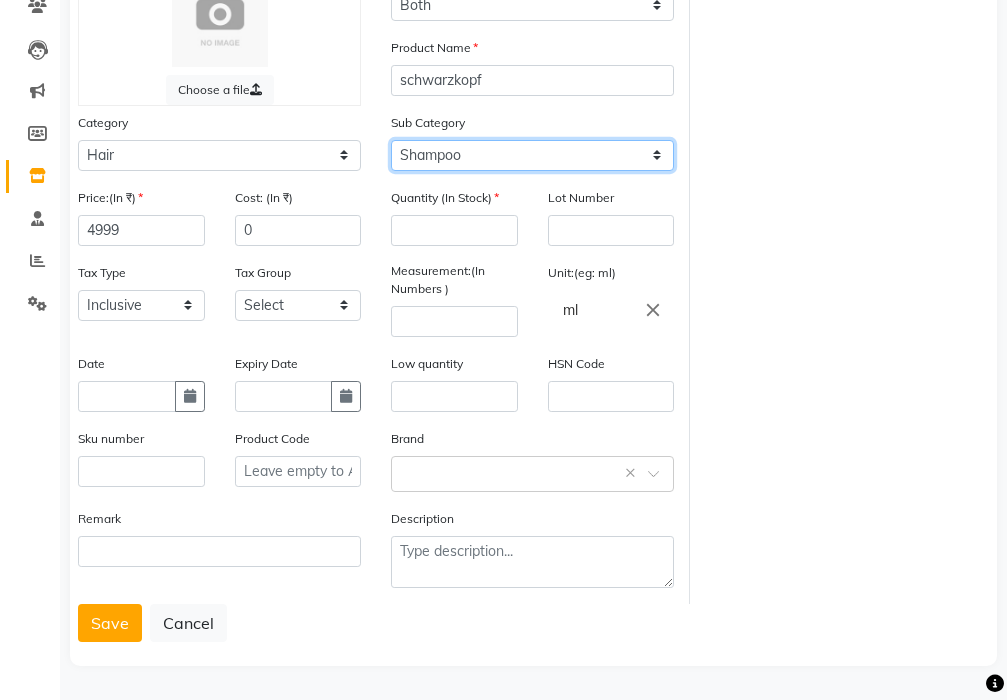 click on "Select Shampoo Conditioner Cream Mask Oil Serum Color Appliances Treatment Styling Kit & Combo Other" 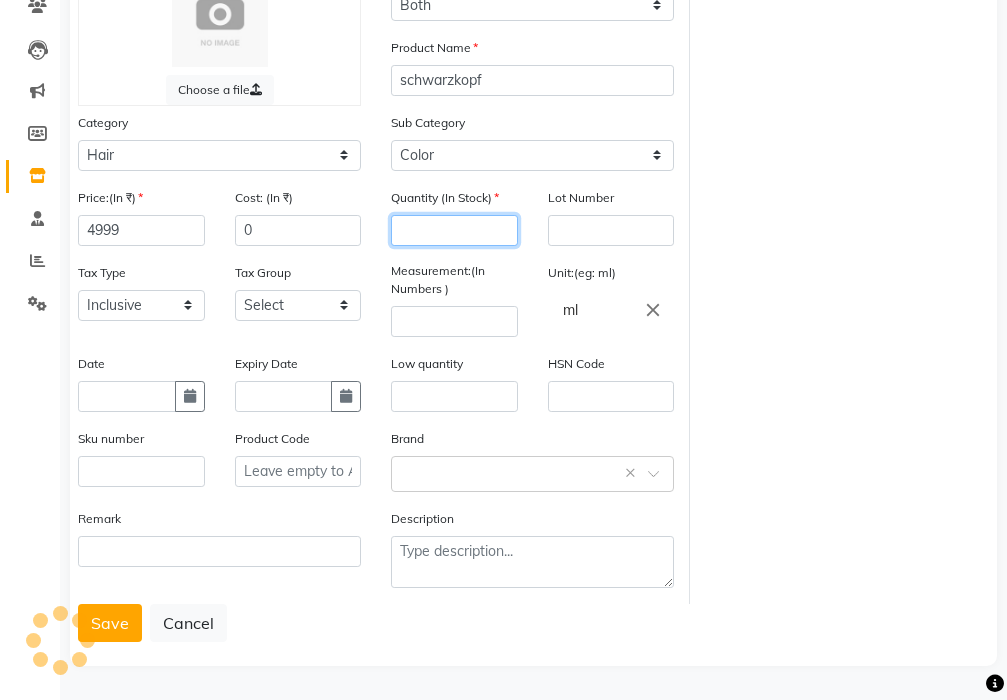 click 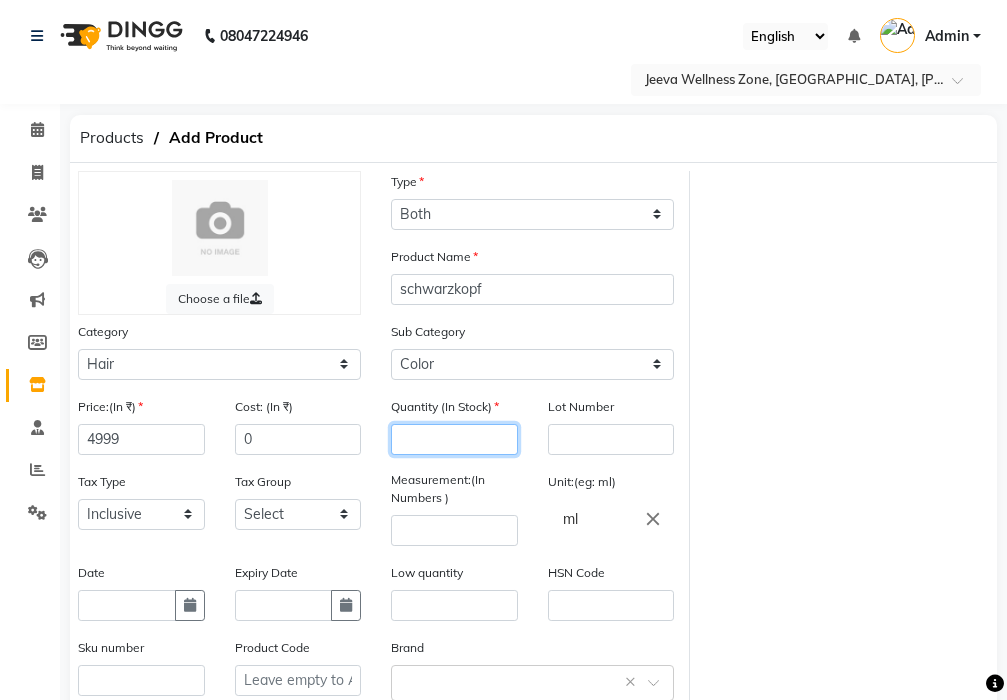 scroll, scrollTop: 100, scrollLeft: 0, axis: vertical 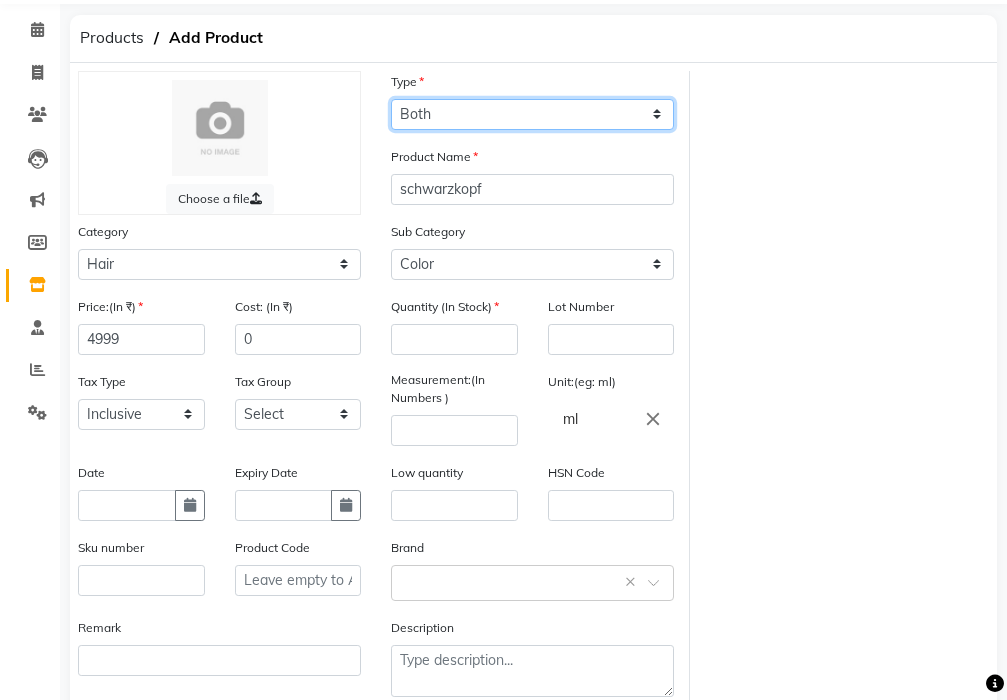 click on "Select Type Both Retail Consumable" 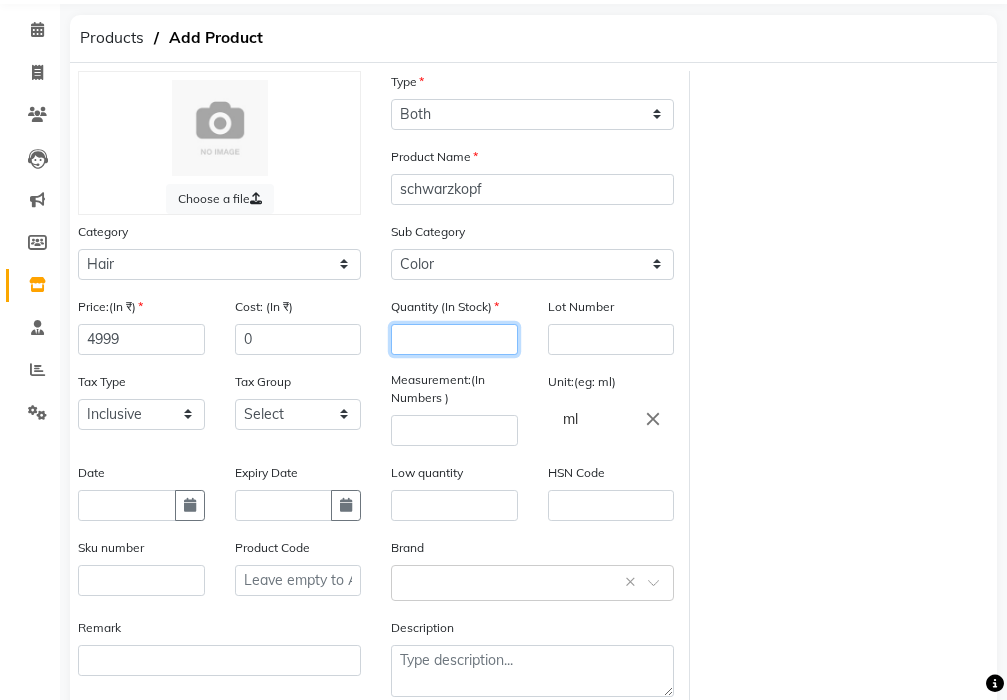 click 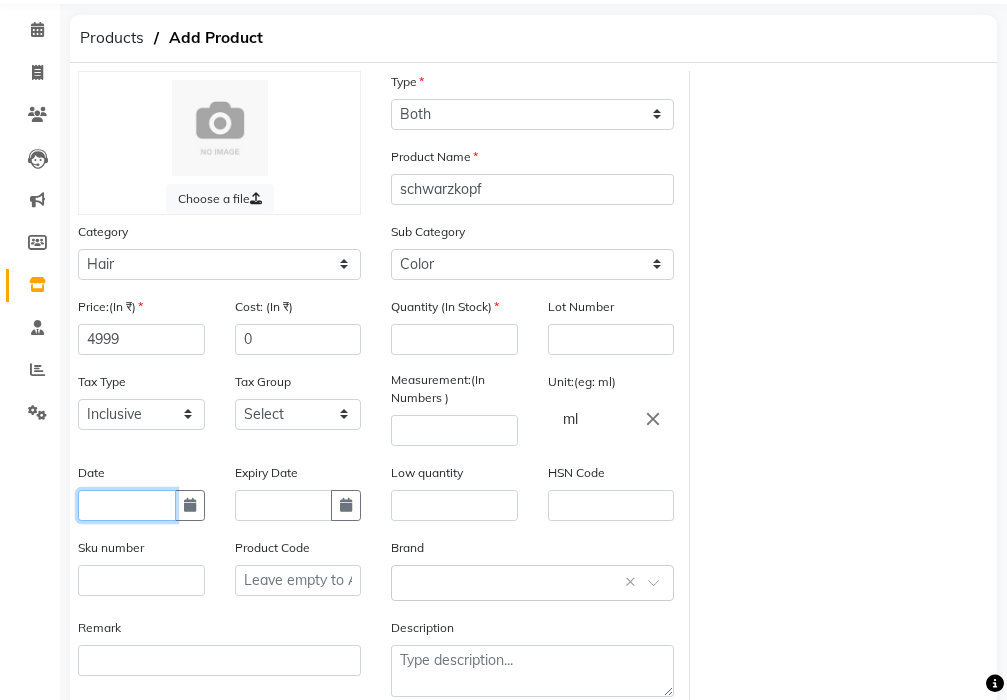 click 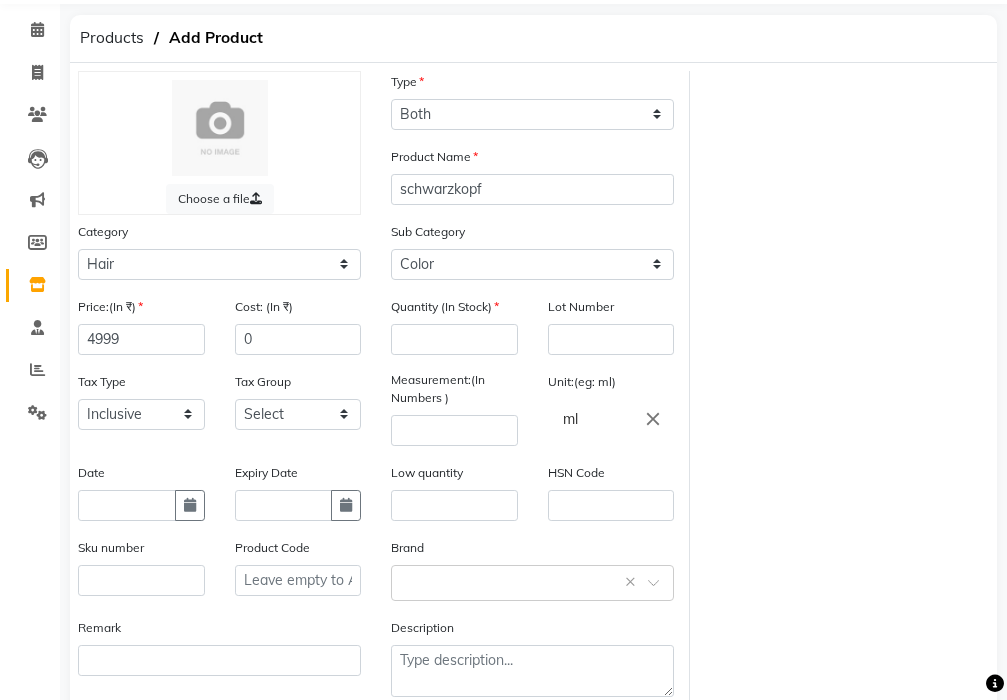 select on "7" 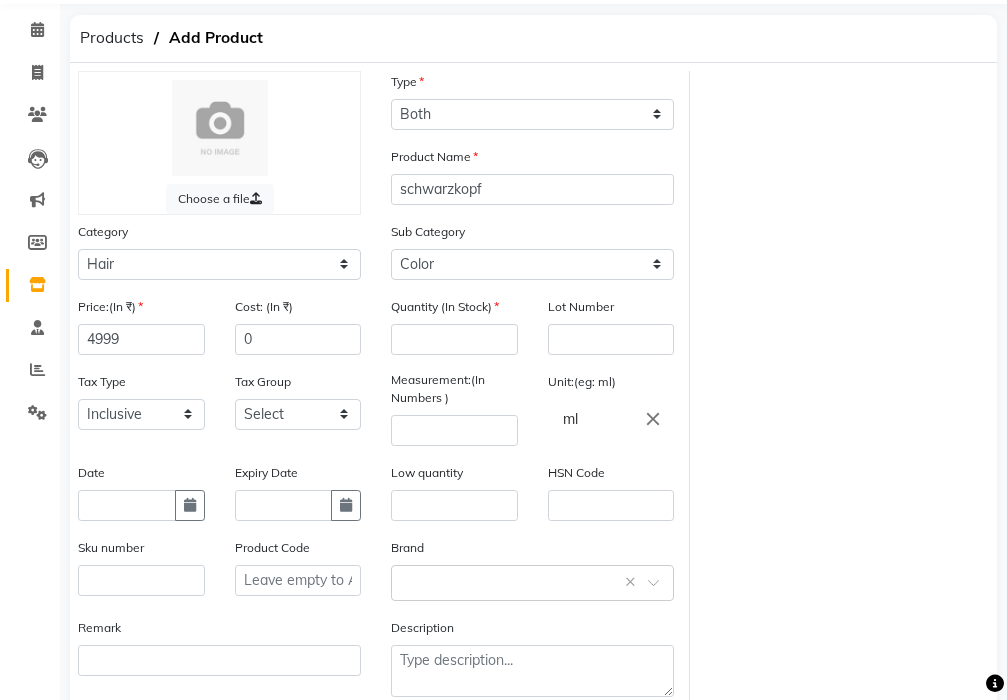 select on "2025" 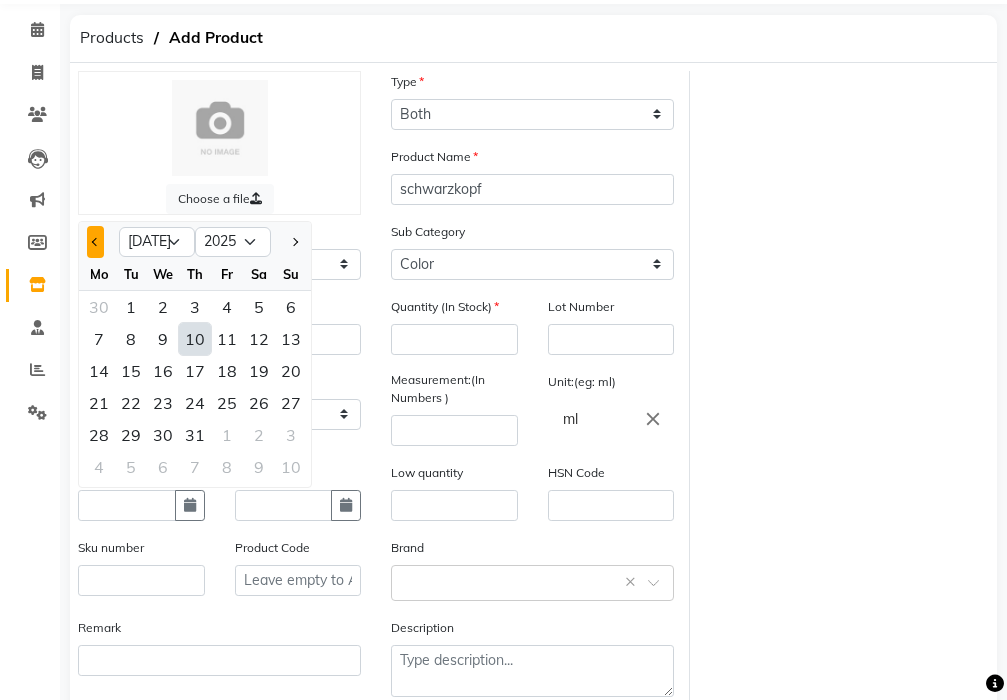 click 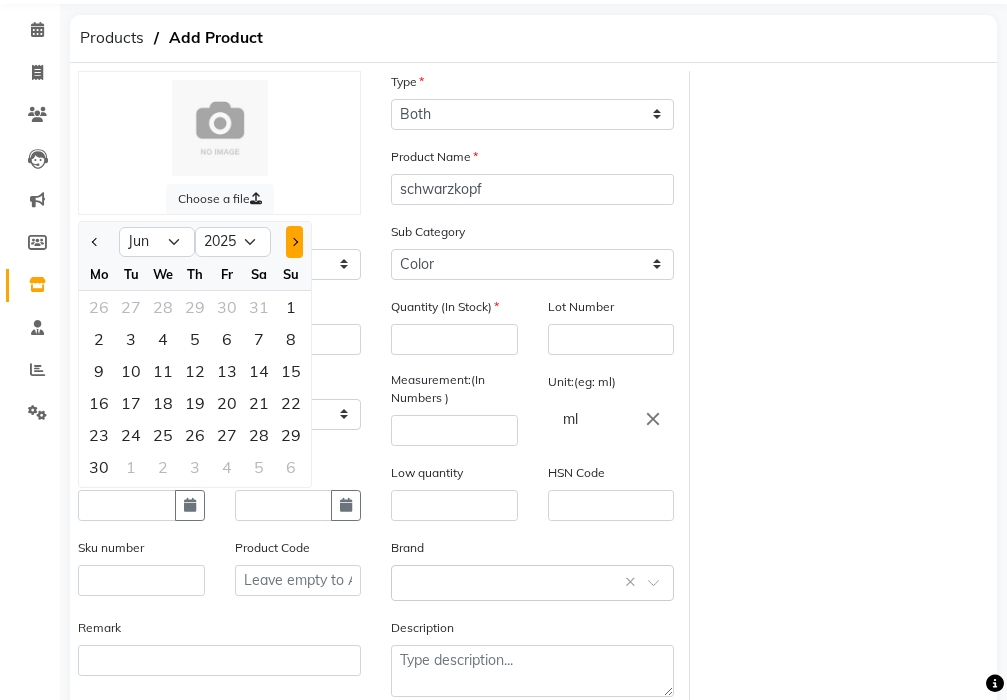 click 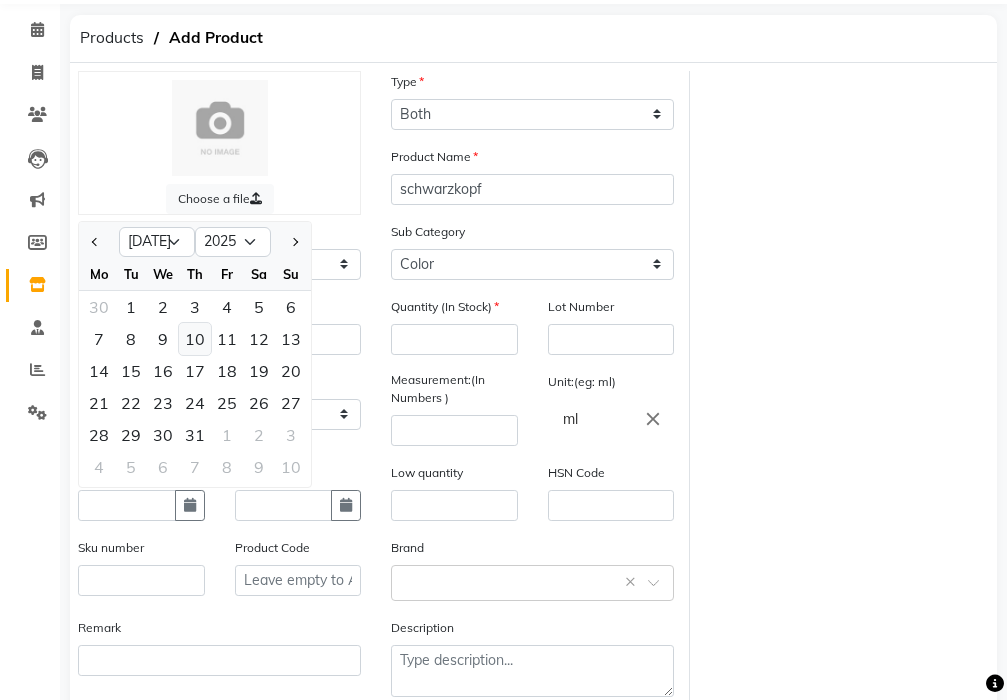 click on "10" 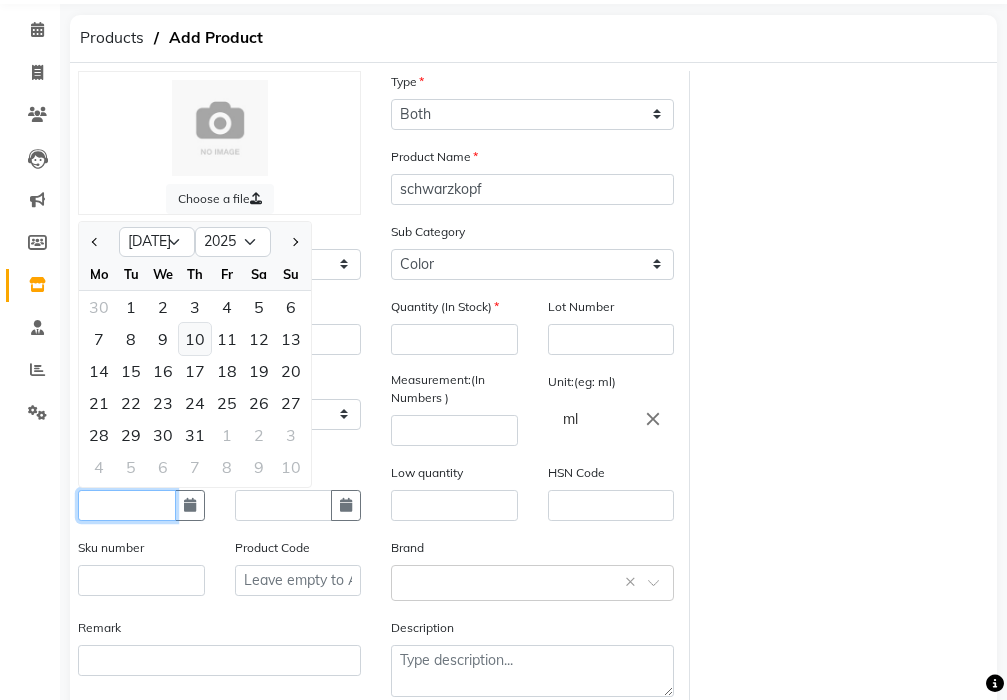 type on "[DATE]" 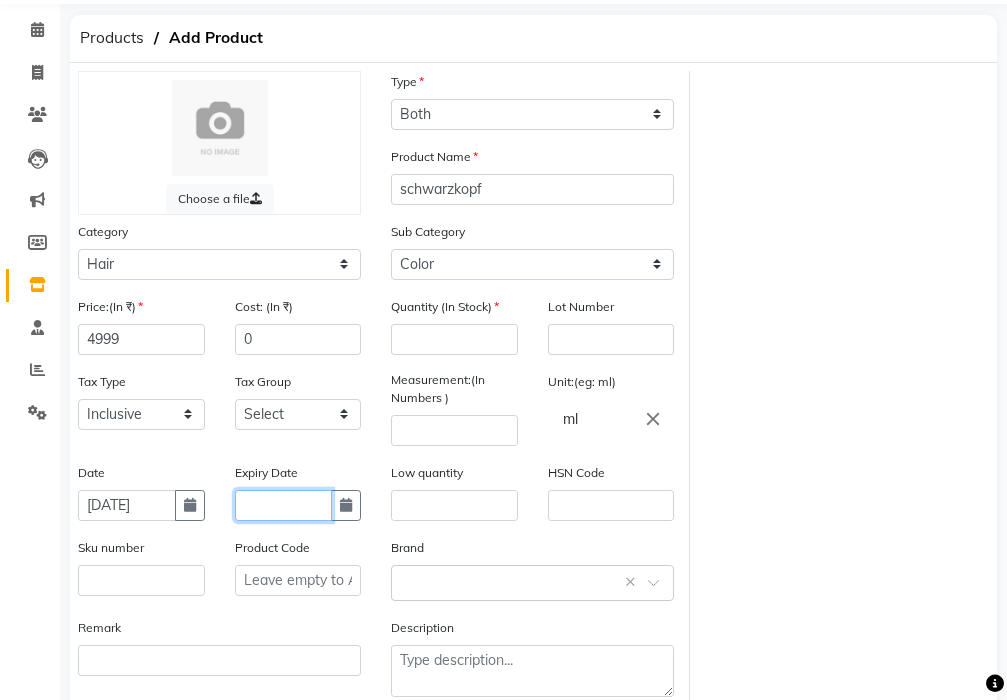 click 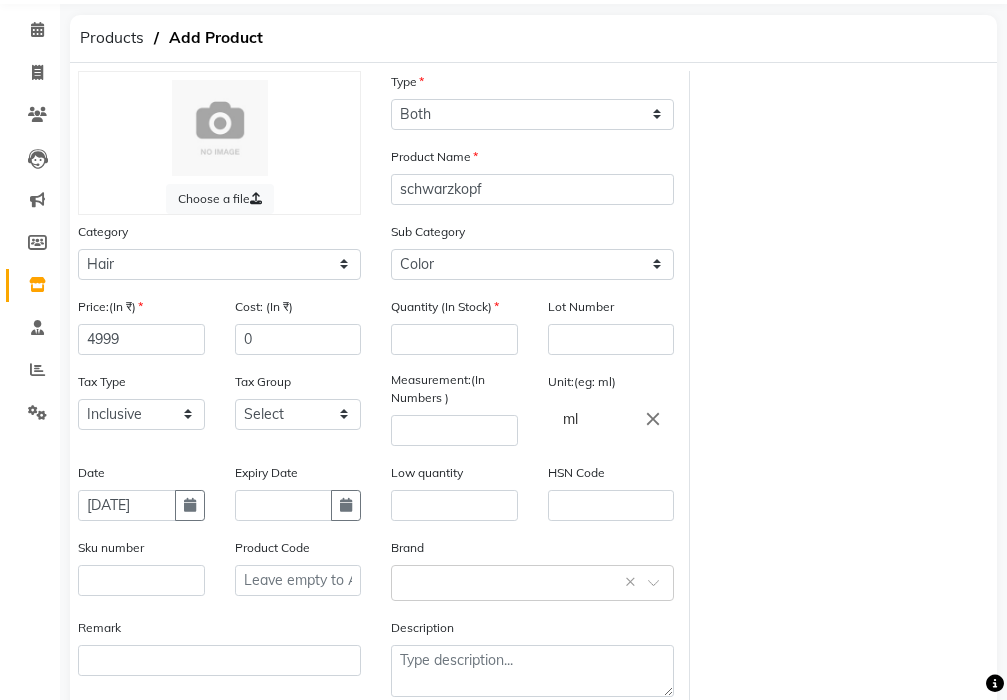 select on "7" 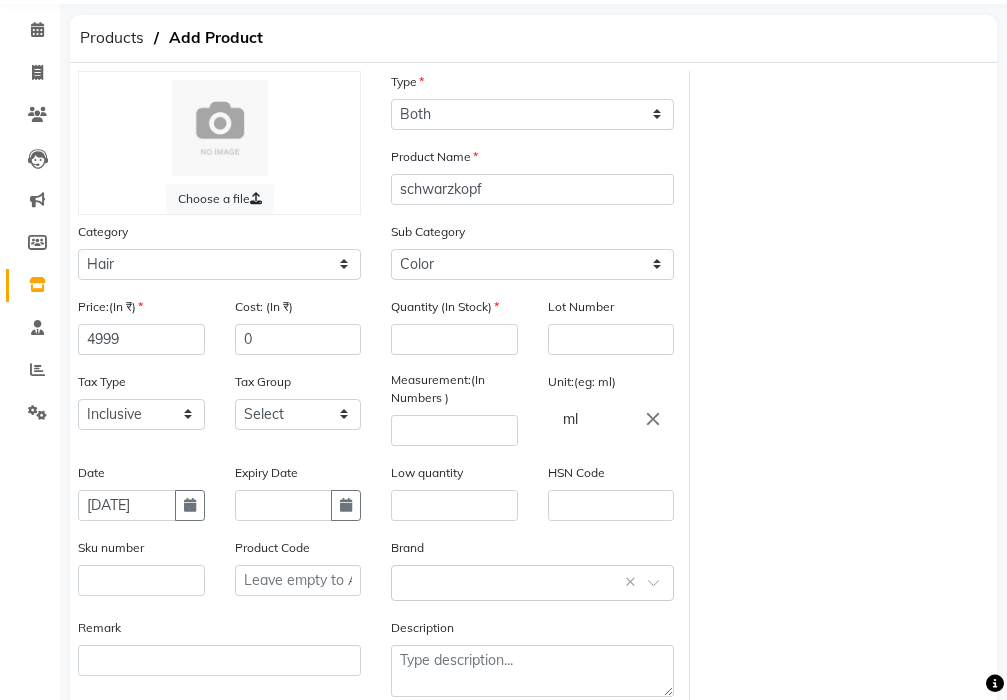 select on "2025" 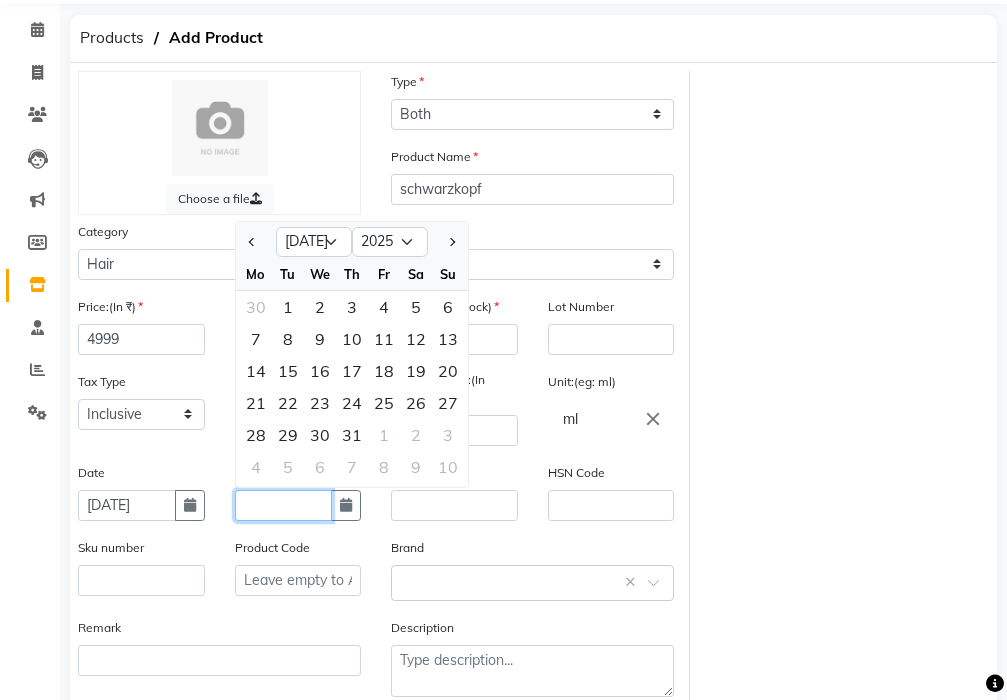 click 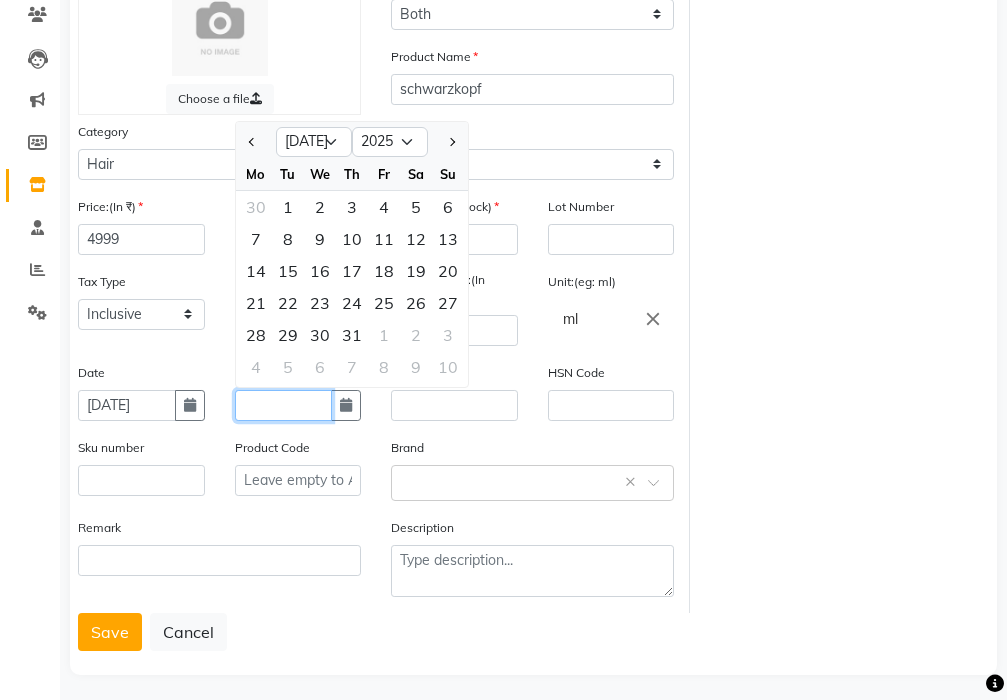 scroll, scrollTop: 209, scrollLeft: 0, axis: vertical 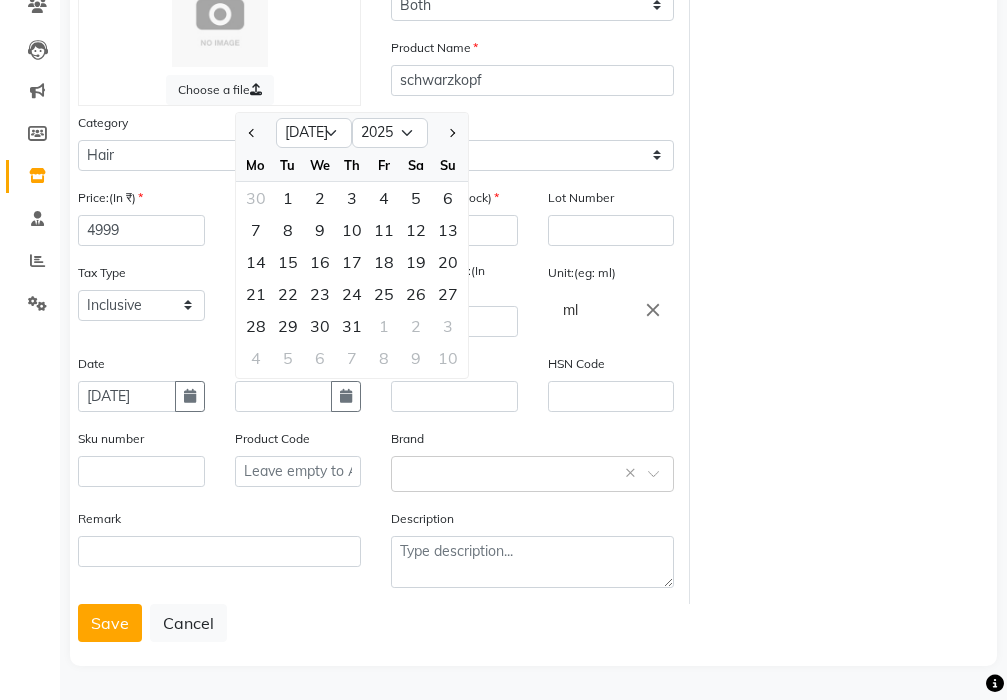click on "Products   Add Product   Choose a file Type Select Type Both Retail Consumable Product Name schwarzkopf Category Select Hair Skin Makeup Personal Care Appliances Beard Waxing Disposable Threading Hands and Feet Beauty Planet Botox Cadiveu Casmara Cheryls Loreal Olaplex Other Sub Category Select Shampoo Conditioner Cream Mask Oil Serum Color Appliances Treatment Styling Kit & Combo Other Price:(In ₹) 4999 Cost: (In ₹) 0 Quantity (In Stock) Lot Number Tax Type Select Inclusive Exclusive Tax Group Select Measurement:(In Numbers ) Unit:(eg: ml) ml close Date 10-07-2025 Expiry Date Jan Feb Mar Apr May Jun Jul Aug Sep Oct Nov Dec 2015 2016 2017 2018 2019 2020 2021 2022 2023 2024 2025 2026 2027 2028 2029 2030 2031 2032 2033 2034 2035 Mo Tu We Th Fr Sa Su 30 1 2 3 4 5 6 7 8 9 10 11 12 13 14 15 16 17 18 19 20 21 22 23 24 25 26 27 28 29 30 31 1 2 3 4 5 6 7 8 9 10 Low quantity HSN Code Sku number Product Code Brand Select brand or add custom brand    × Remark Description  Save   Cancel" 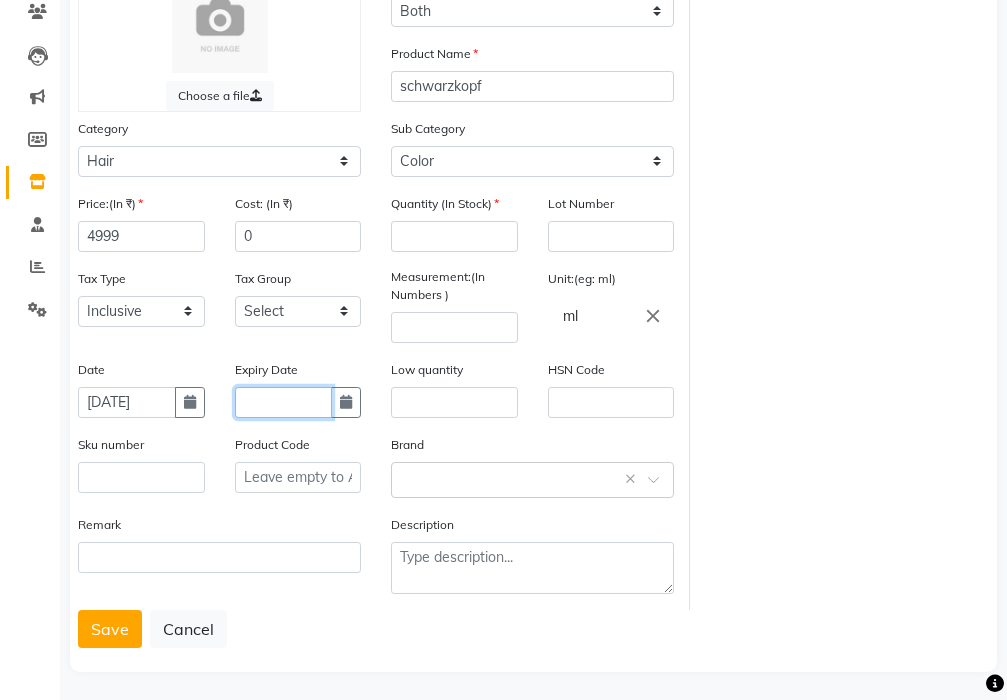 scroll, scrollTop: 209, scrollLeft: 0, axis: vertical 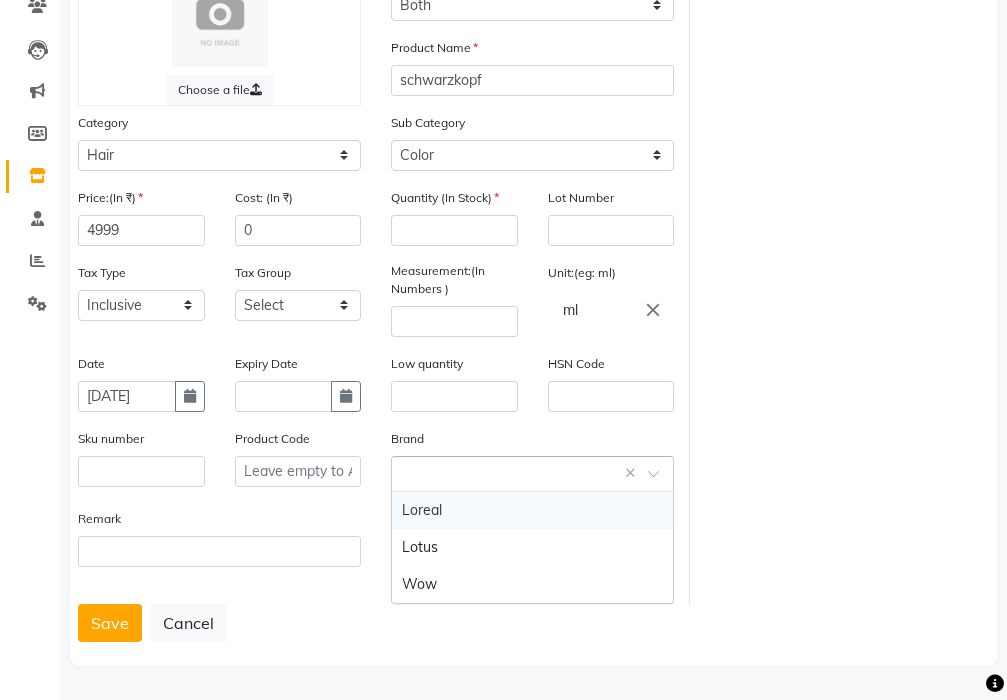 click 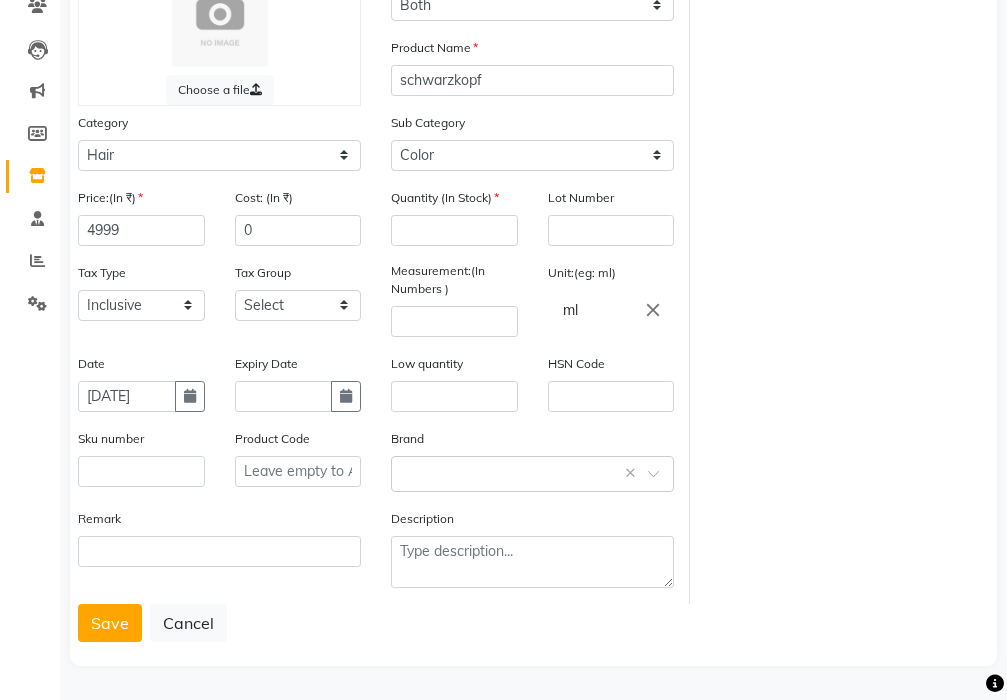 click on "Choose a file Type Select Type Both Retail Consumable Product Name schwarzkopf Category Select Hair Skin Makeup Personal Care Appliances Beard Waxing Disposable Threading Hands and Feet Beauty Planet Botox Cadiveu Casmara Cheryls Loreal Olaplex Other Sub Category Select Shampoo Conditioner Cream Mask Oil Serum Color Appliances Treatment Styling Kit & Combo Other Price:(In ₹) 4999 Cost: (In ₹) 0 Quantity (In Stock) Lot Number Tax Type Select Inclusive Exclusive Tax Group Select Measurement:(In Numbers ) Unit:(eg: ml) ml close Date 10-07-2025 Expiry Date Low quantity HSN Code Sku number Product Code Brand Select brand or add custom brand    × Remark Description" 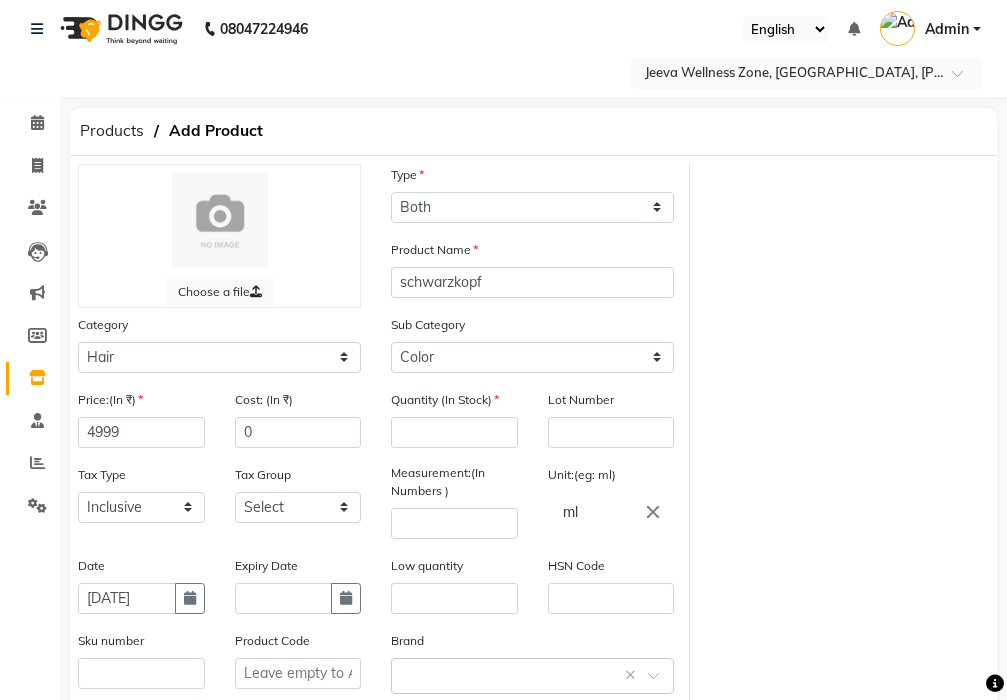 scroll, scrollTop: 0, scrollLeft: 0, axis: both 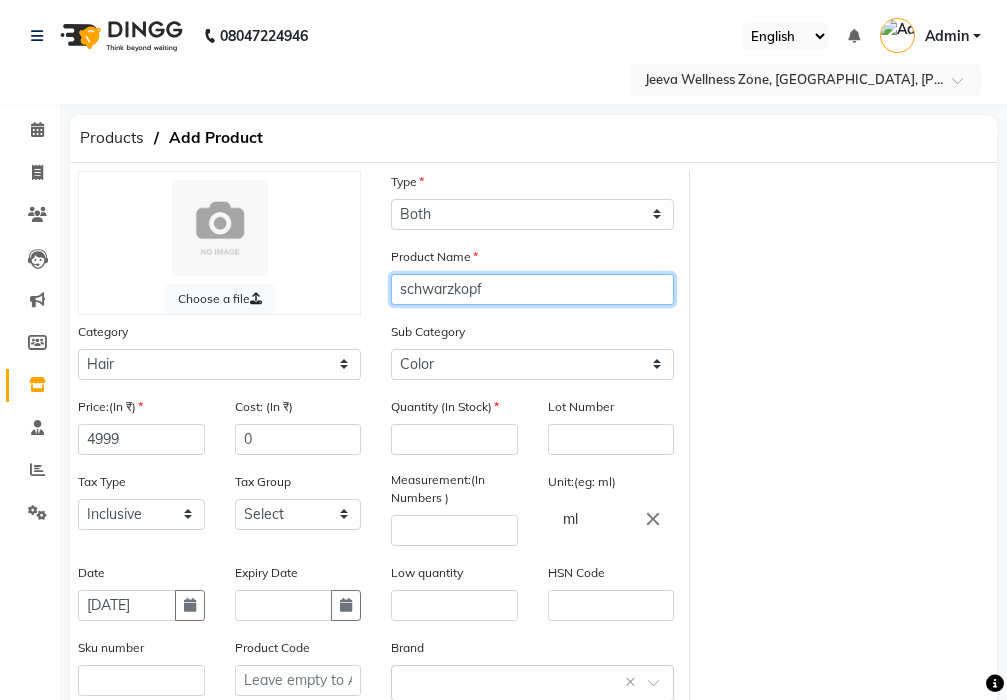 click on "schwarzkopf" 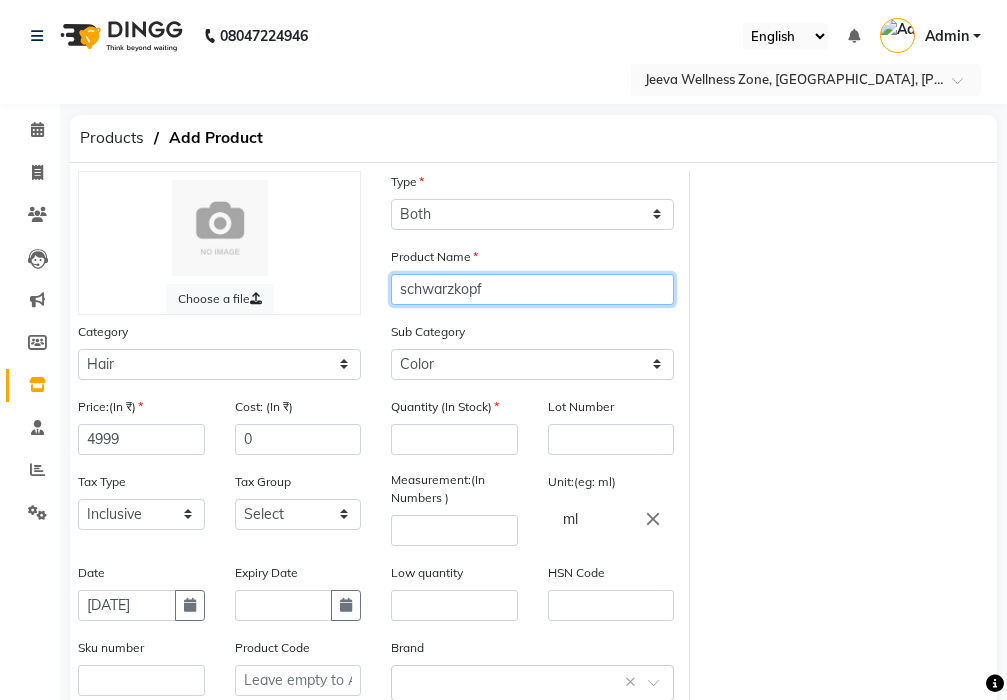drag, startPoint x: 395, startPoint y: 292, endPoint x: 492, endPoint y: 290, distance: 97.020615 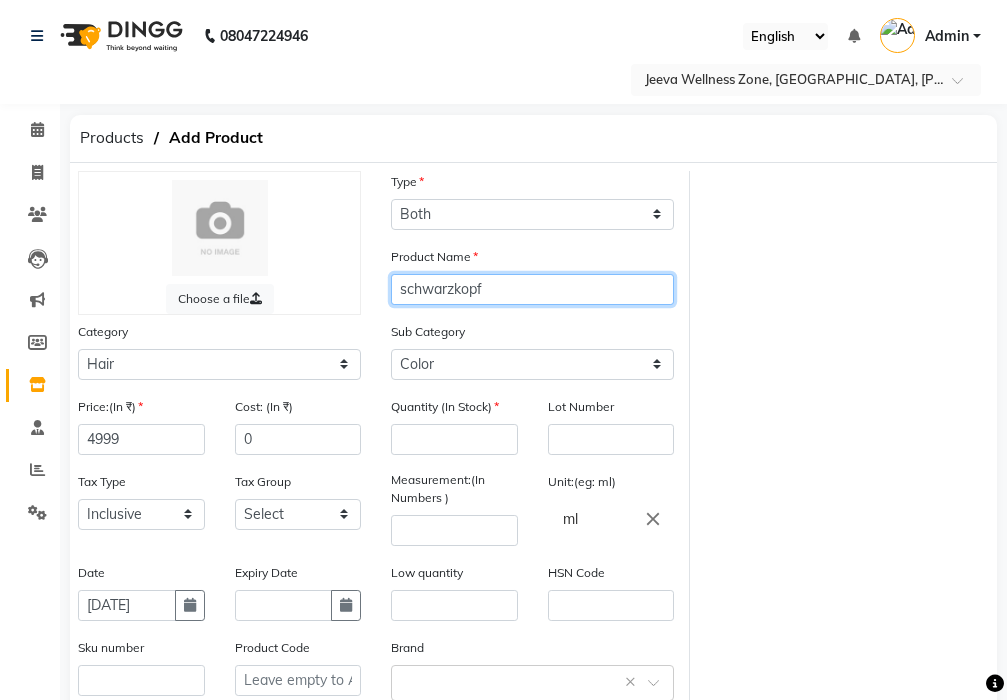 click on "schwarzkopf" 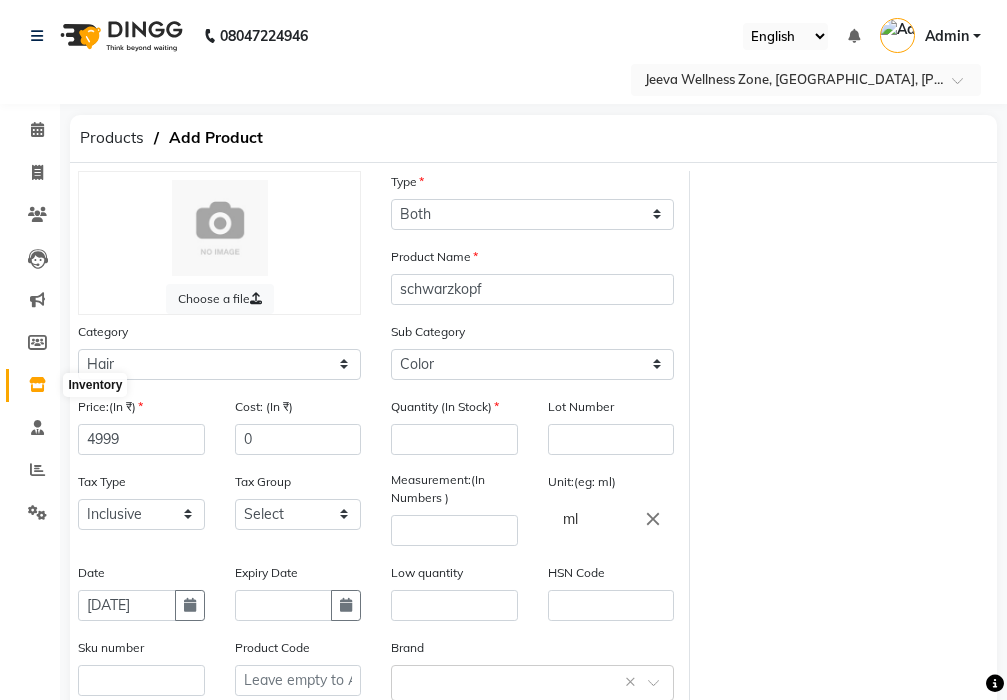 click 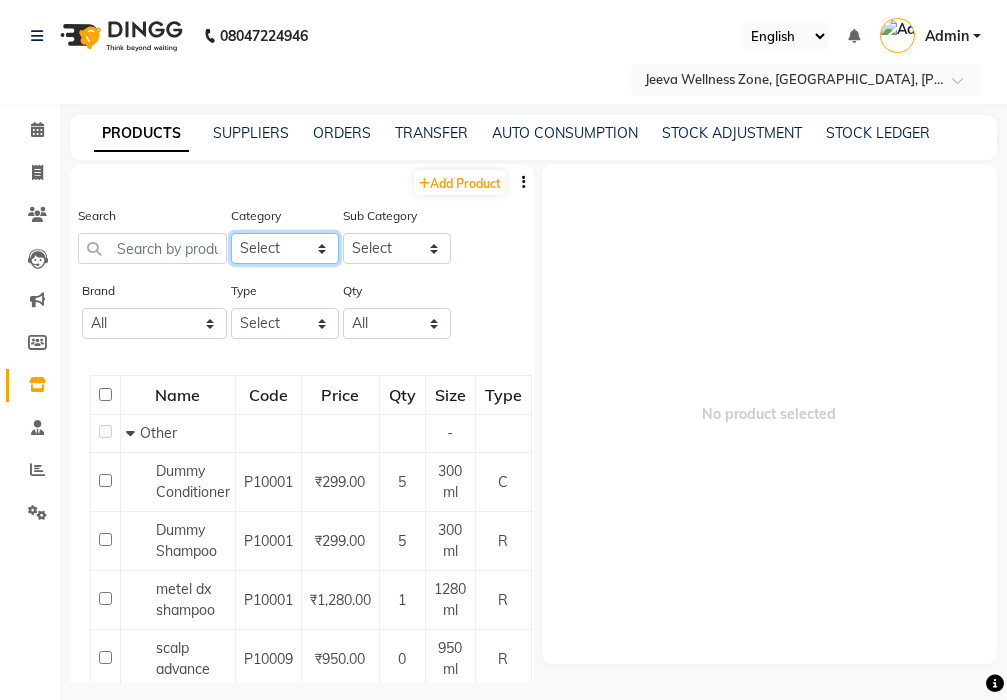 click on "Select Hair Skin Makeup Personal Care Appliances Beard Waxing Disposable Threading Hands and Feet Beauty Planet Botox Cadiveu Casmara Cheryls Loreal Olaplex Other" 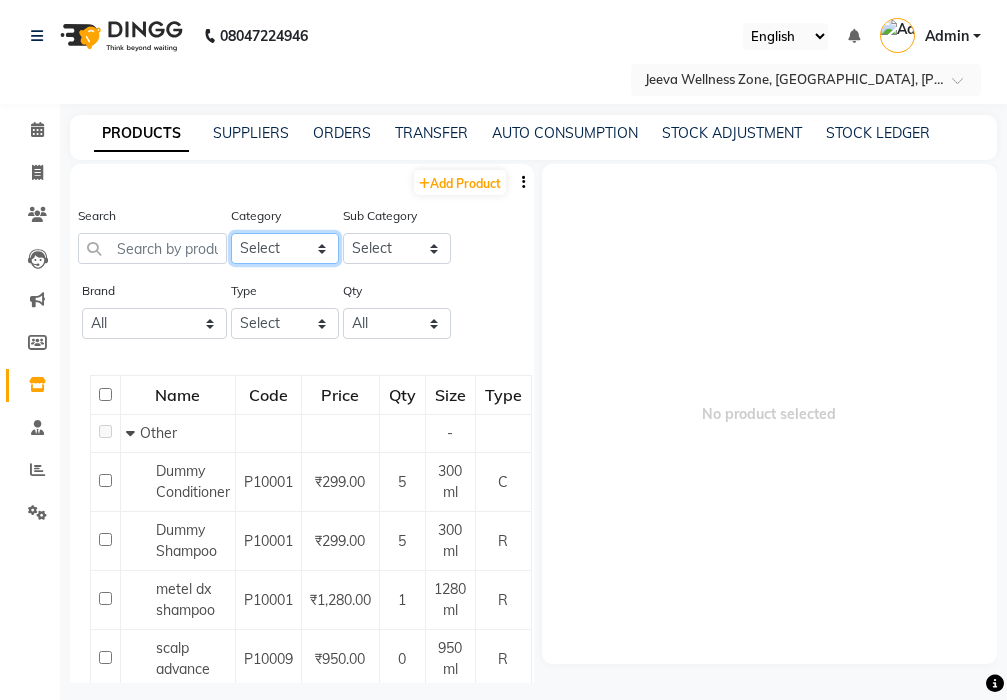 select on "1100" 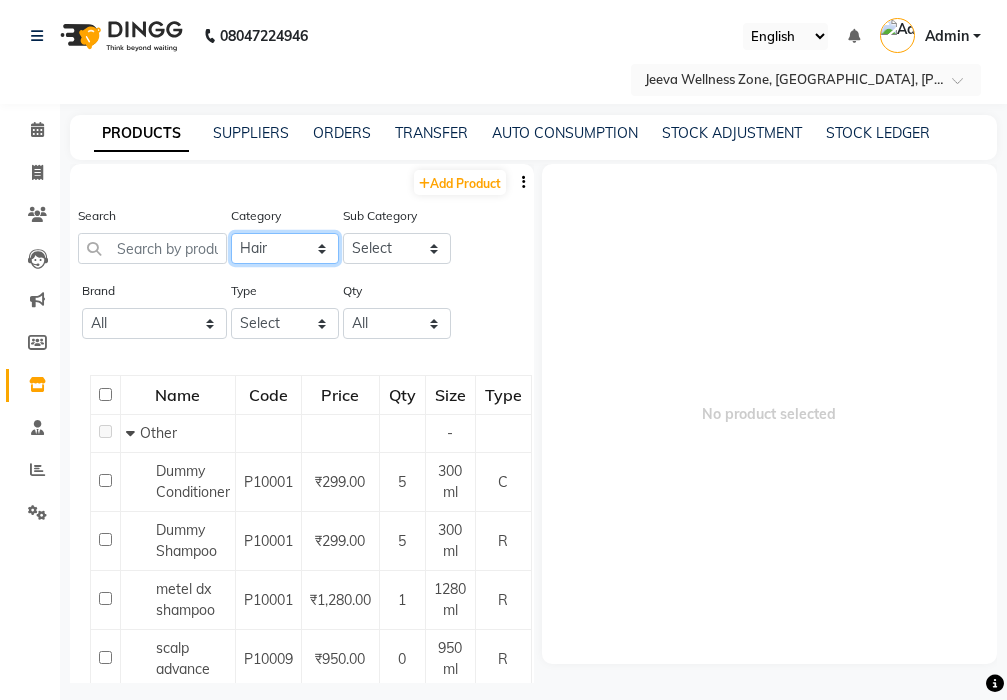 click on "Select Hair Skin Makeup Personal Care Appliances Beard Waxing Disposable Threading Hands and Feet Beauty Planet Botox Cadiveu Casmara Cheryls Loreal Olaplex Other" 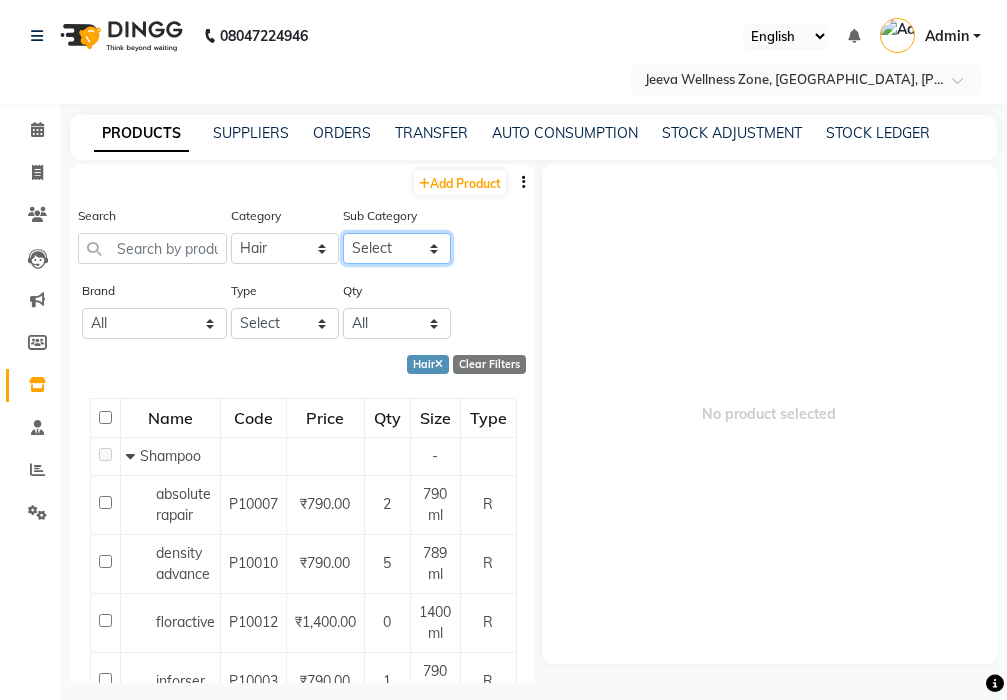 click on "Select Shampoo Conditioner Cream Mask Oil Serum Color Appliances Treatment Styling Kit & Combo Other" 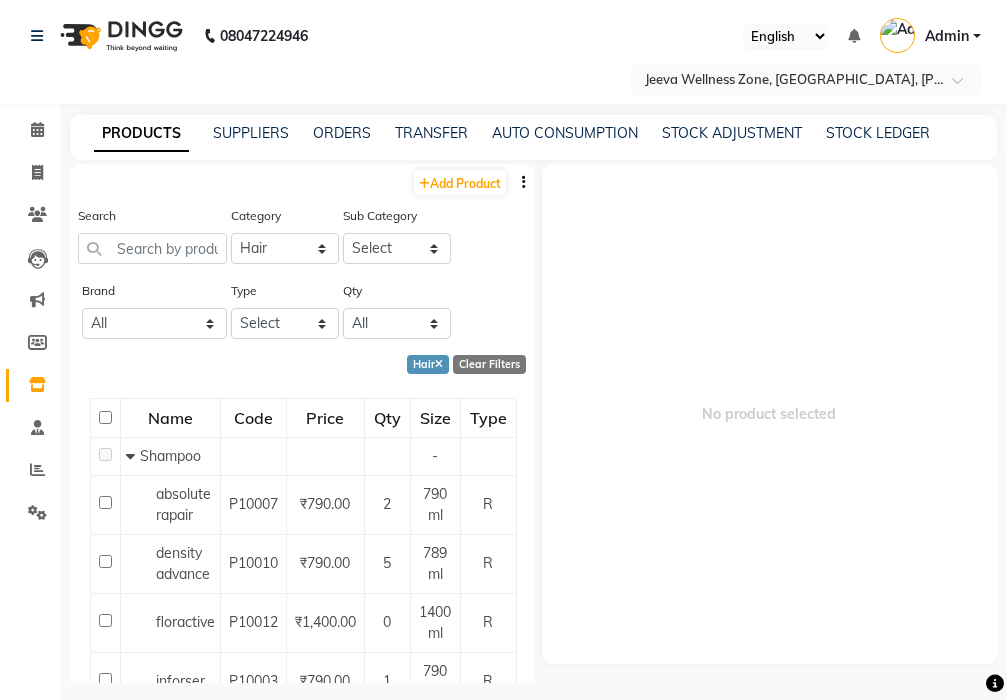 click on "No product selected" at bounding box center (770, 414) 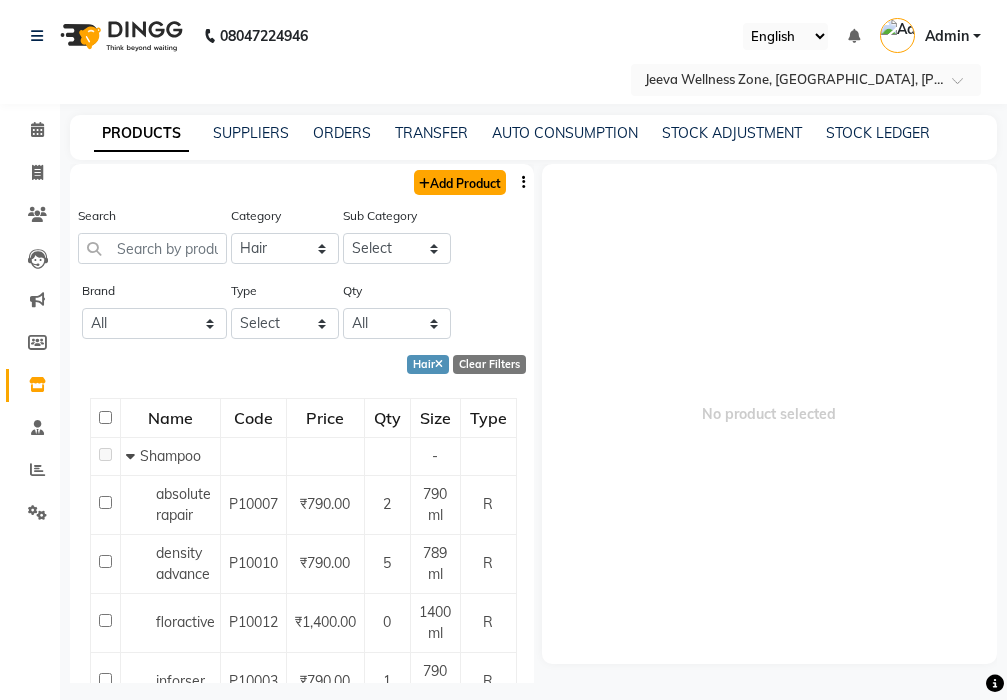 click on "Add Product" 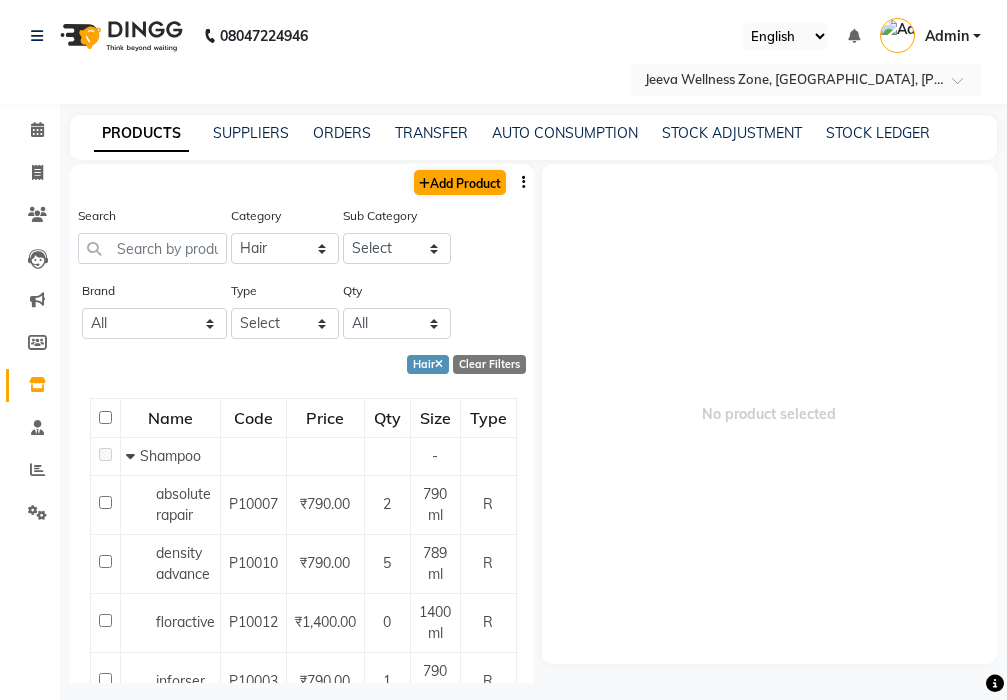 select on "true" 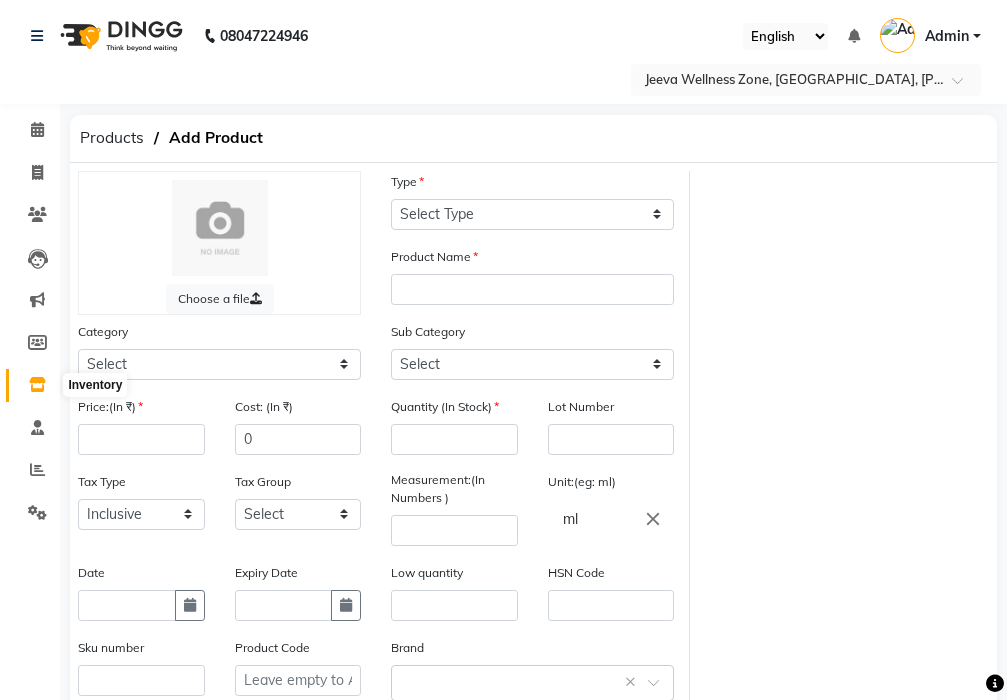 click 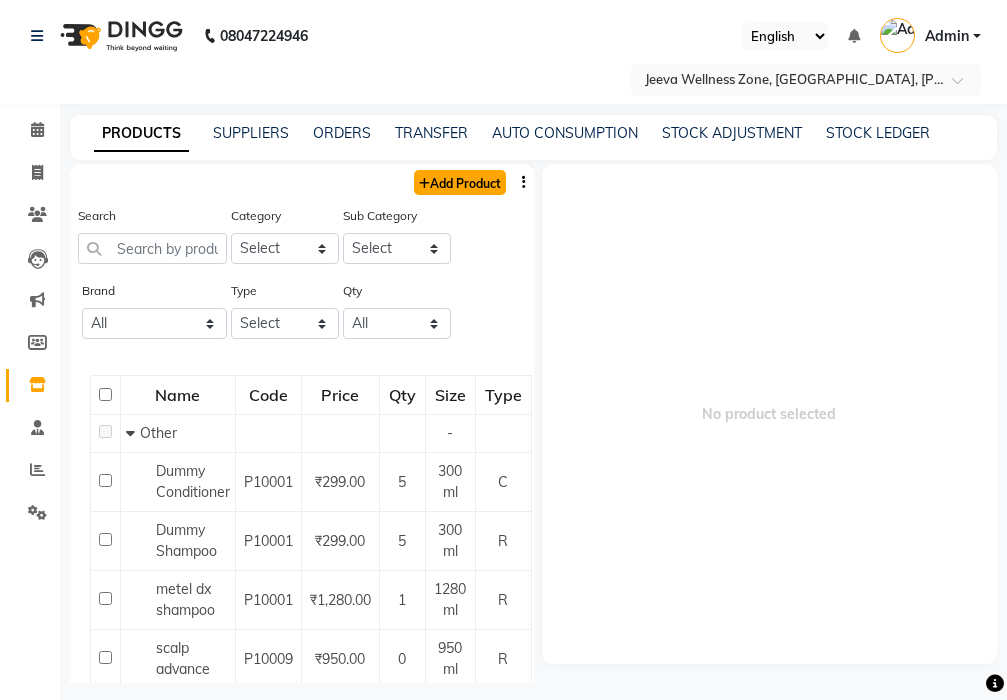 click on "Add Product" 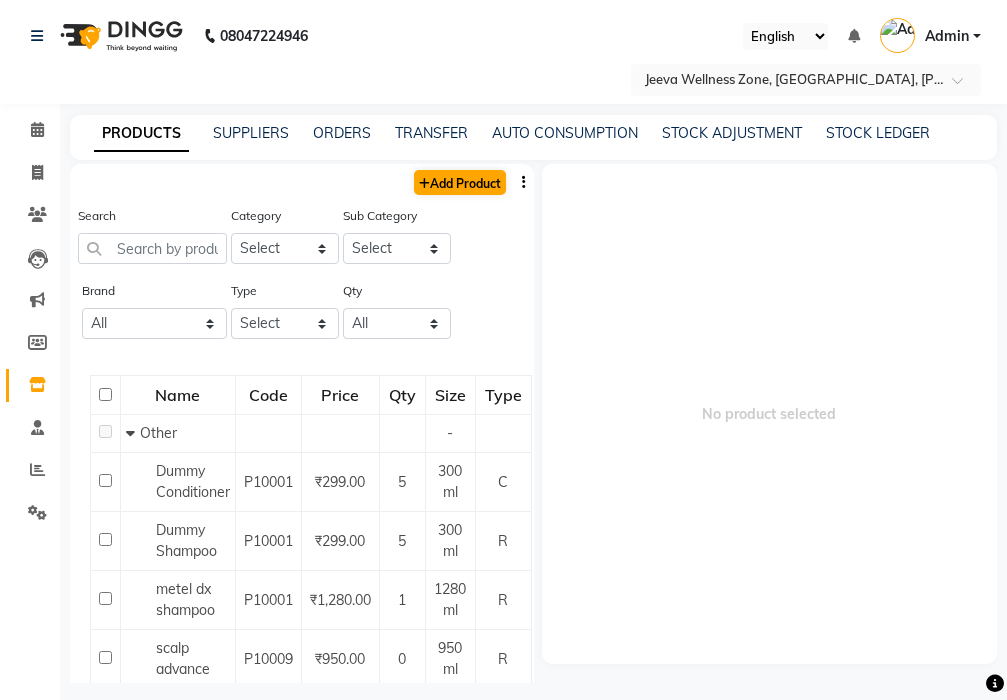 select on "true" 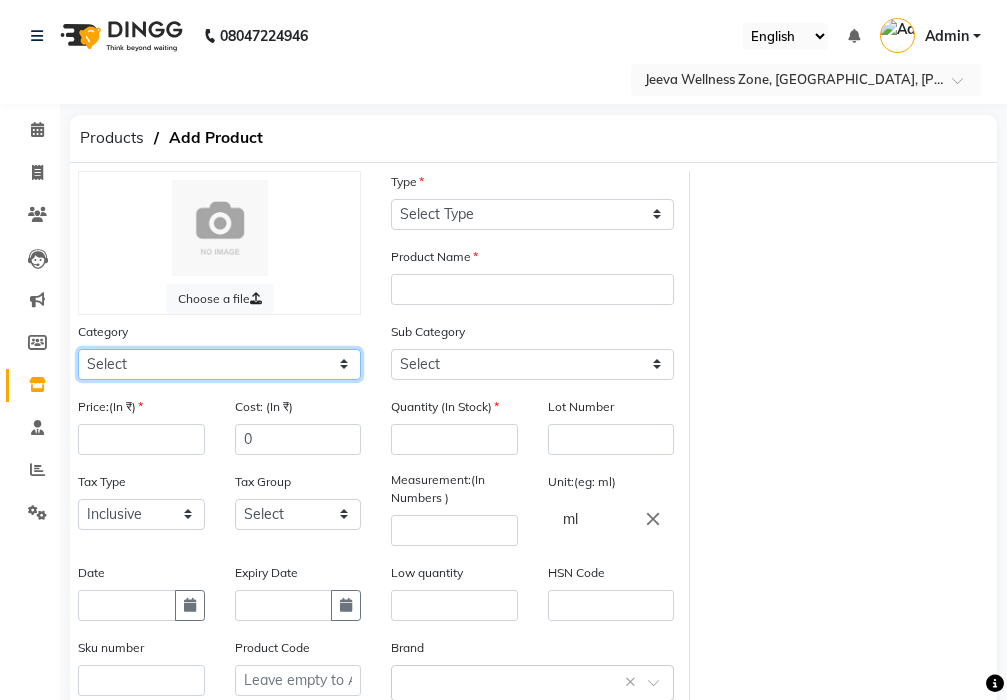 click on "Select Hair Skin Makeup Personal Care Appliances Beard Waxing Disposable Threading Hands and Feet Beauty Planet Botox Cadiveu Casmara Cheryls Loreal Olaplex Other" 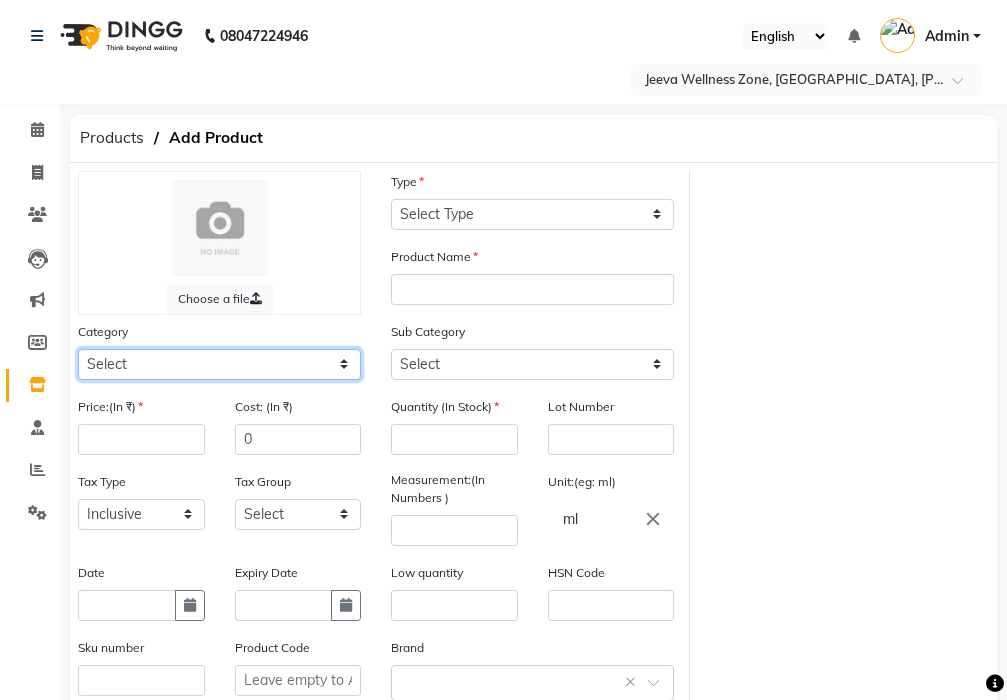 select on "1100" 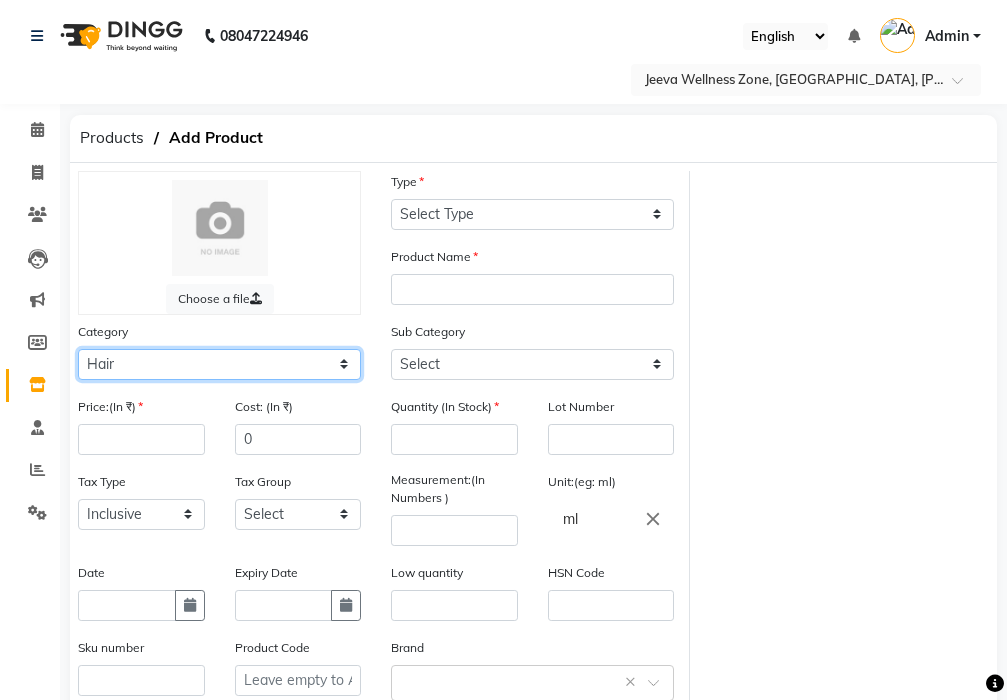 click on "Select Hair Skin Makeup Personal Care Appliances Beard Waxing Disposable Threading Hands and Feet Beauty Planet Botox Cadiveu Casmara Cheryls Loreal Olaplex Other" 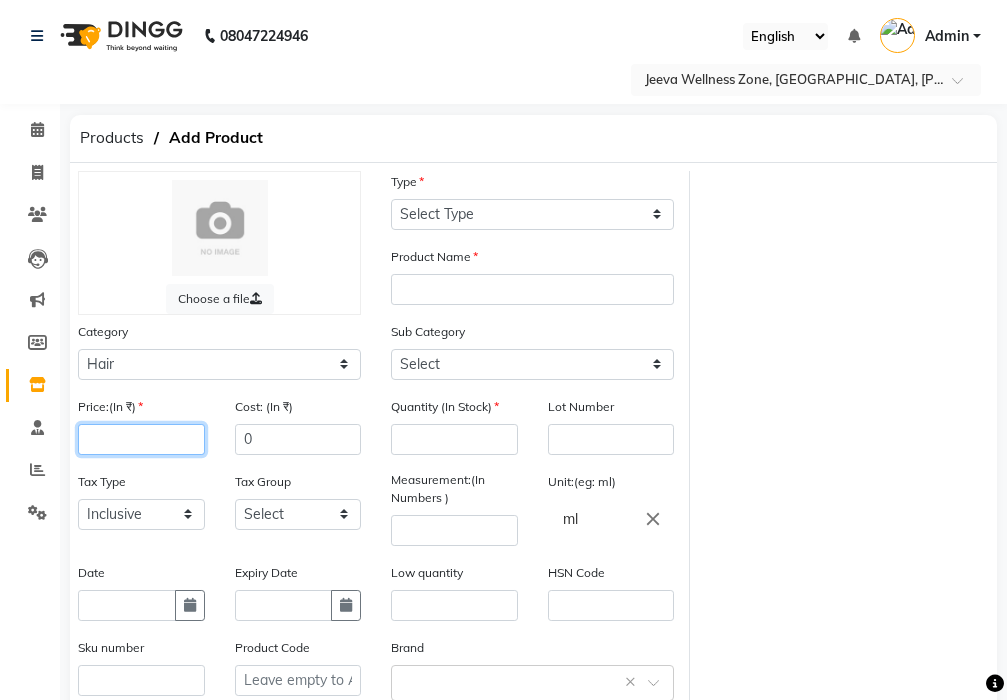click 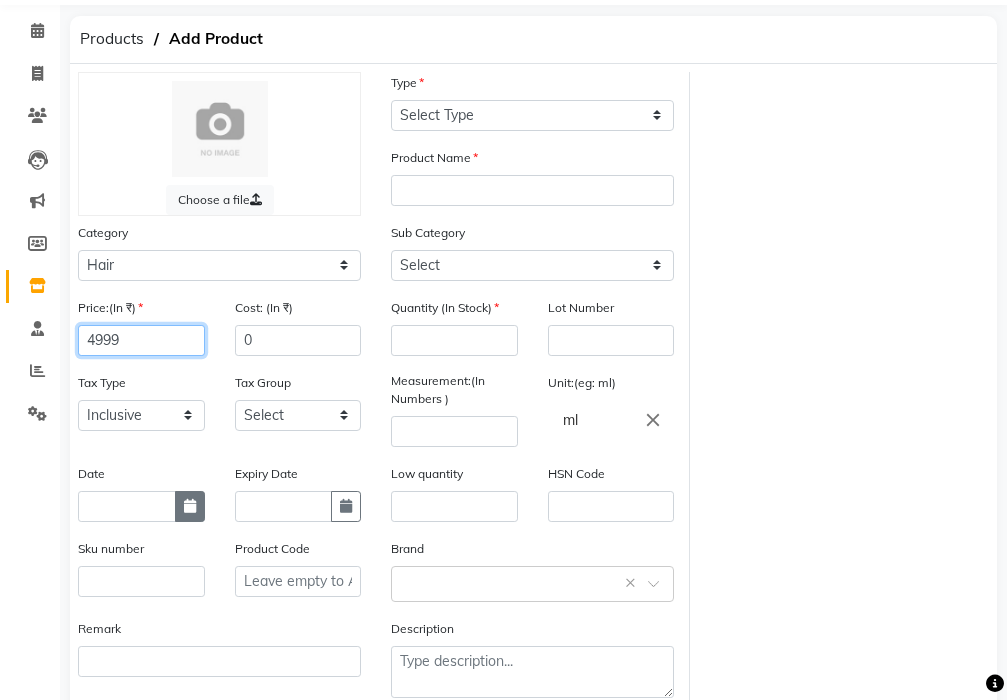 scroll, scrollTop: 100, scrollLeft: 0, axis: vertical 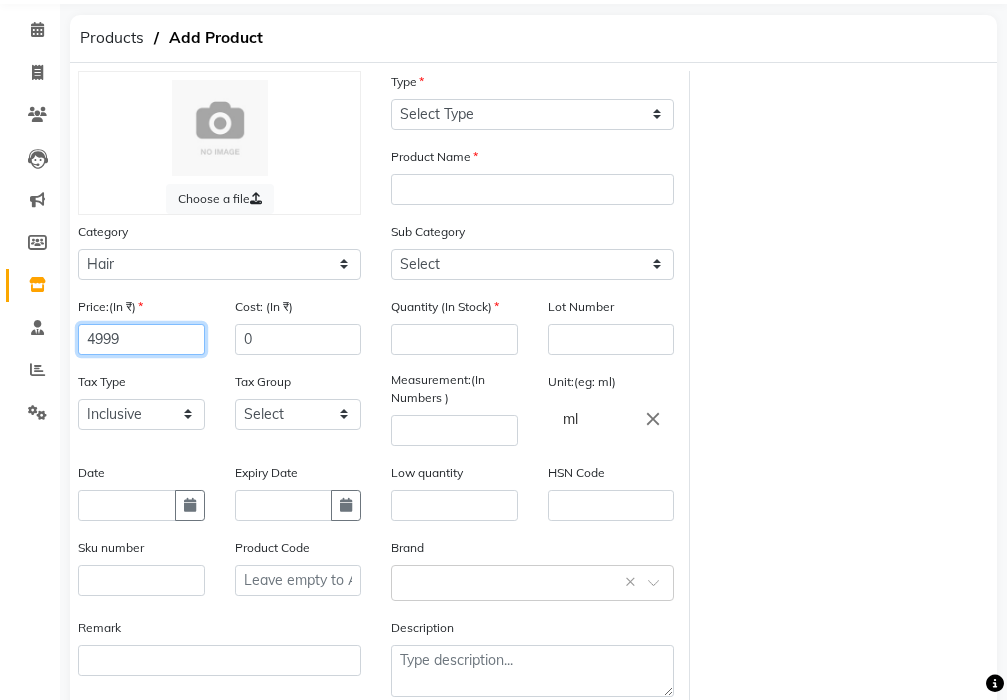 type on "4999" 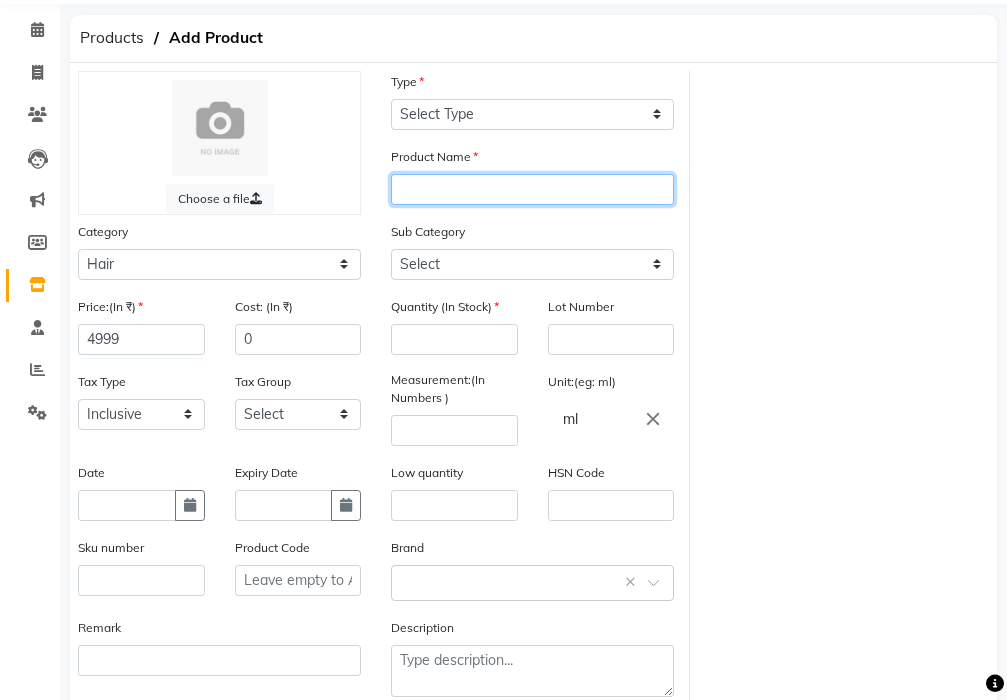 click 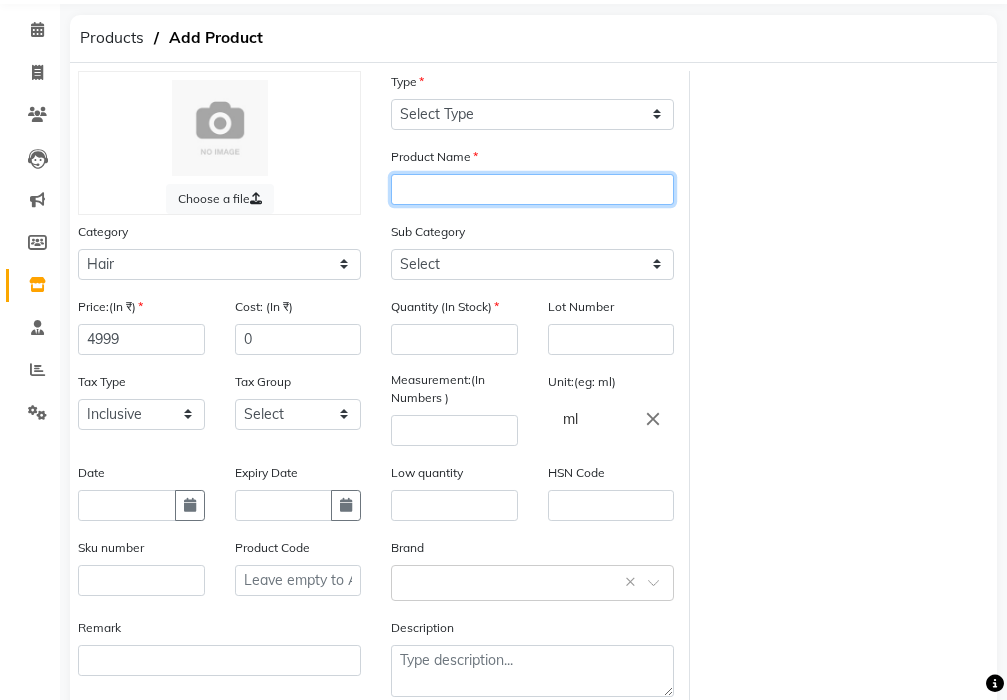 paste on "schwarzkopf" 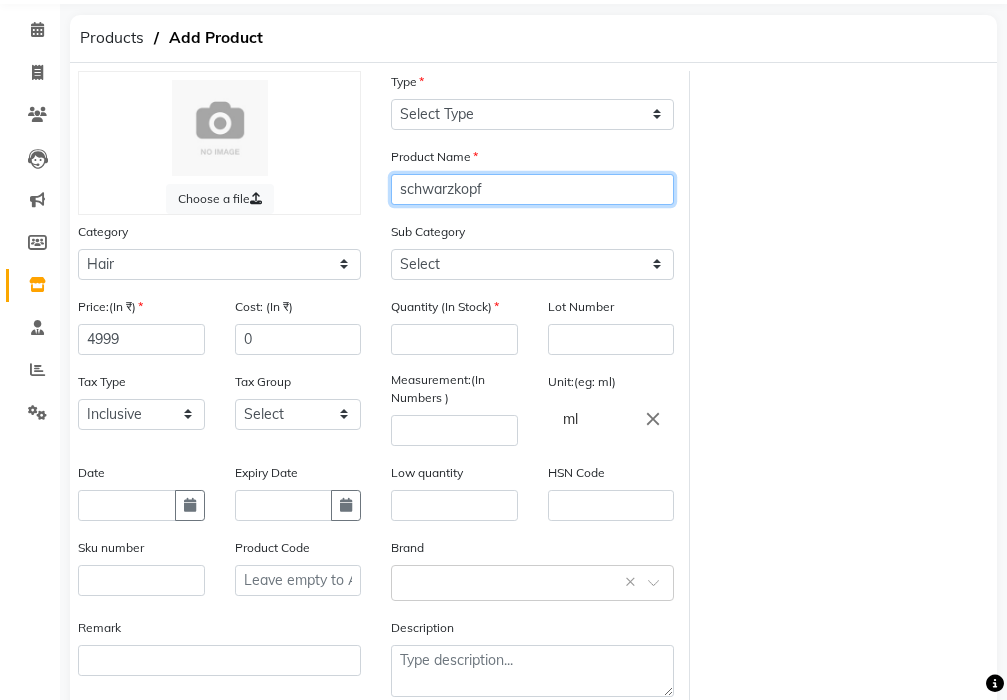type on "schwarzkopf" 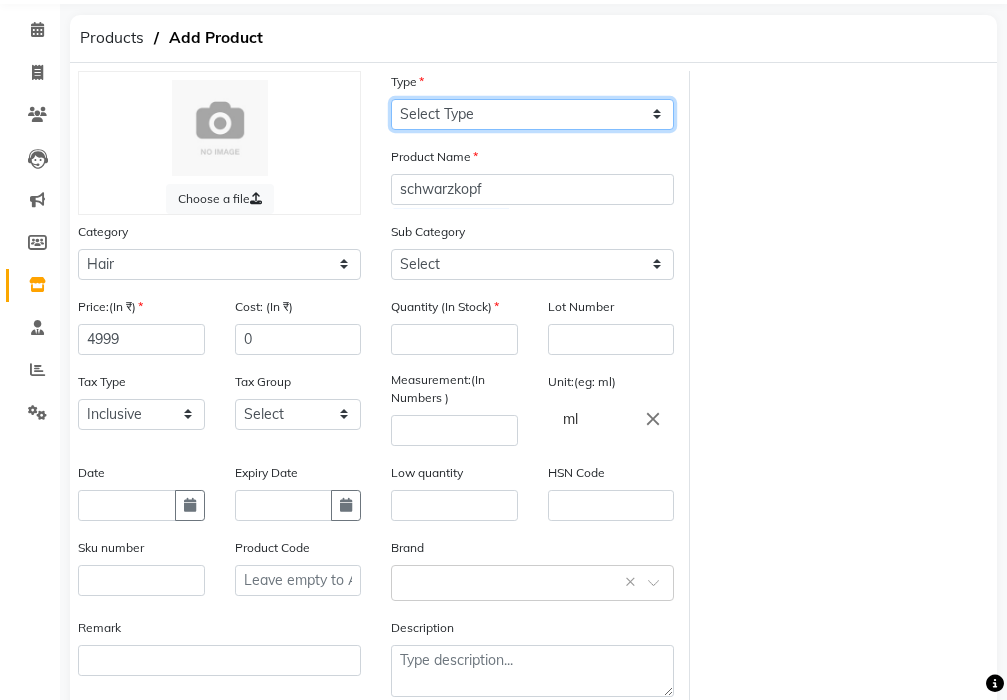 click on "Select Type Both Retail Consumable" 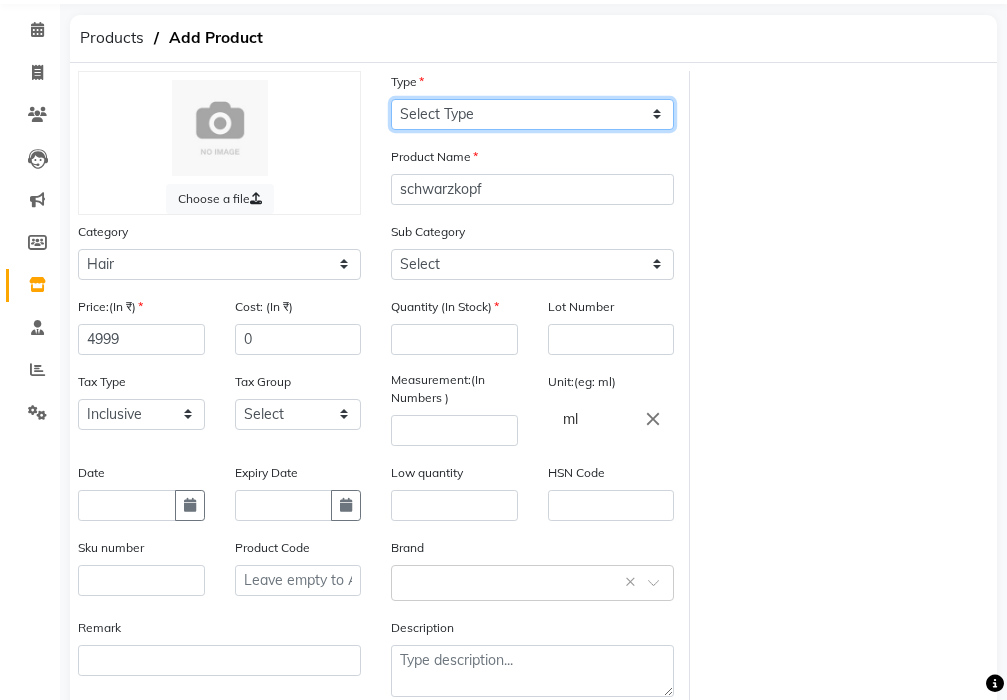 select on "B" 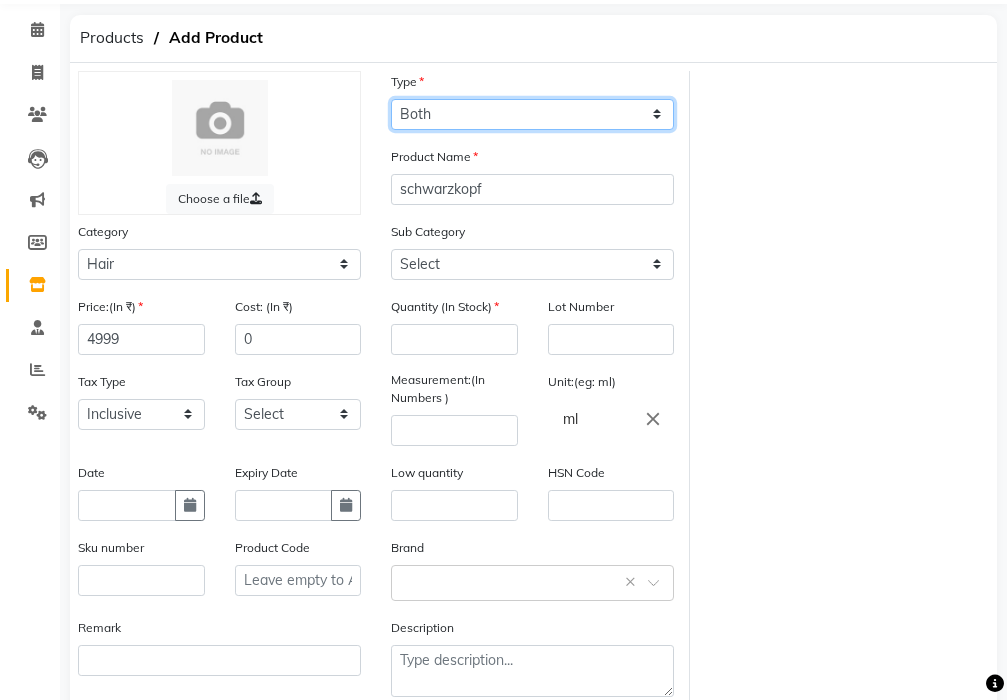 click on "Select Type Both Retail Consumable" 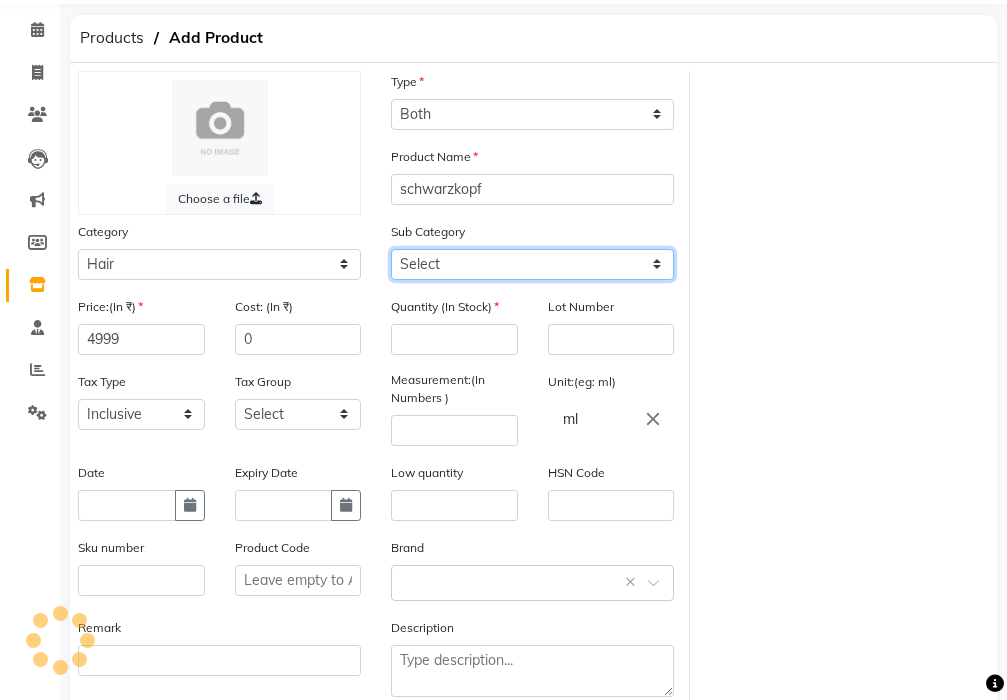 click on "Select Shampoo Conditioner Cream Mask Oil Serum Color Appliances Treatment Styling Kit & Combo Other" 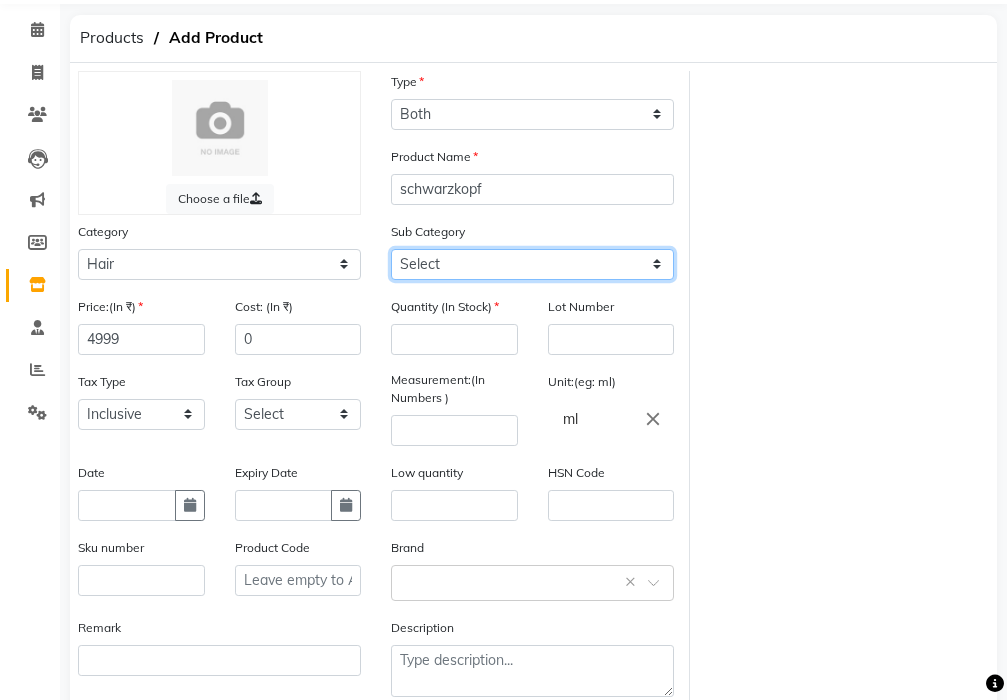 select on "1107" 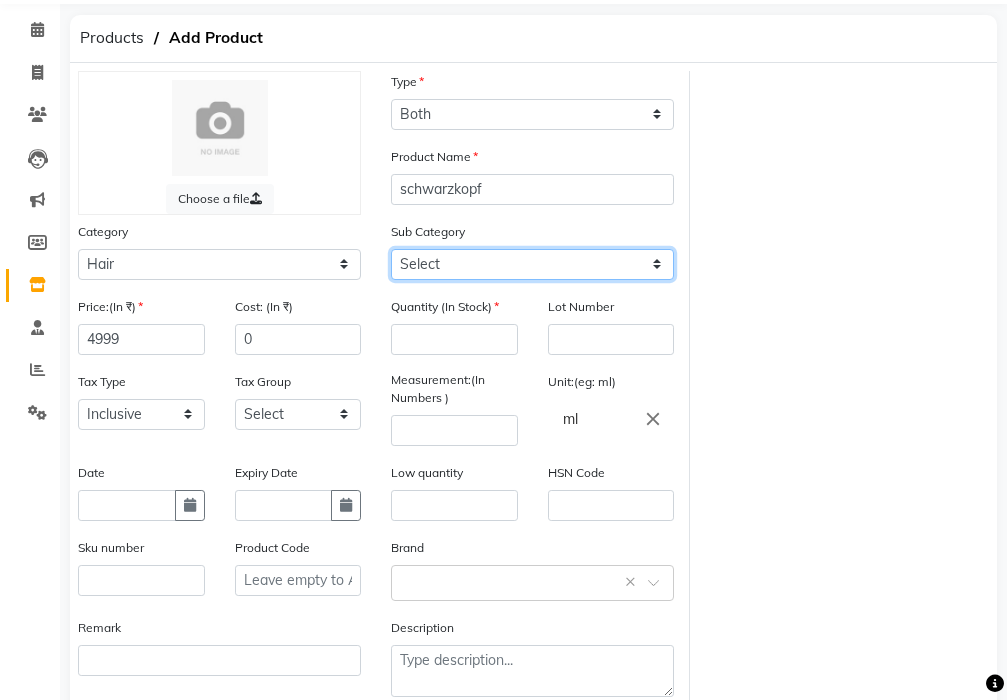 click on "Select Shampoo Conditioner Cream Mask Oil Serum Color Appliances Treatment Styling Kit & Combo Other" 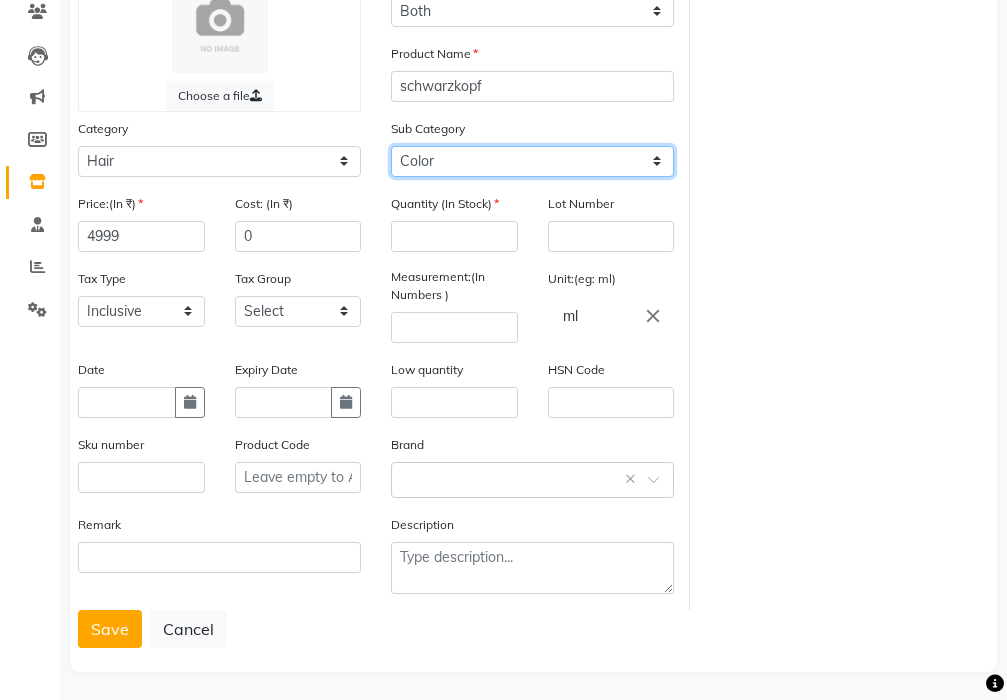 scroll, scrollTop: 209, scrollLeft: 0, axis: vertical 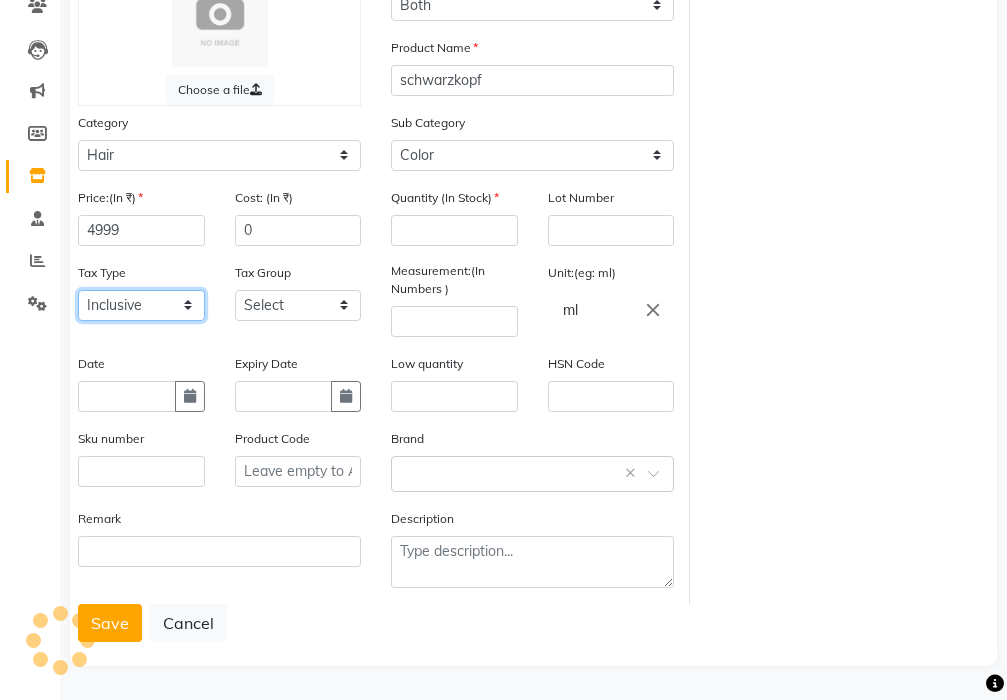 drag, startPoint x: 22, startPoint y: 647, endPoint x: 139, endPoint y: 299, distance: 367.14166 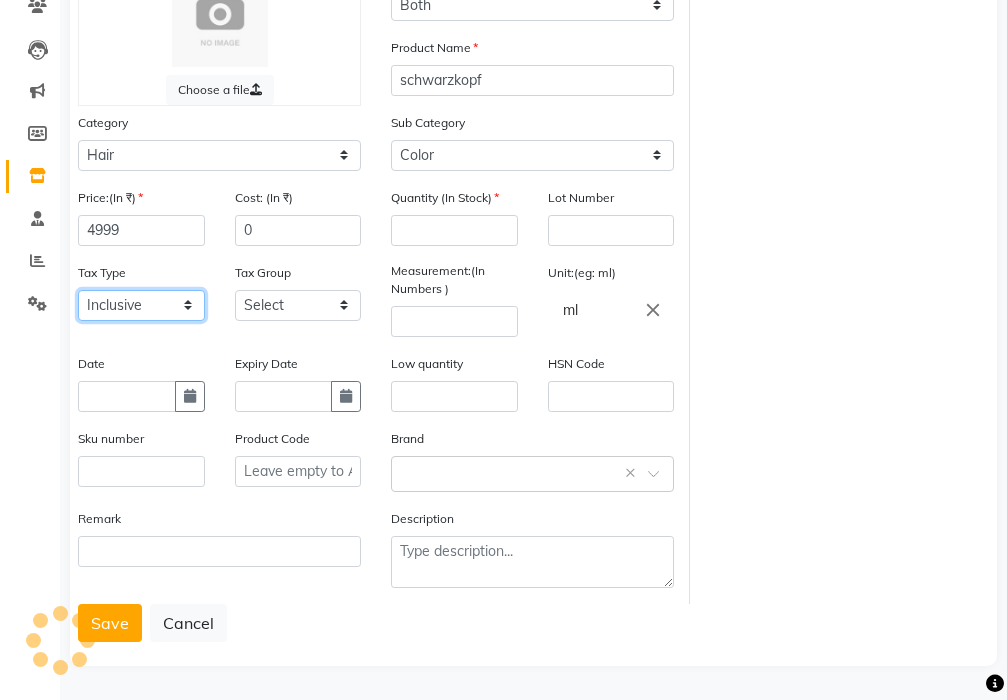 click on "Select Inclusive Exclusive" 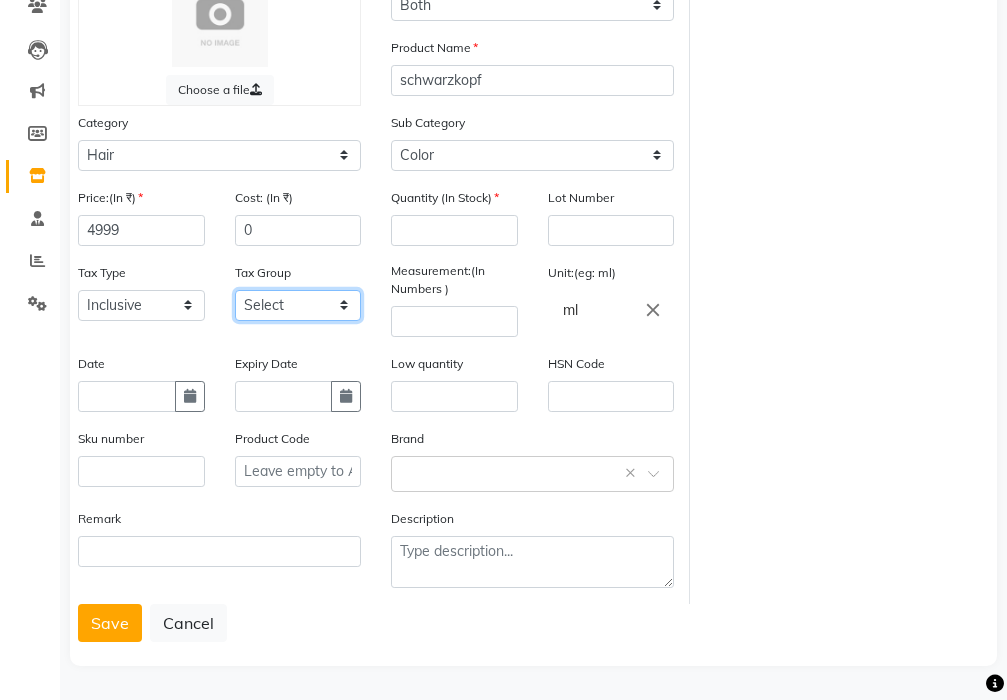 click on "Select" 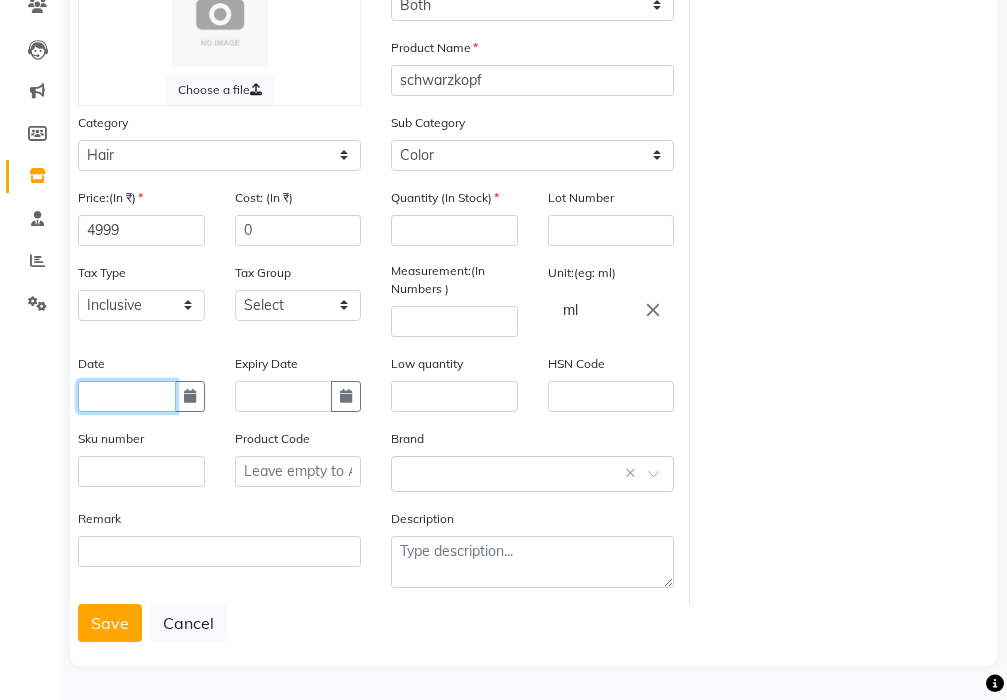 click 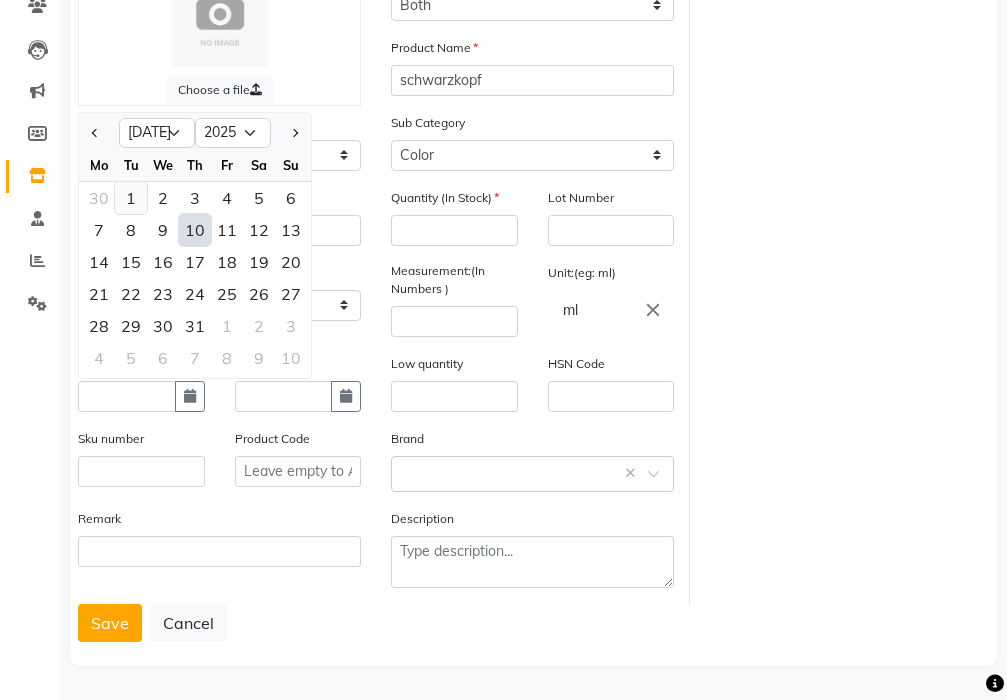 click on "1" 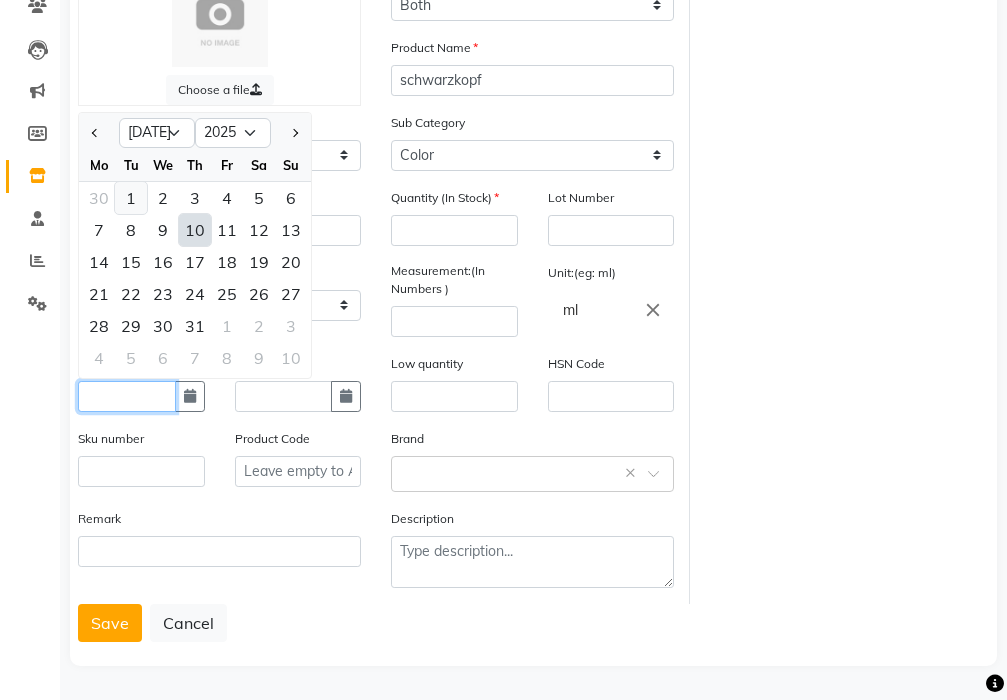 type on "01-07-2025" 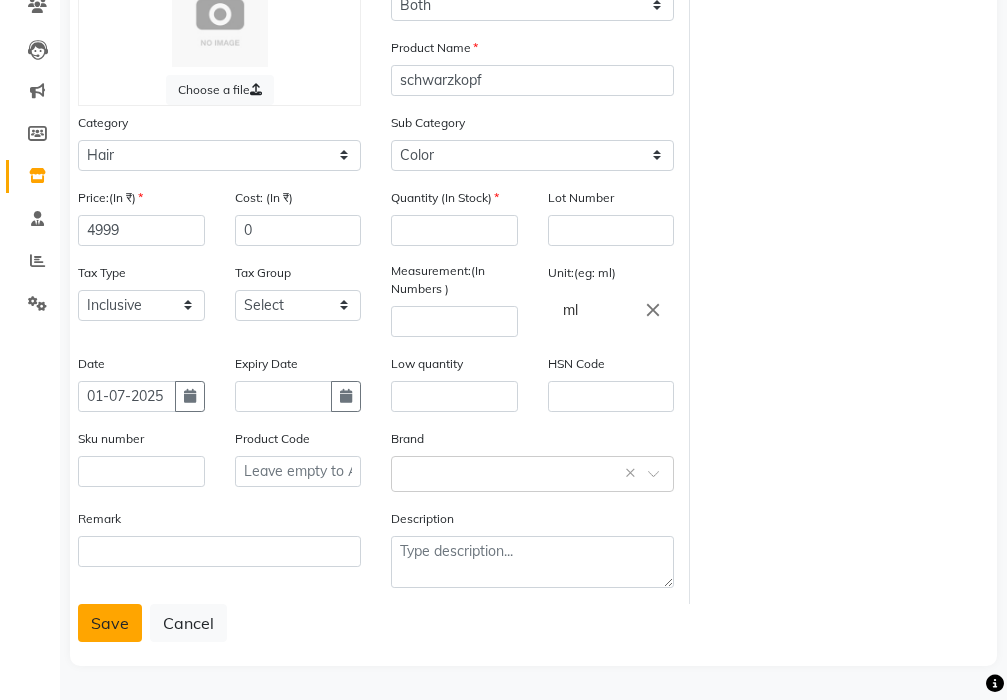 click on "Save" 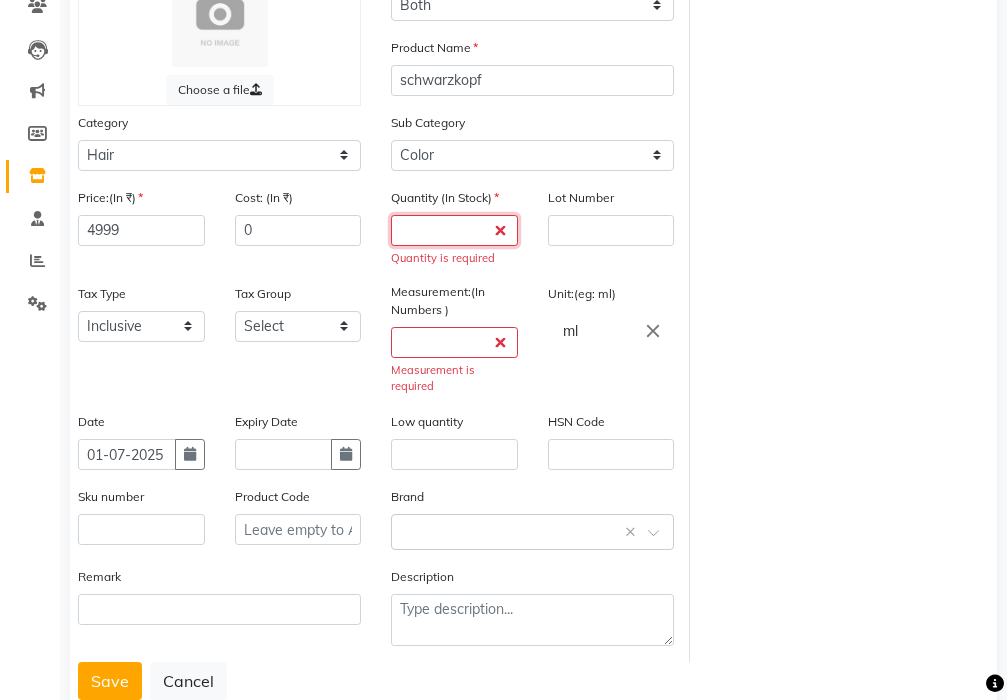 click 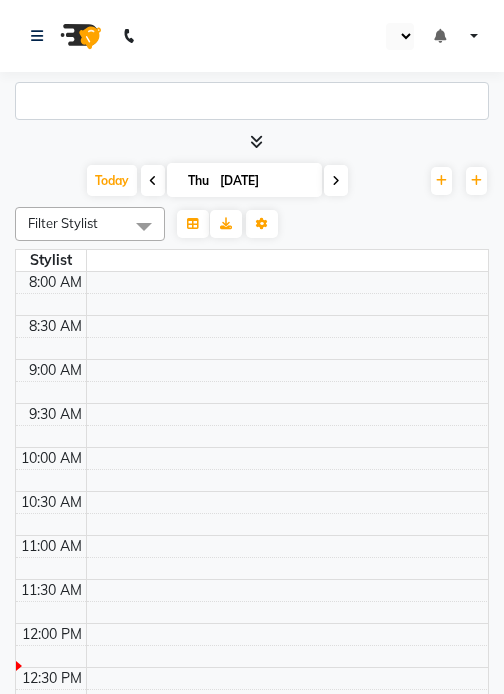 click 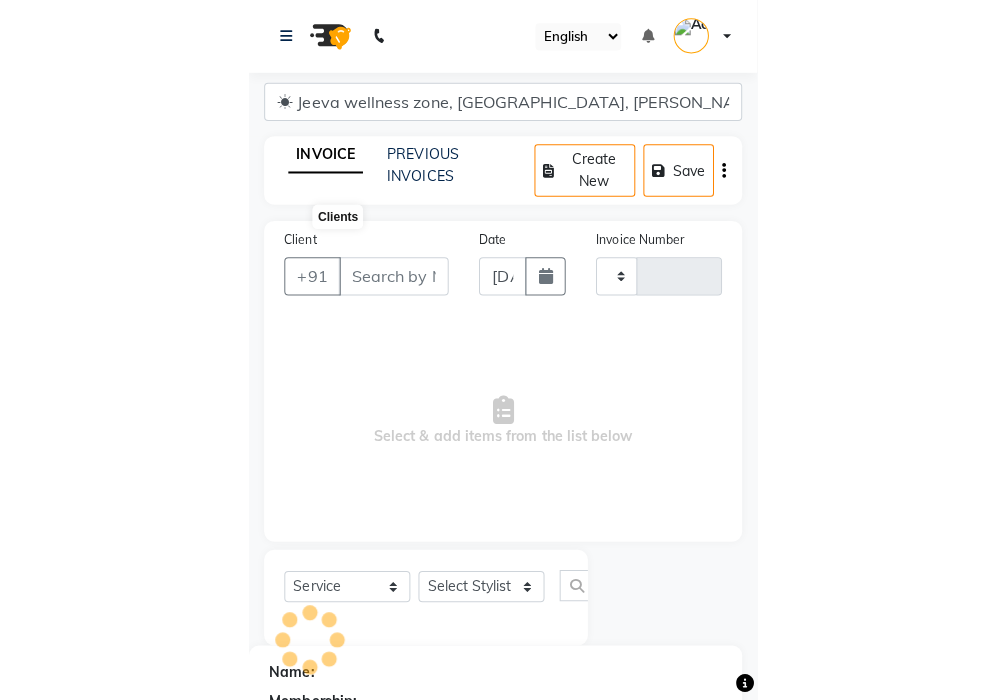 scroll, scrollTop: 0, scrollLeft: 0, axis: both 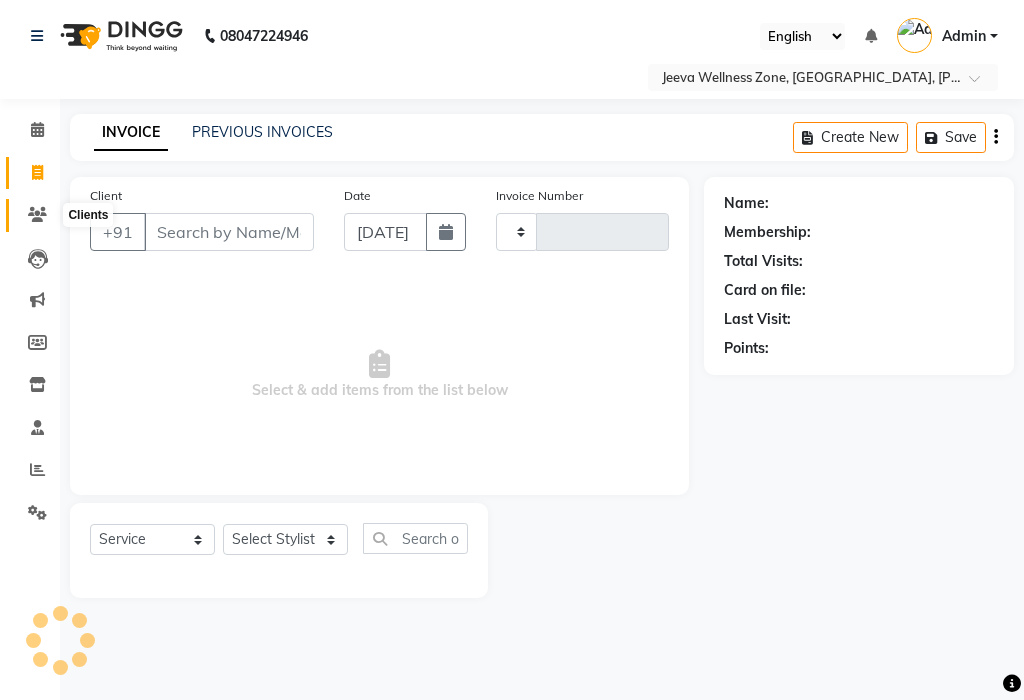 click 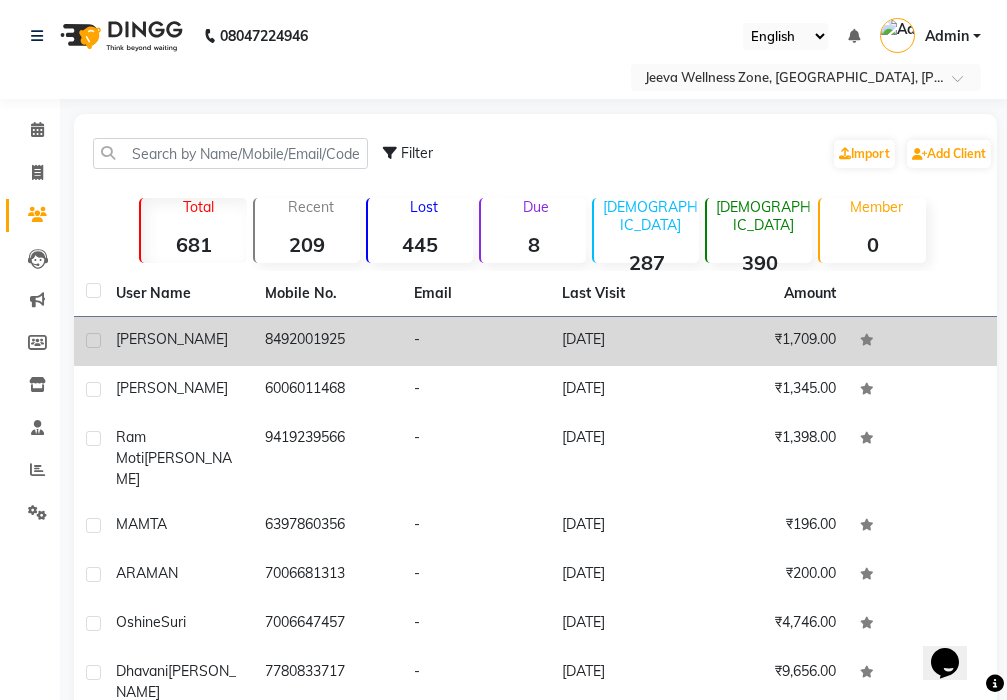 scroll, scrollTop: 0, scrollLeft: 0, axis: both 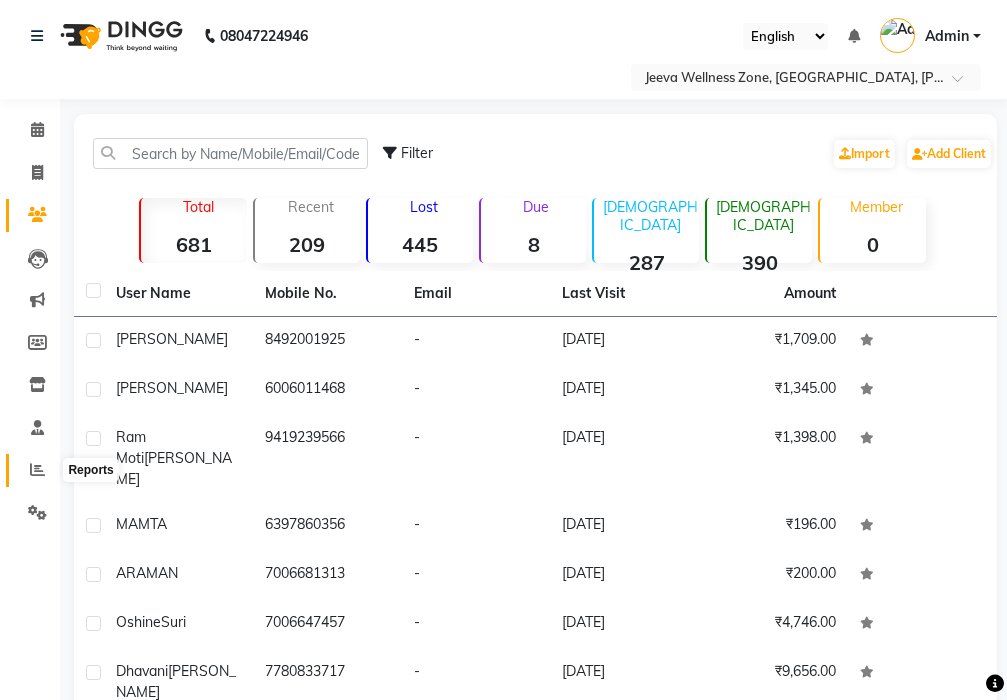 click 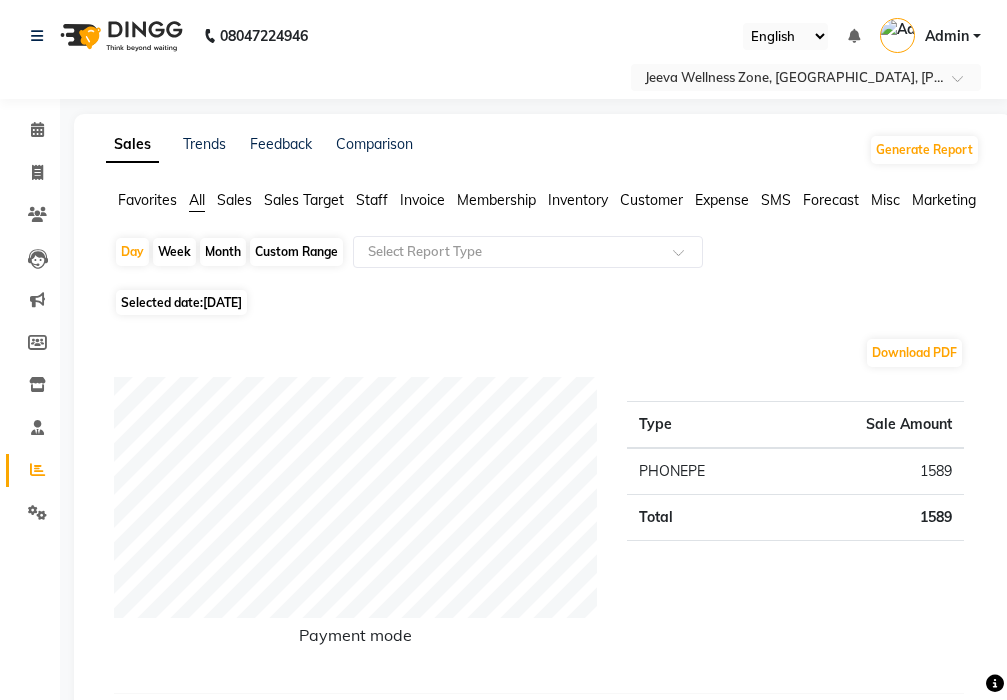 click on "Month" 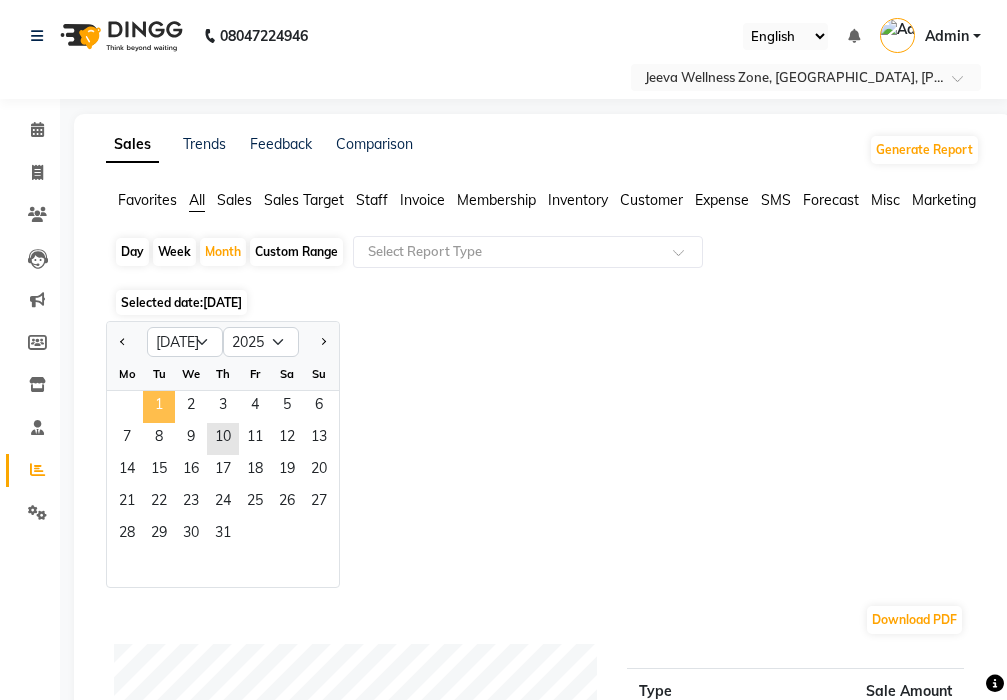 drag, startPoint x: 165, startPoint y: 400, endPoint x: 190, endPoint y: 393, distance: 25.96151 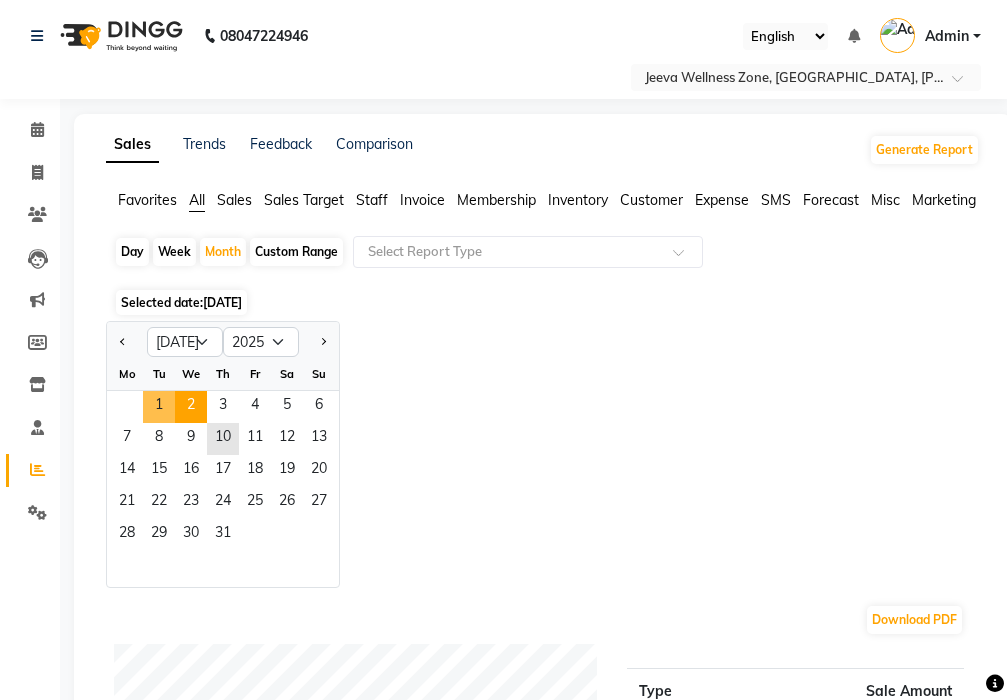 click on "1" 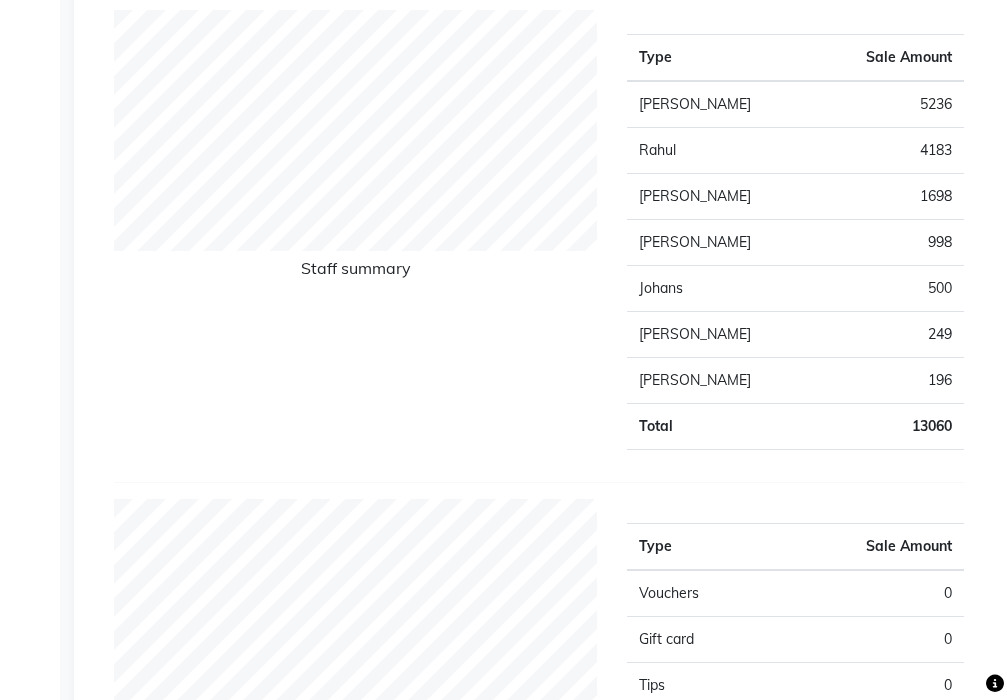 scroll, scrollTop: 800, scrollLeft: 0, axis: vertical 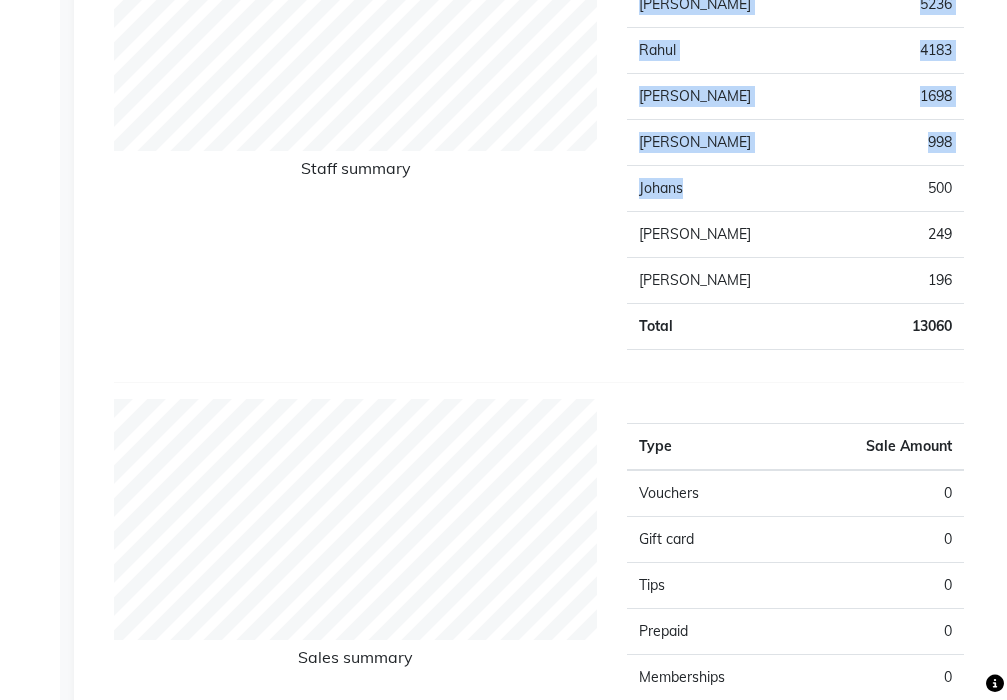 drag, startPoint x: 681, startPoint y: 189, endPoint x: 585, endPoint y: 189, distance: 96 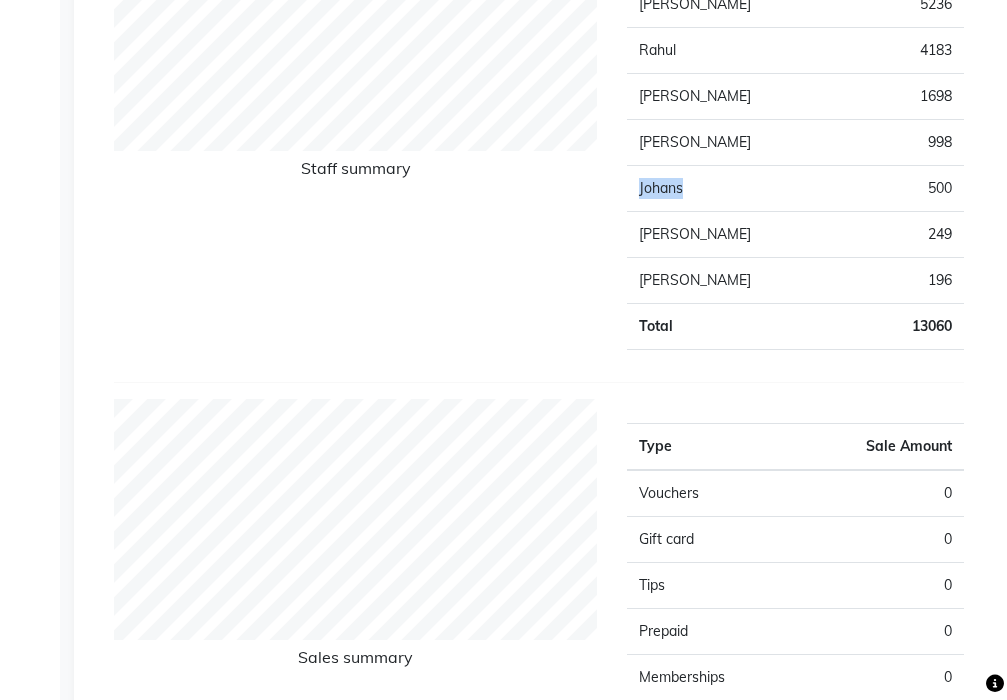 drag, startPoint x: 637, startPoint y: 189, endPoint x: 695, endPoint y: 184, distance: 58.21512 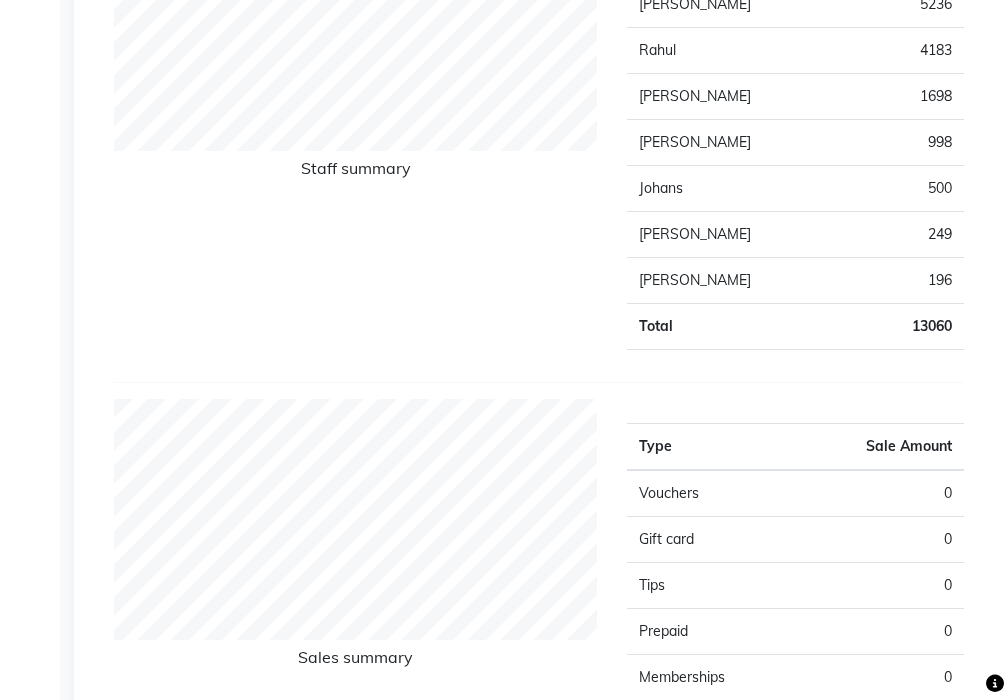 click on "Staff summary" 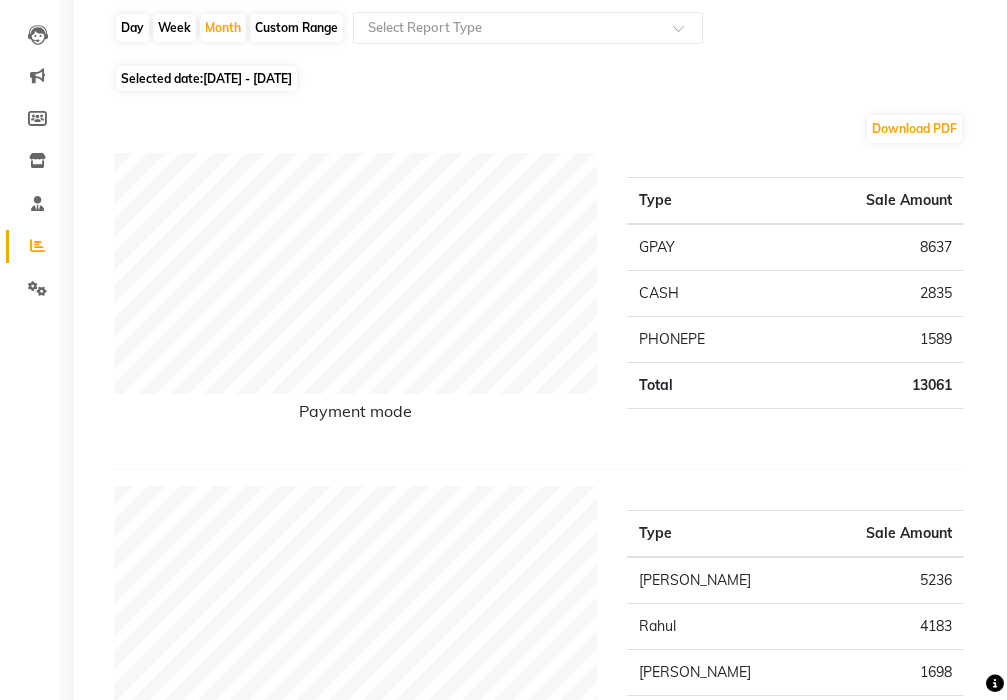 scroll, scrollTop: 0, scrollLeft: 0, axis: both 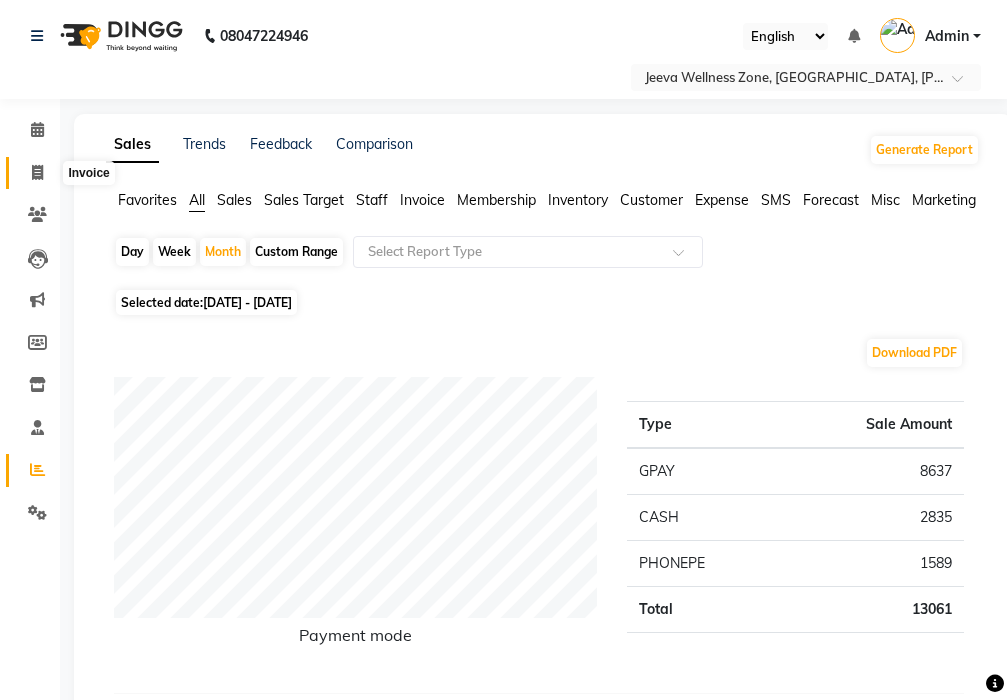 click 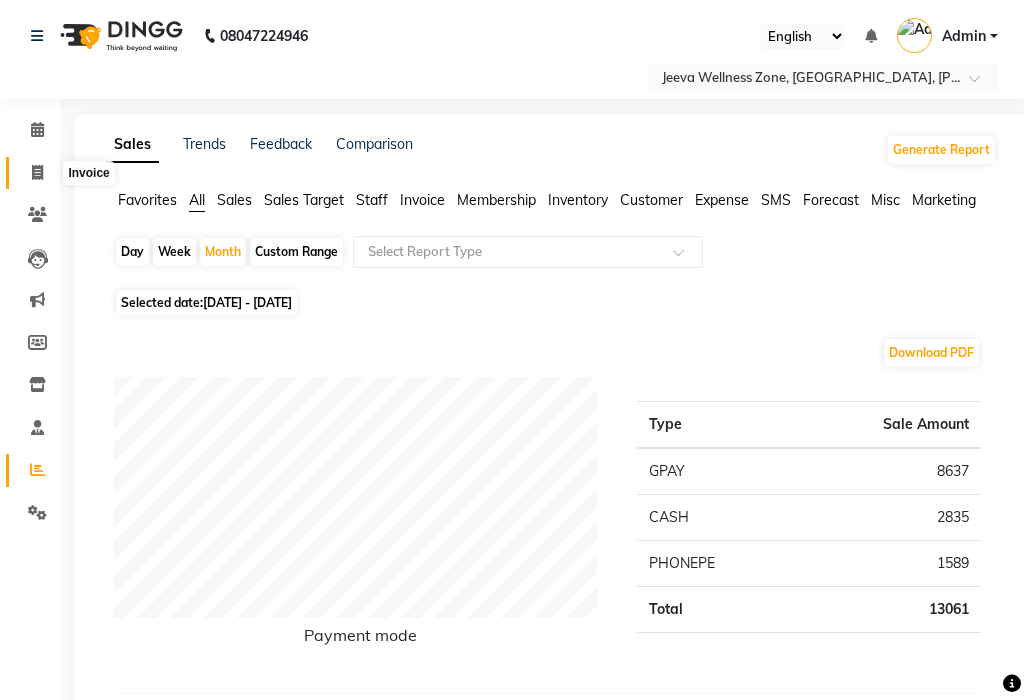 select on "service" 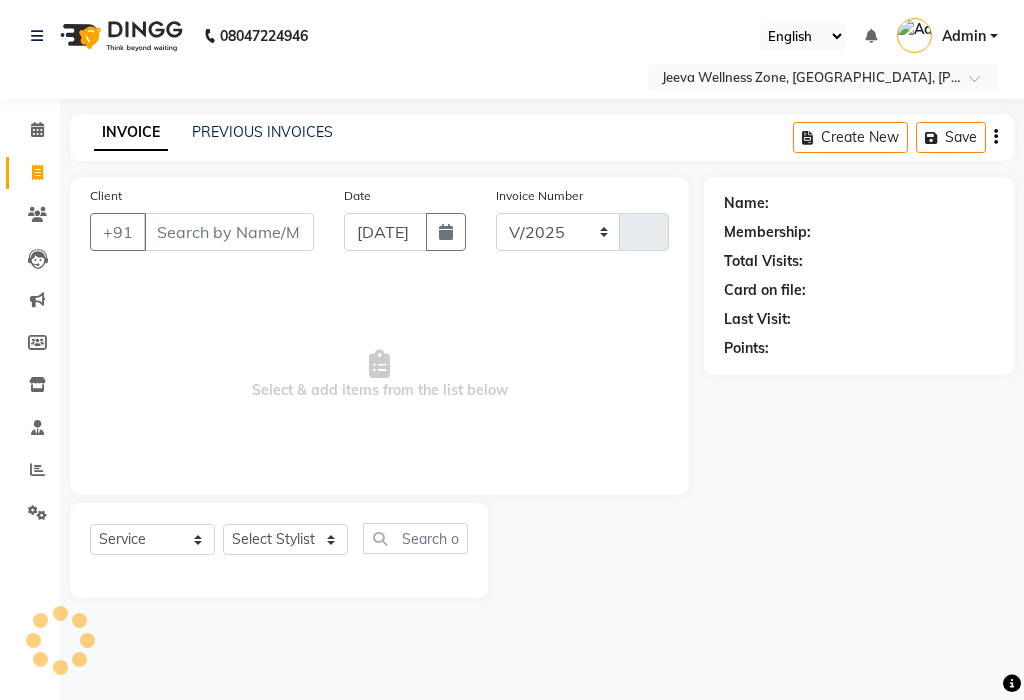 select on "6899" 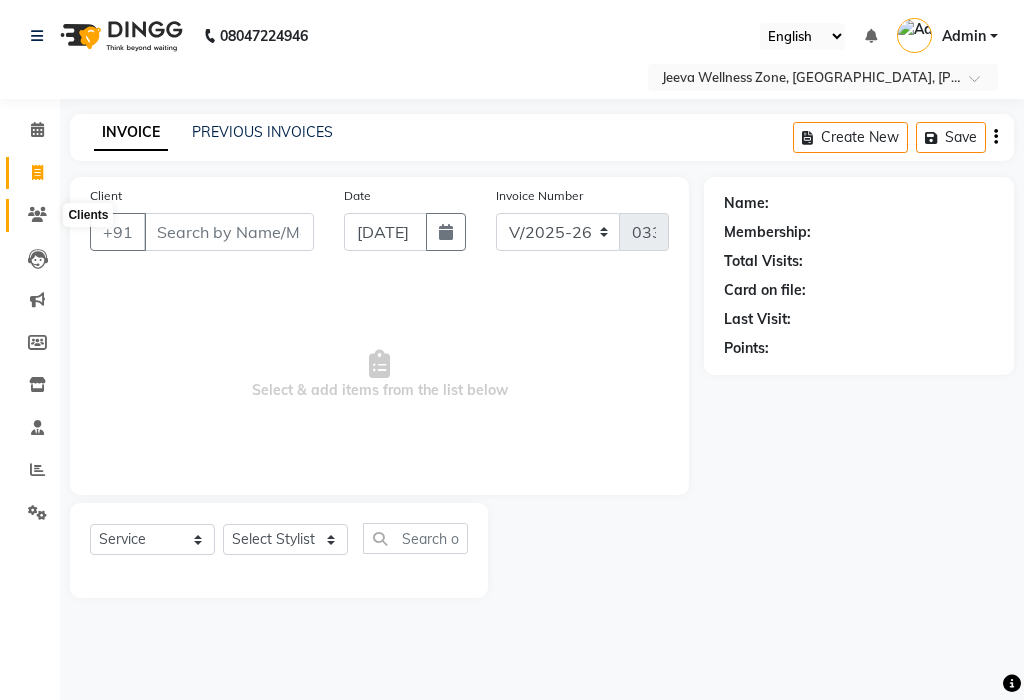 click 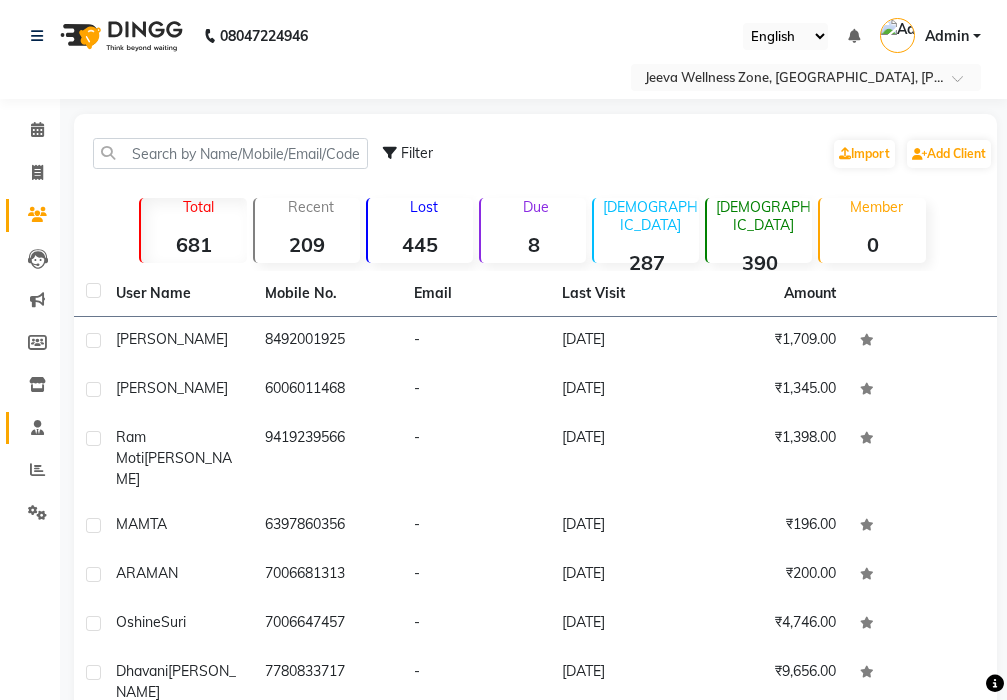 click on "Staff" 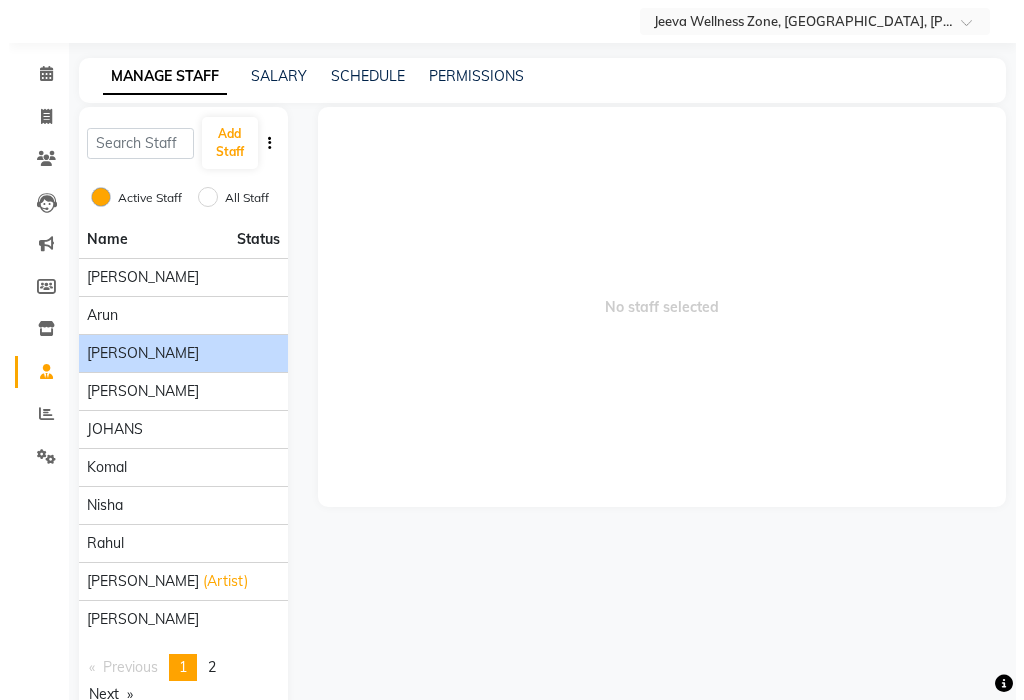 scroll, scrollTop: 110, scrollLeft: 0, axis: vertical 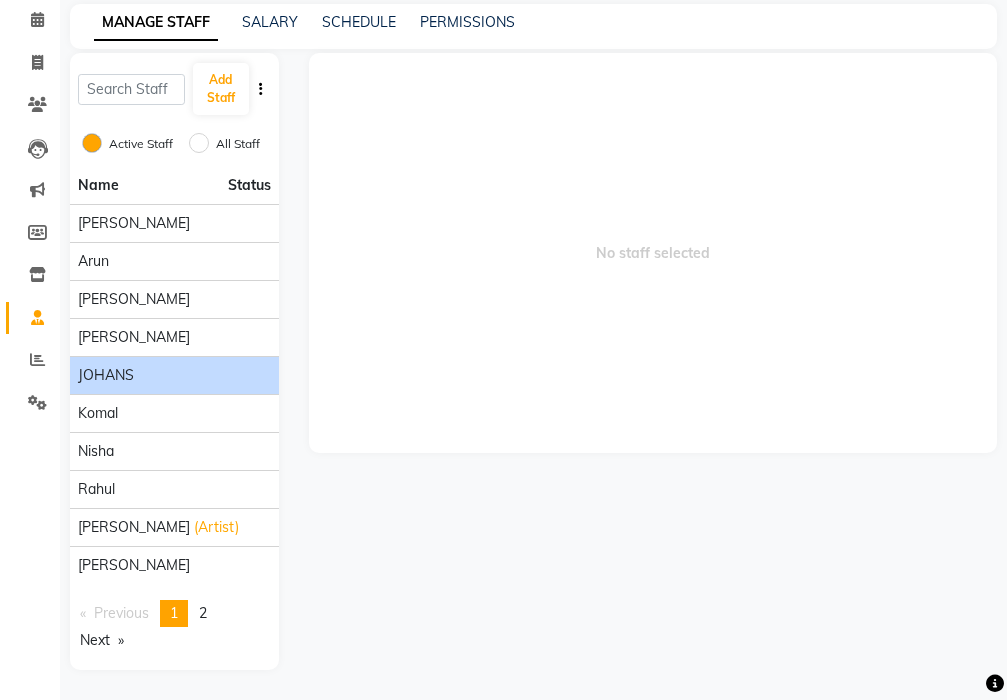 click on "JOHANS" 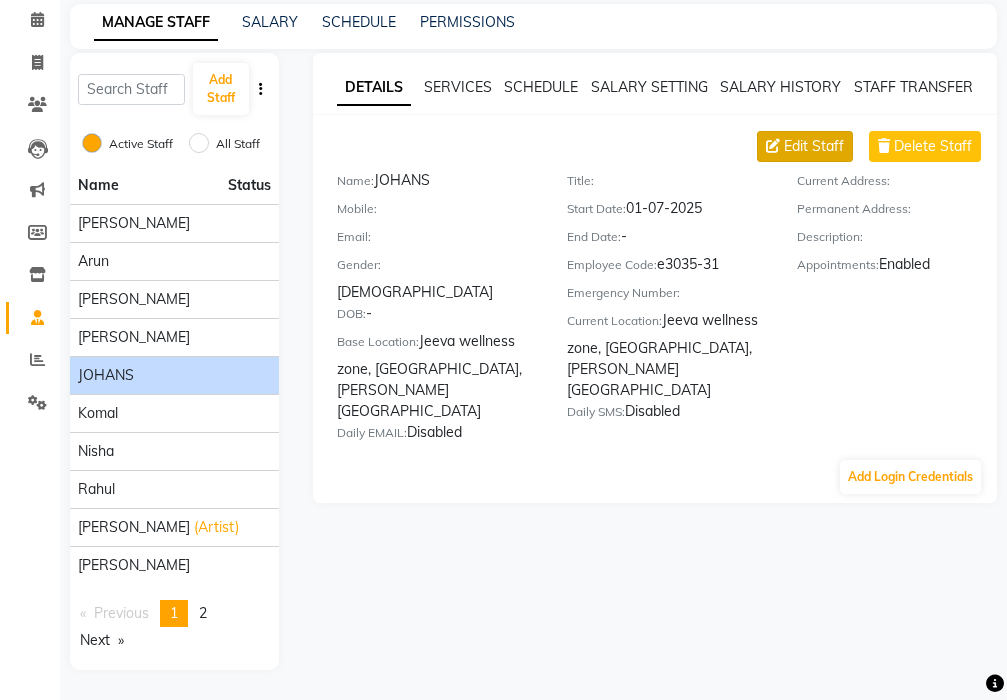 click on "Edit Staff" 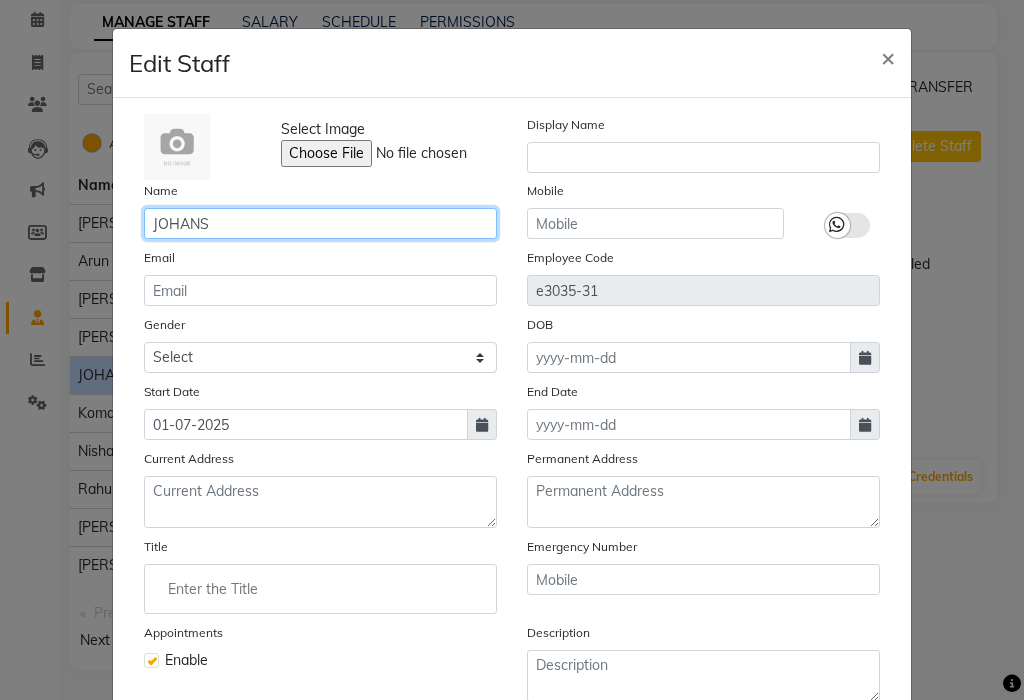 drag, startPoint x: 204, startPoint y: 227, endPoint x: 153, endPoint y: 231, distance: 51.156624 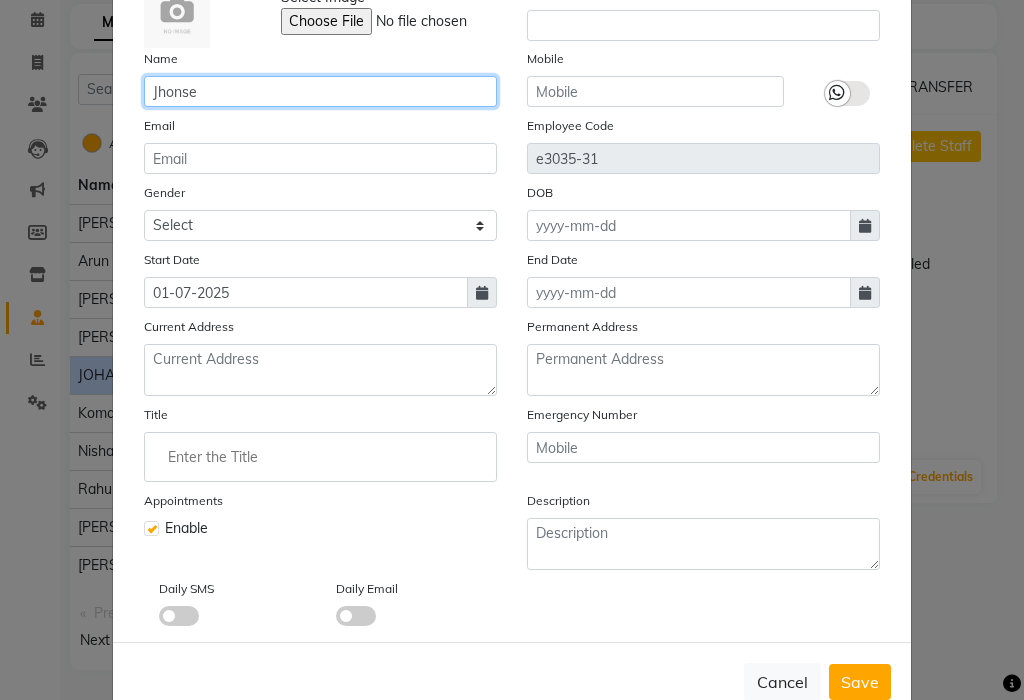 scroll, scrollTop: 182, scrollLeft: 0, axis: vertical 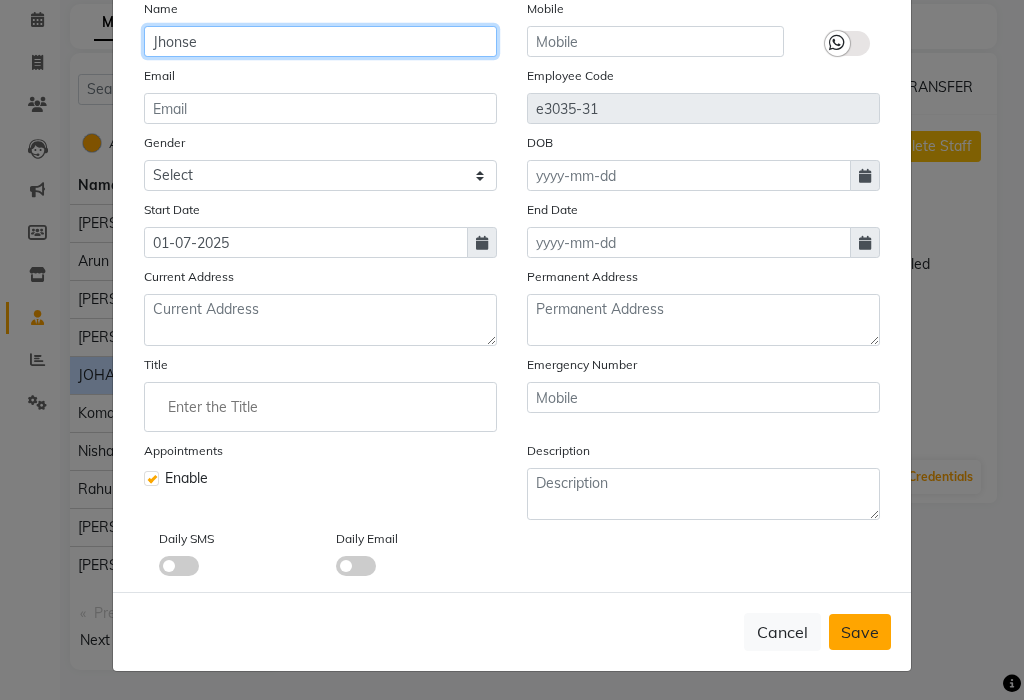 type on "Jhonse" 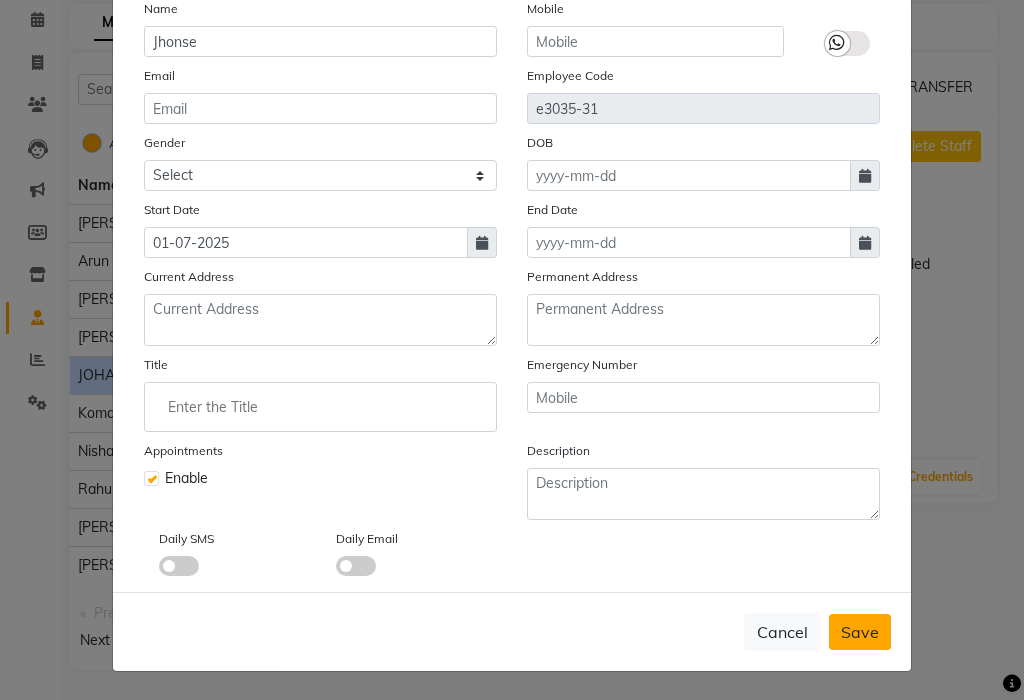 click on "Save" at bounding box center [860, 632] 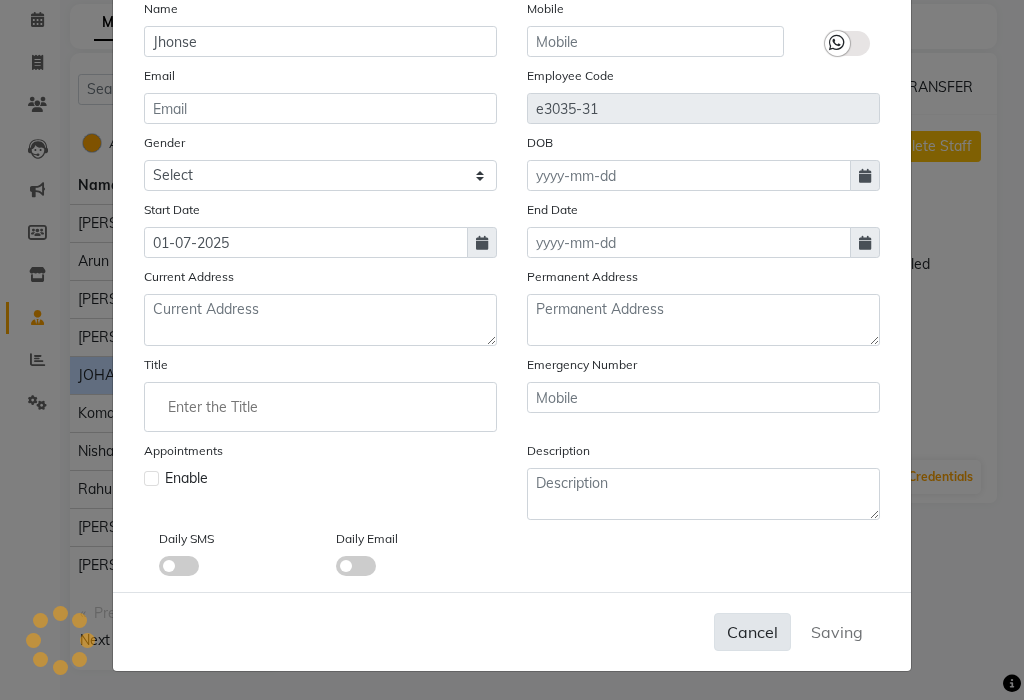 type 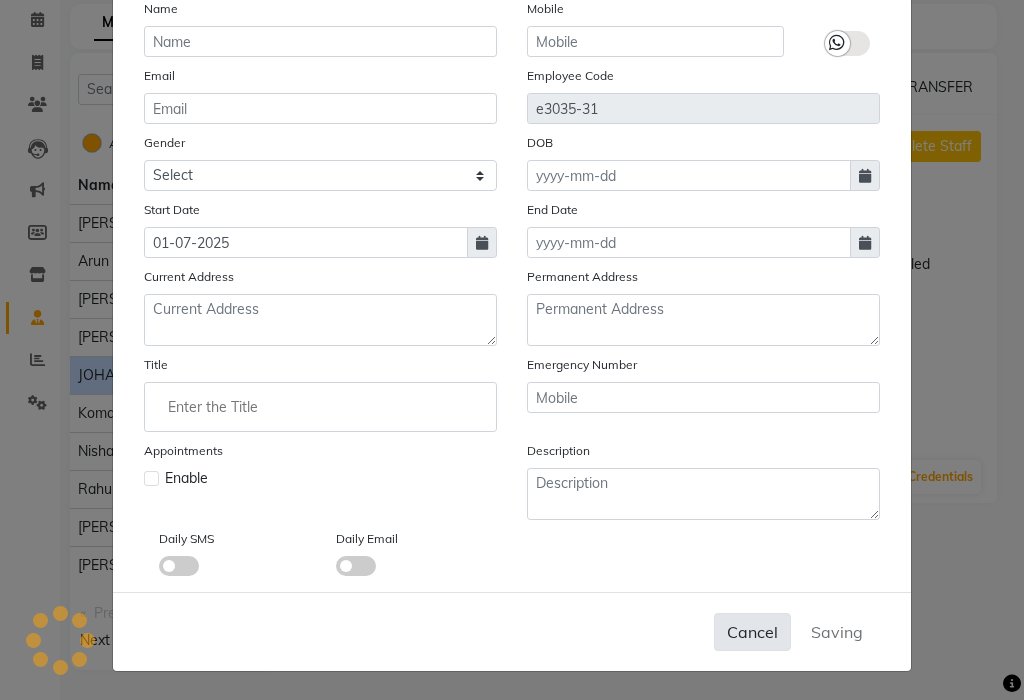 type 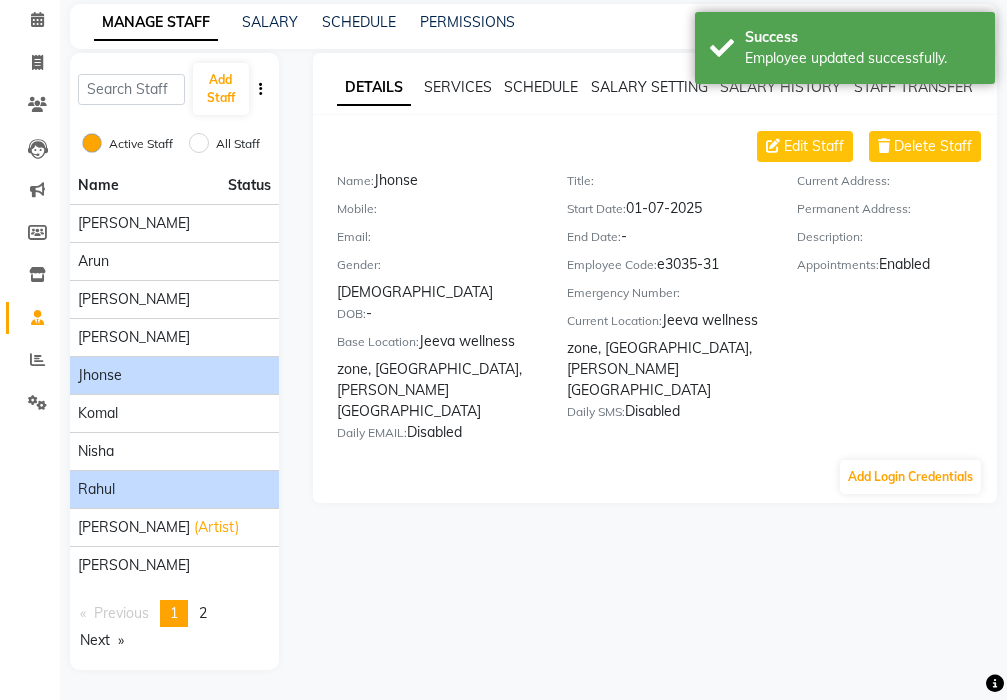 click on "Rahul" 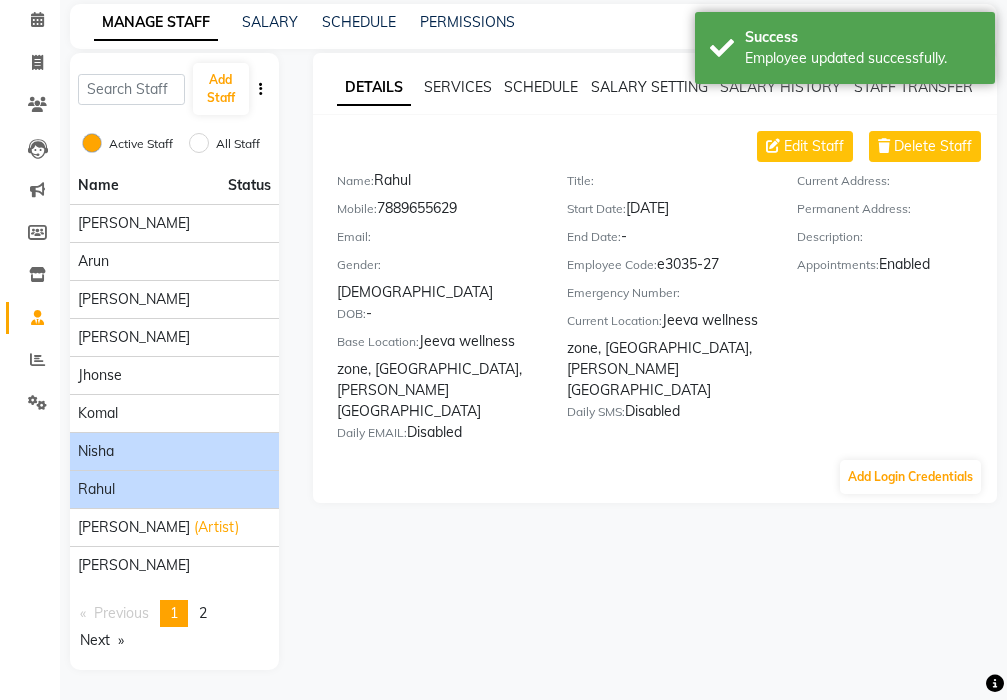 click on "Nisha" 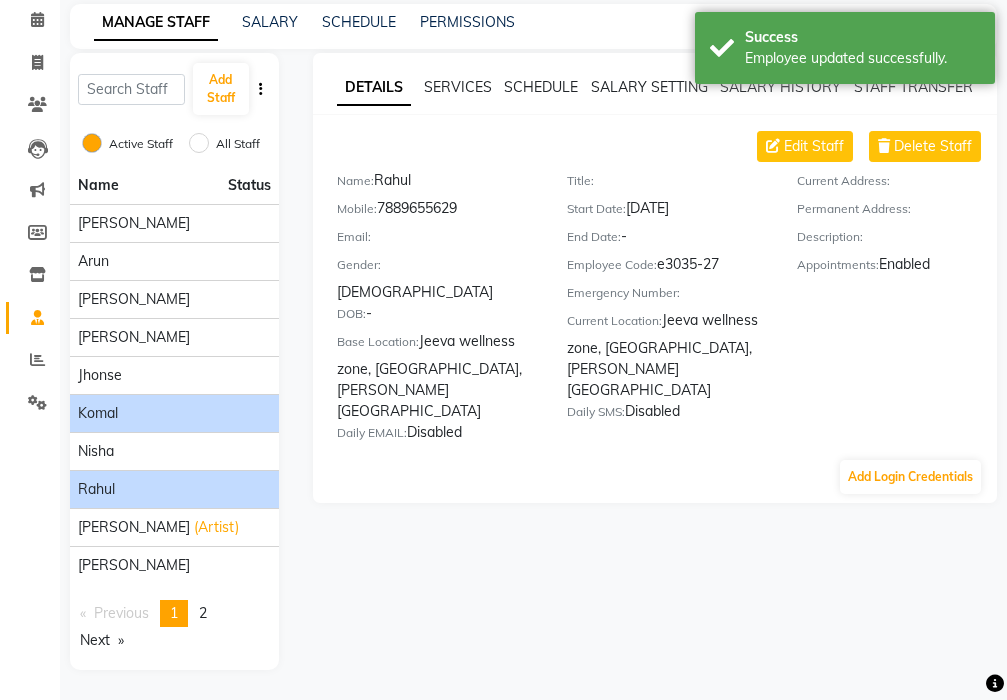 click on "komal" 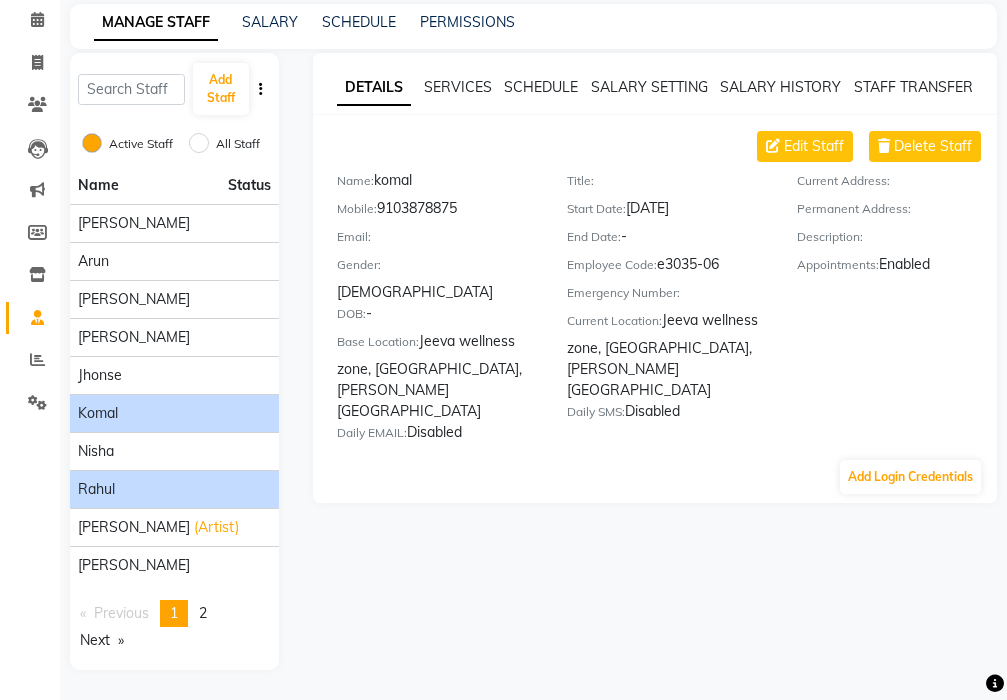 click on "Rahul" 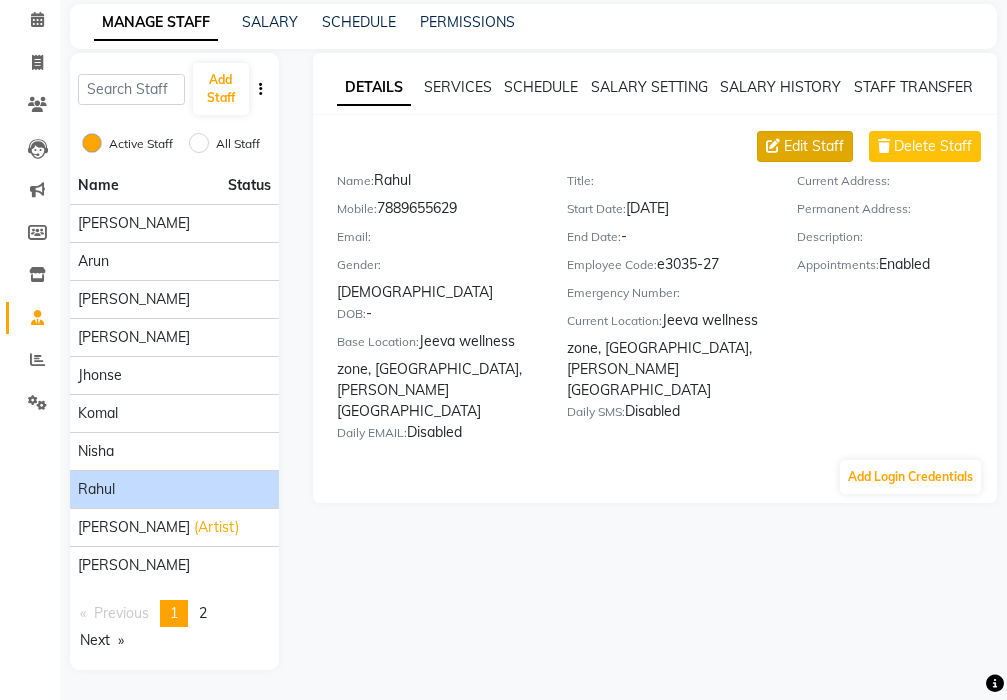 click on "Edit Staff" 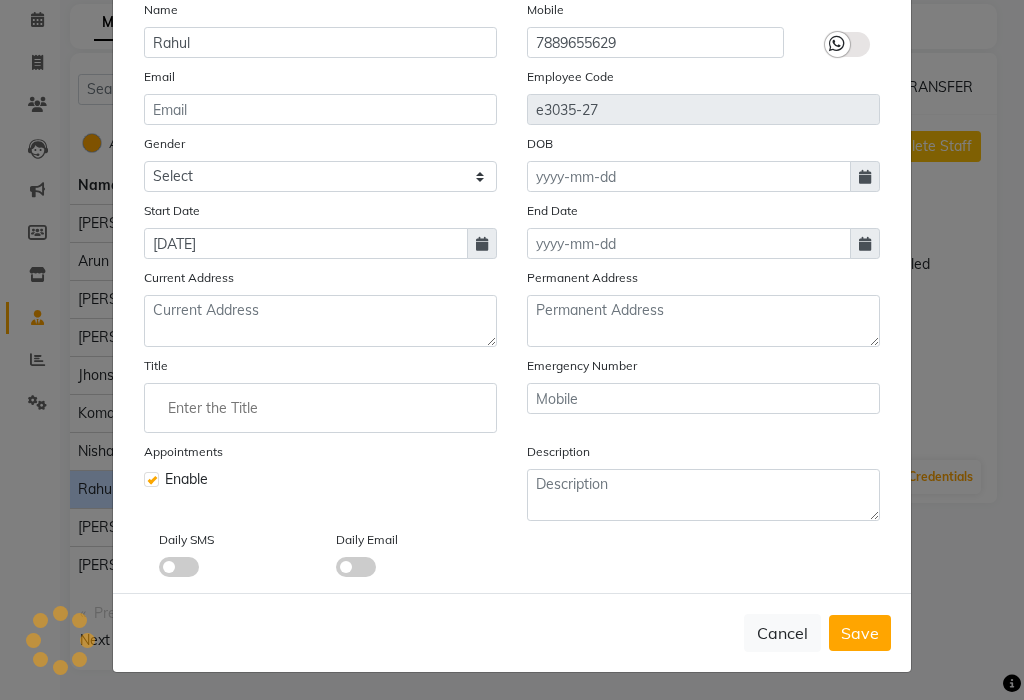 scroll, scrollTop: 182, scrollLeft: 0, axis: vertical 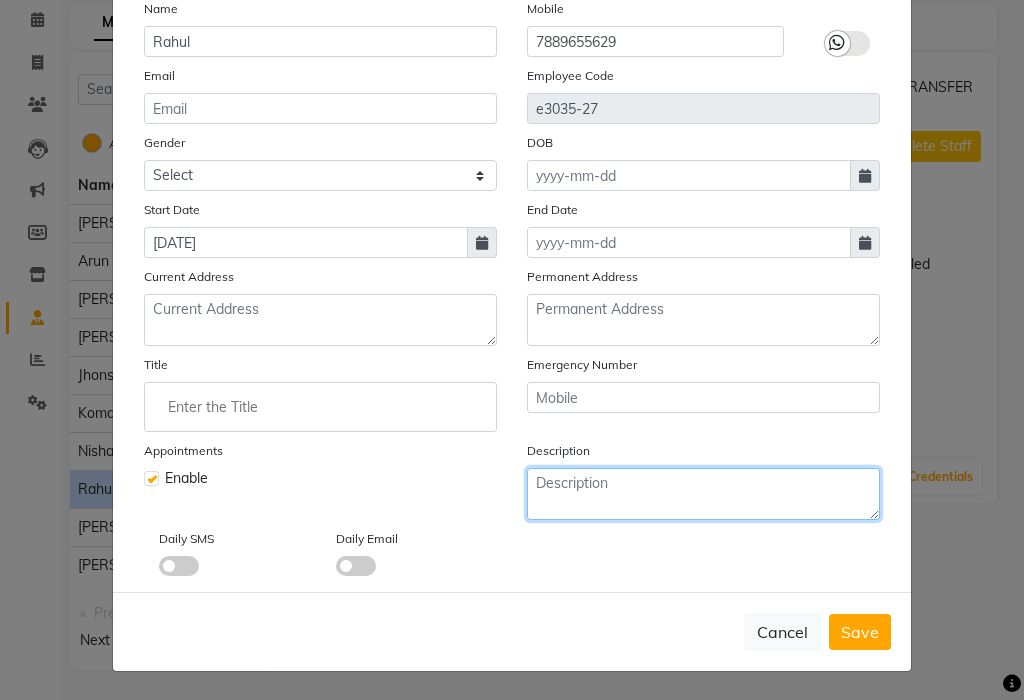 click 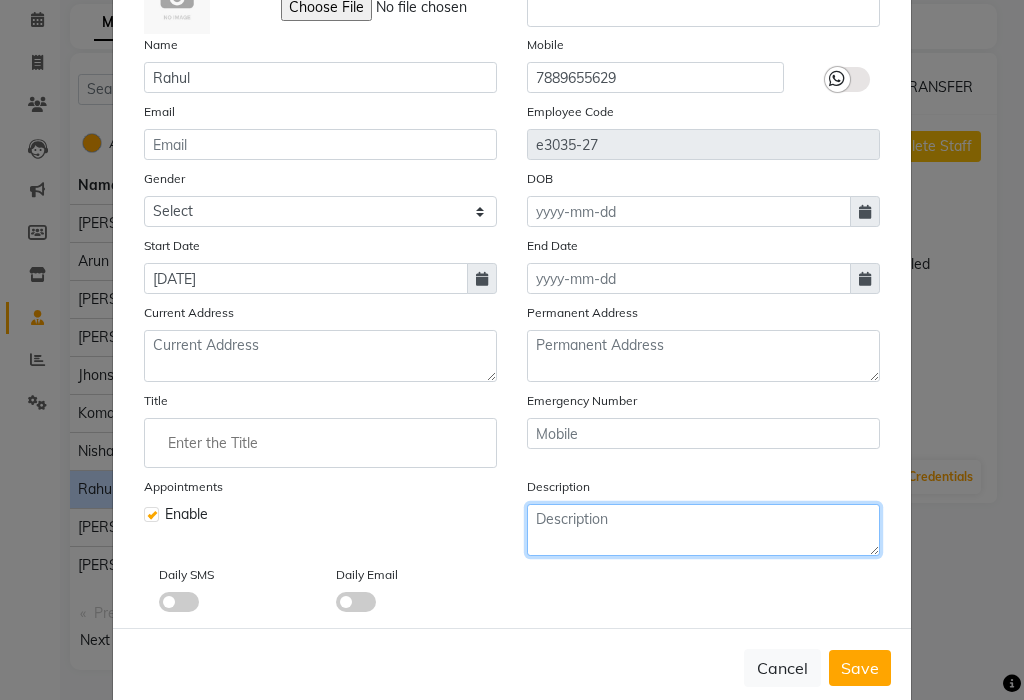 scroll, scrollTop: 182, scrollLeft: 0, axis: vertical 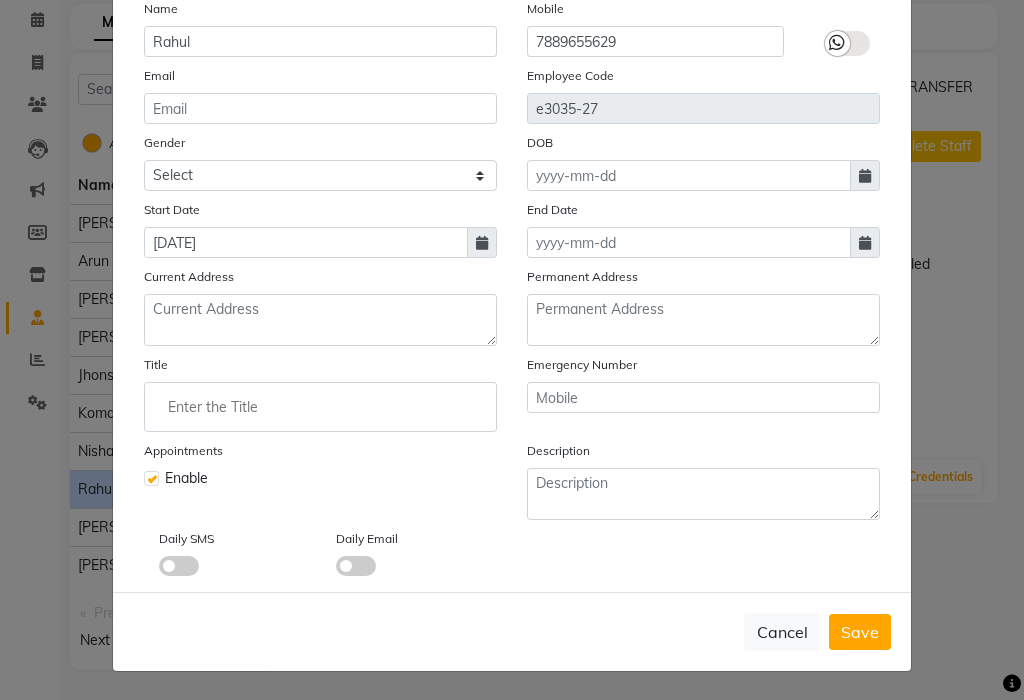 click 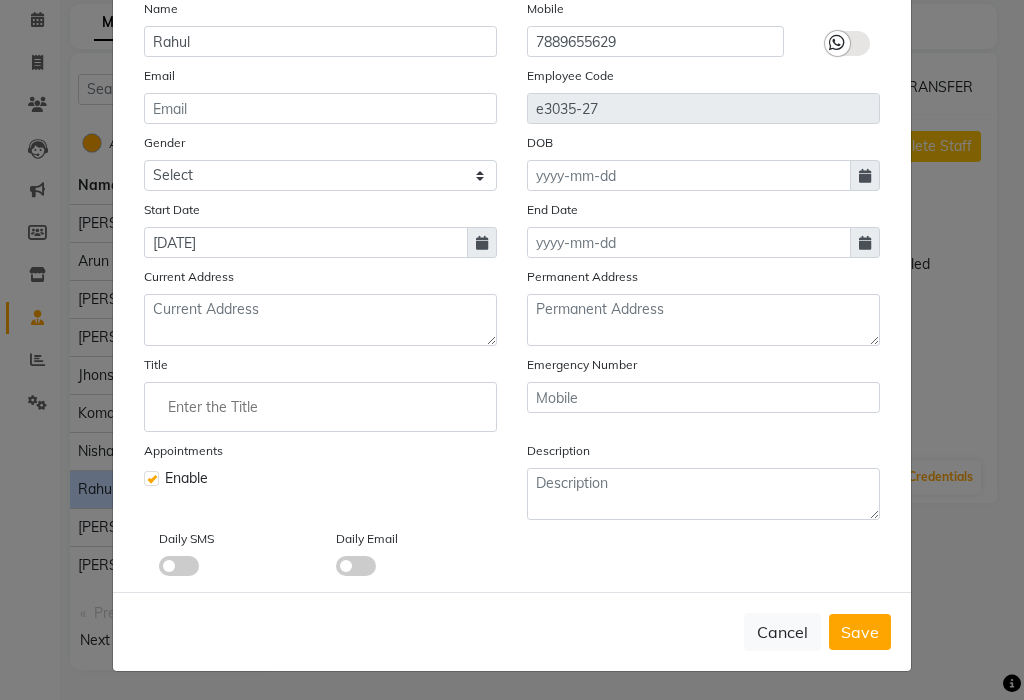 click 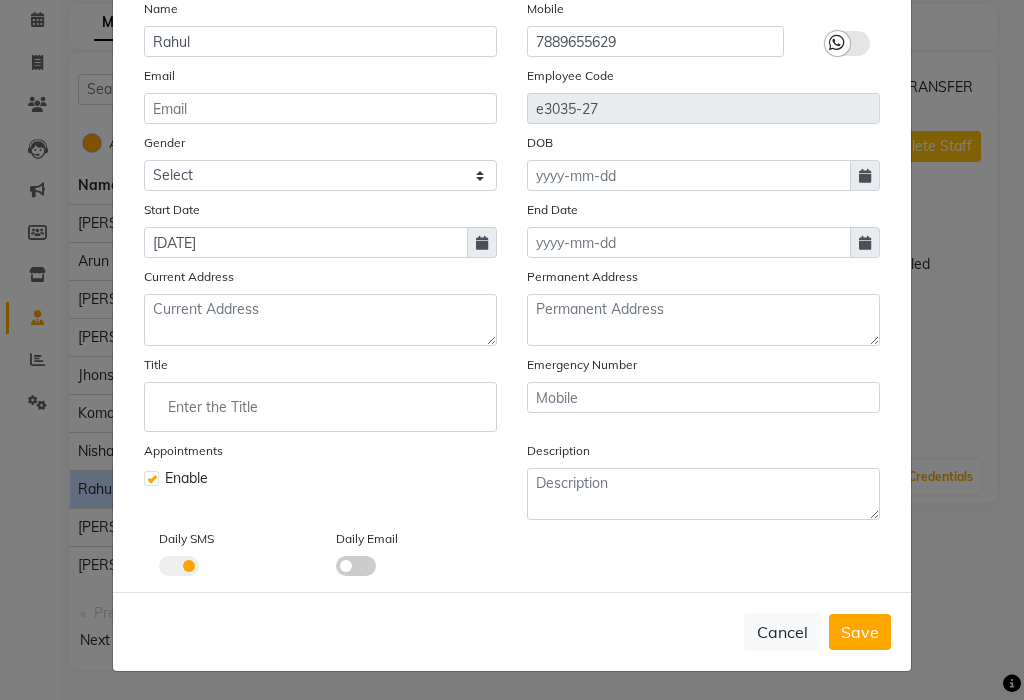 click 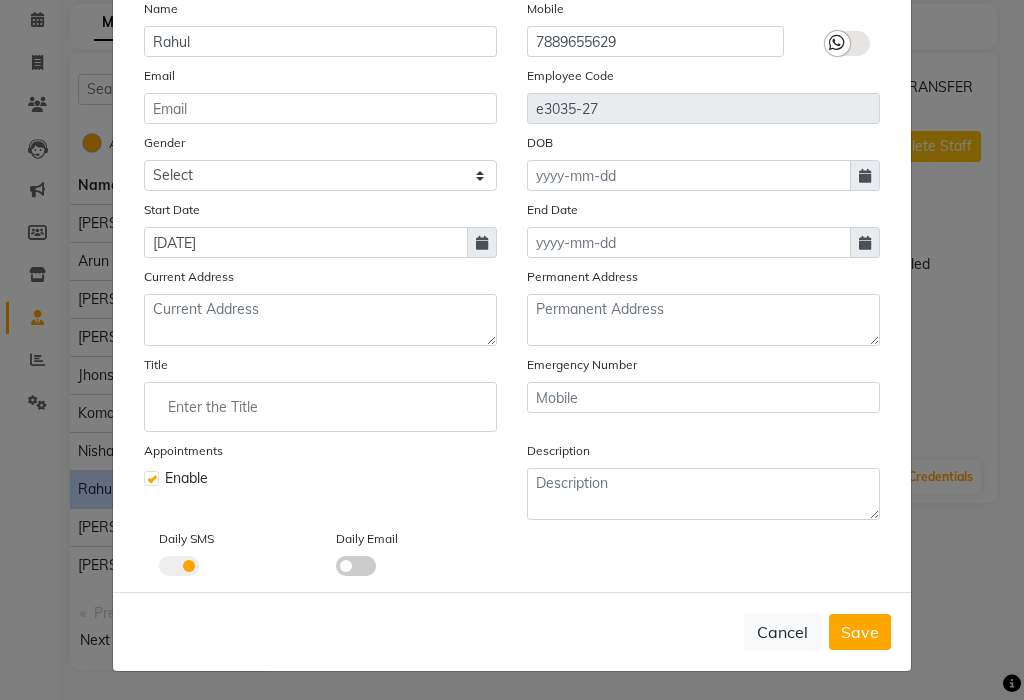 click 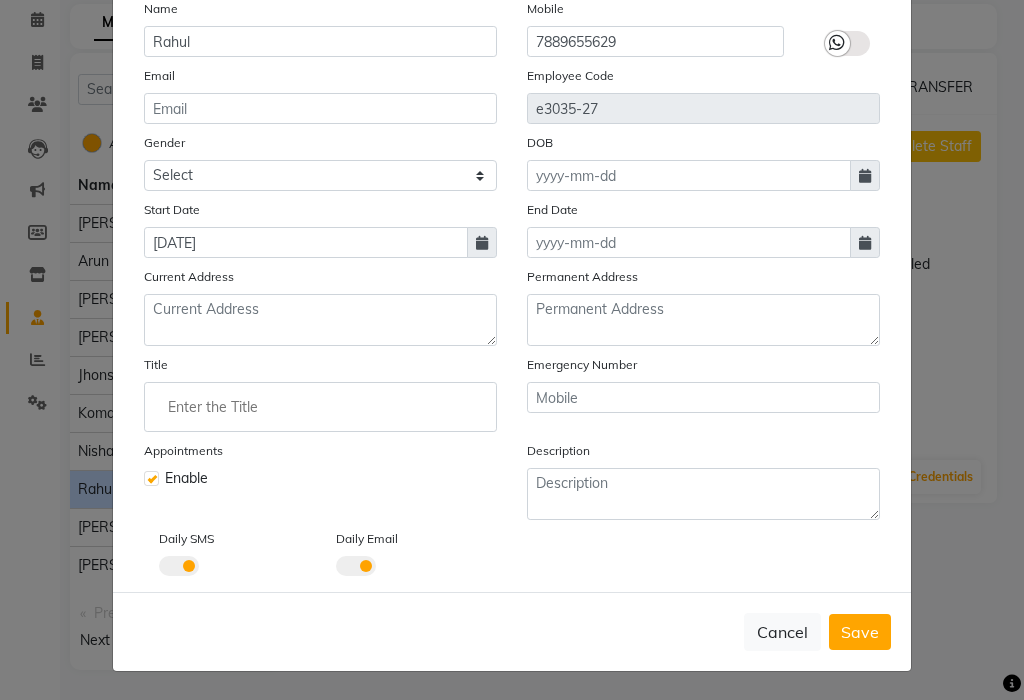 click 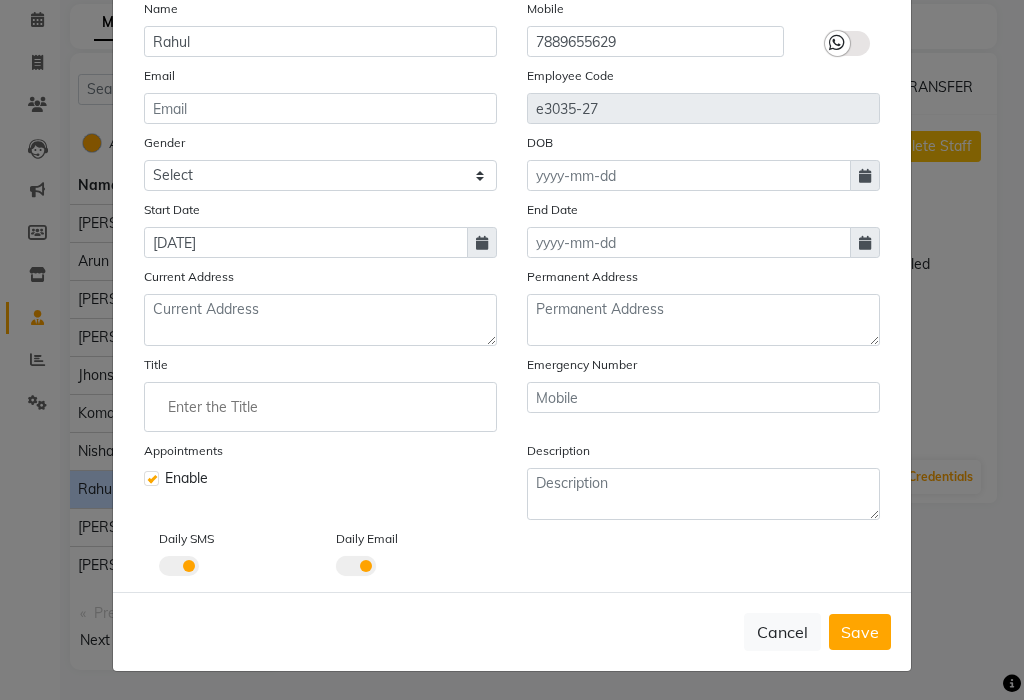 click 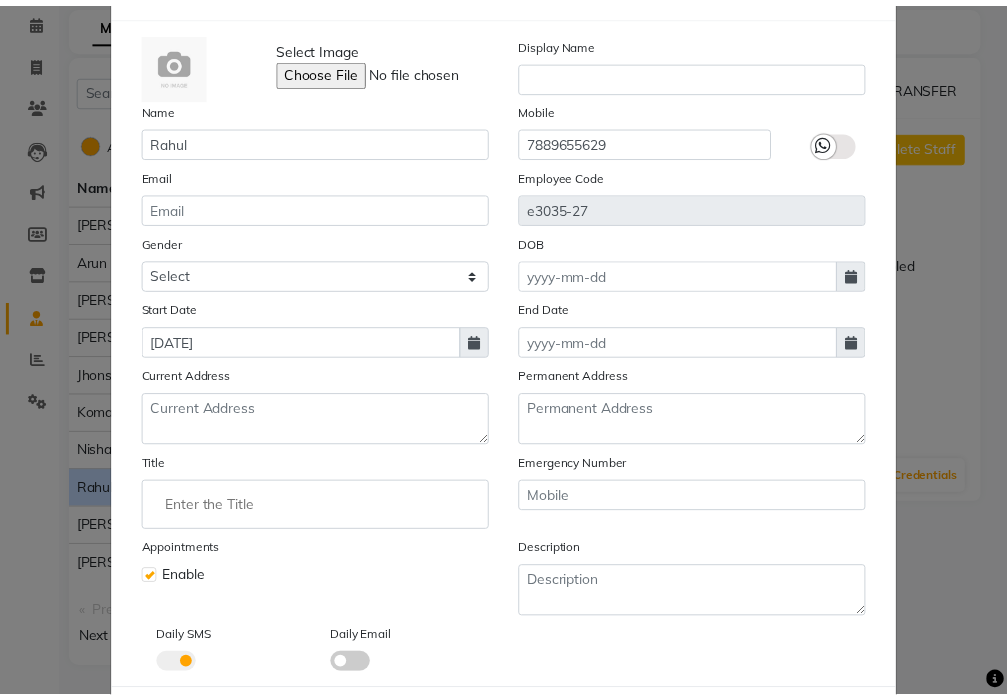 scroll, scrollTop: 182, scrollLeft: 0, axis: vertical 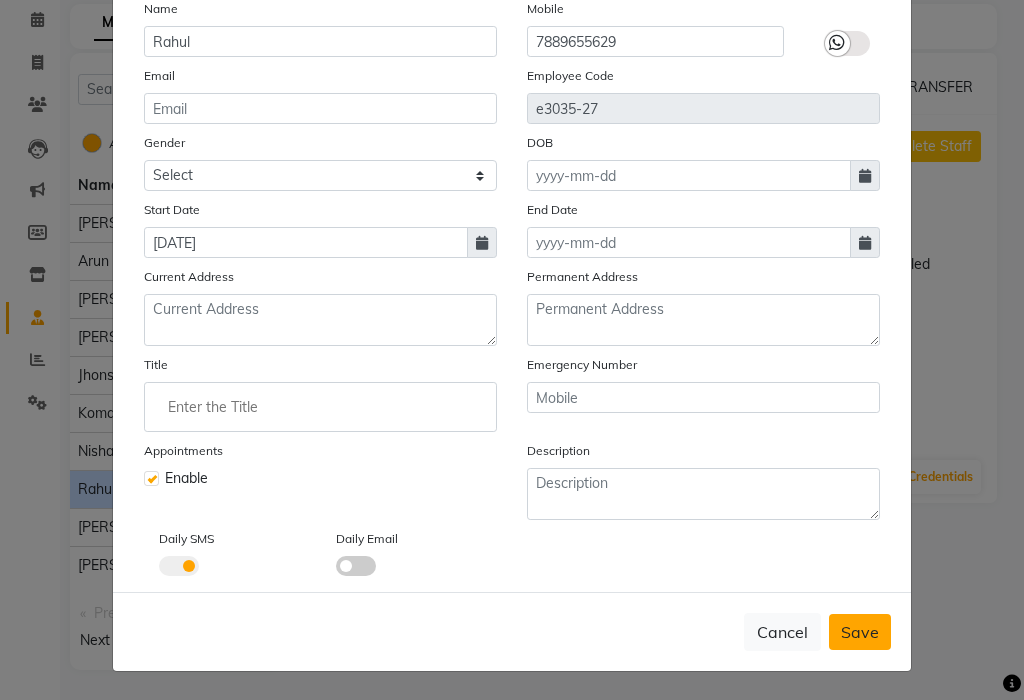 click on "Save" at bounding box center (860, 632) 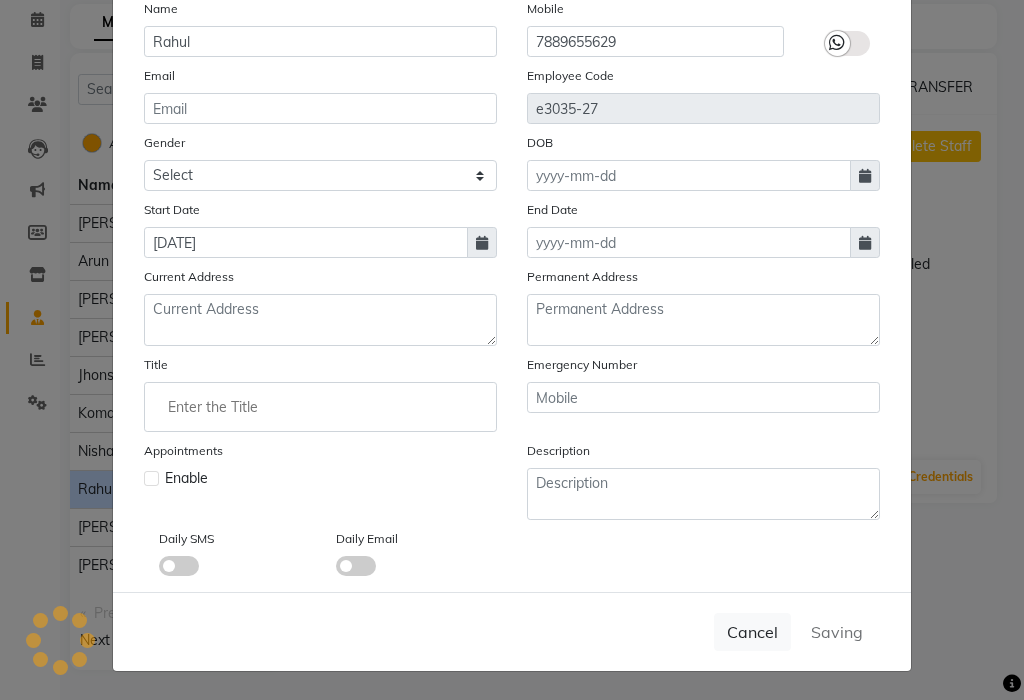 type 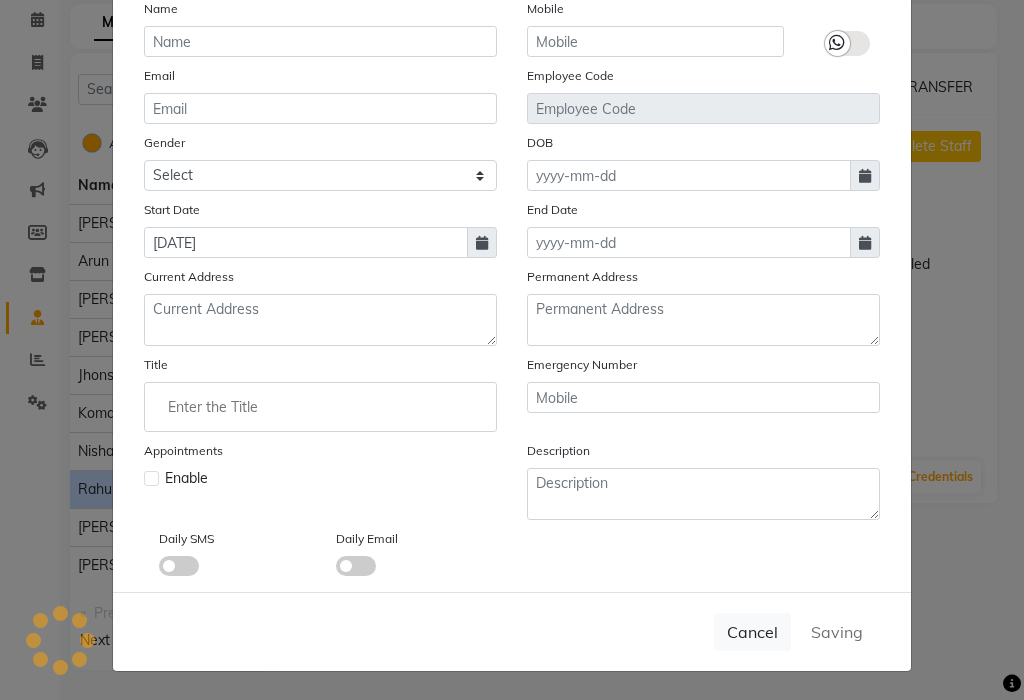 type 